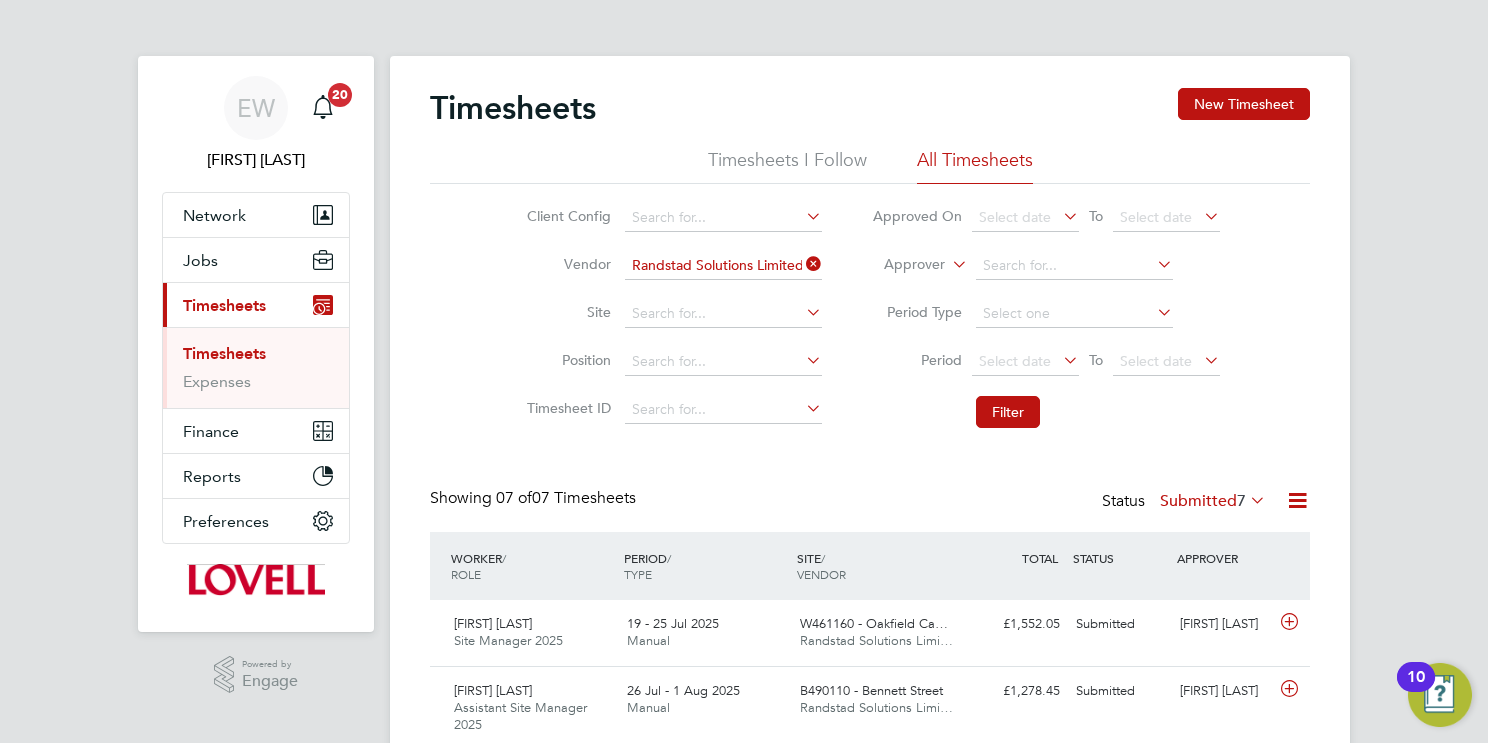 scroll, scrollTop: 0, scrollLeft: 0, axis: both 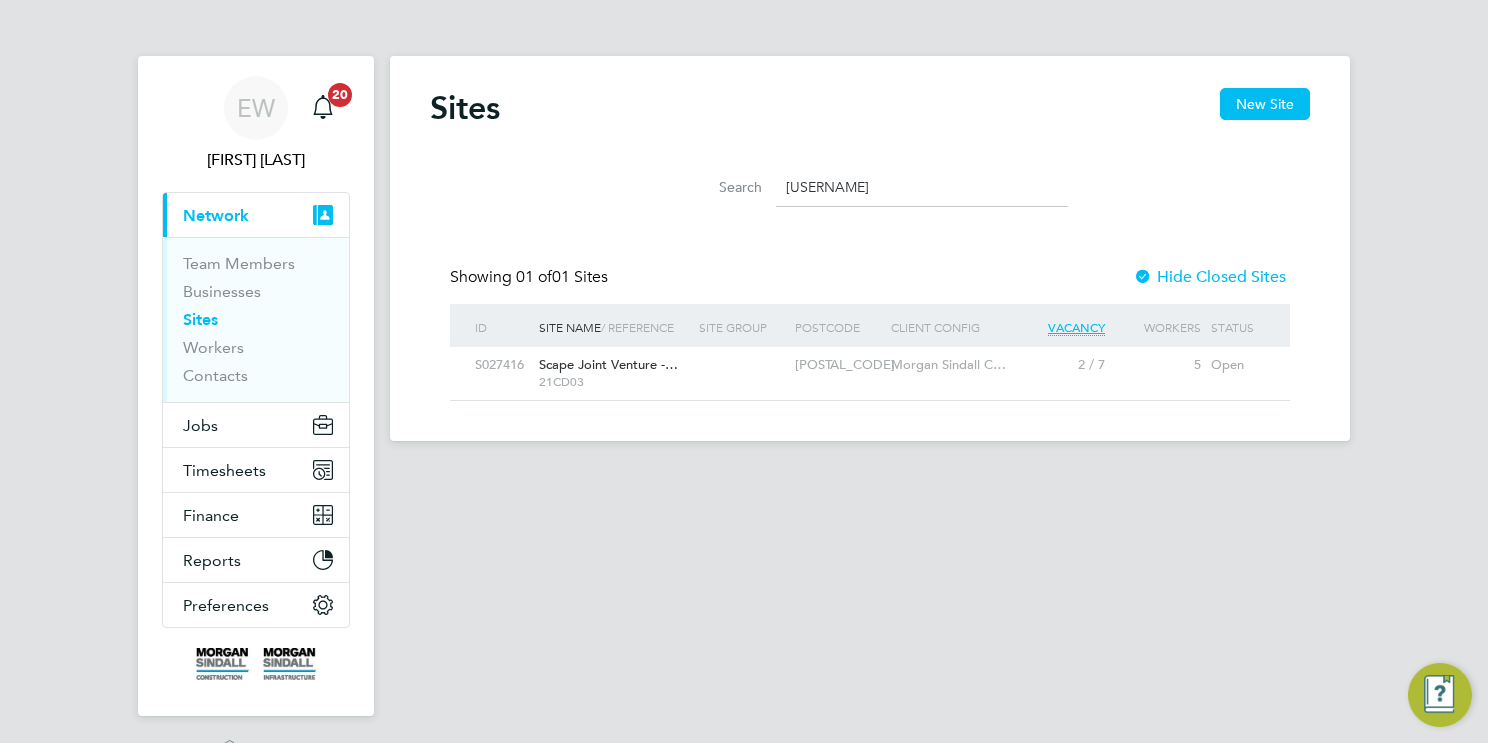 click on "Search   clayc" 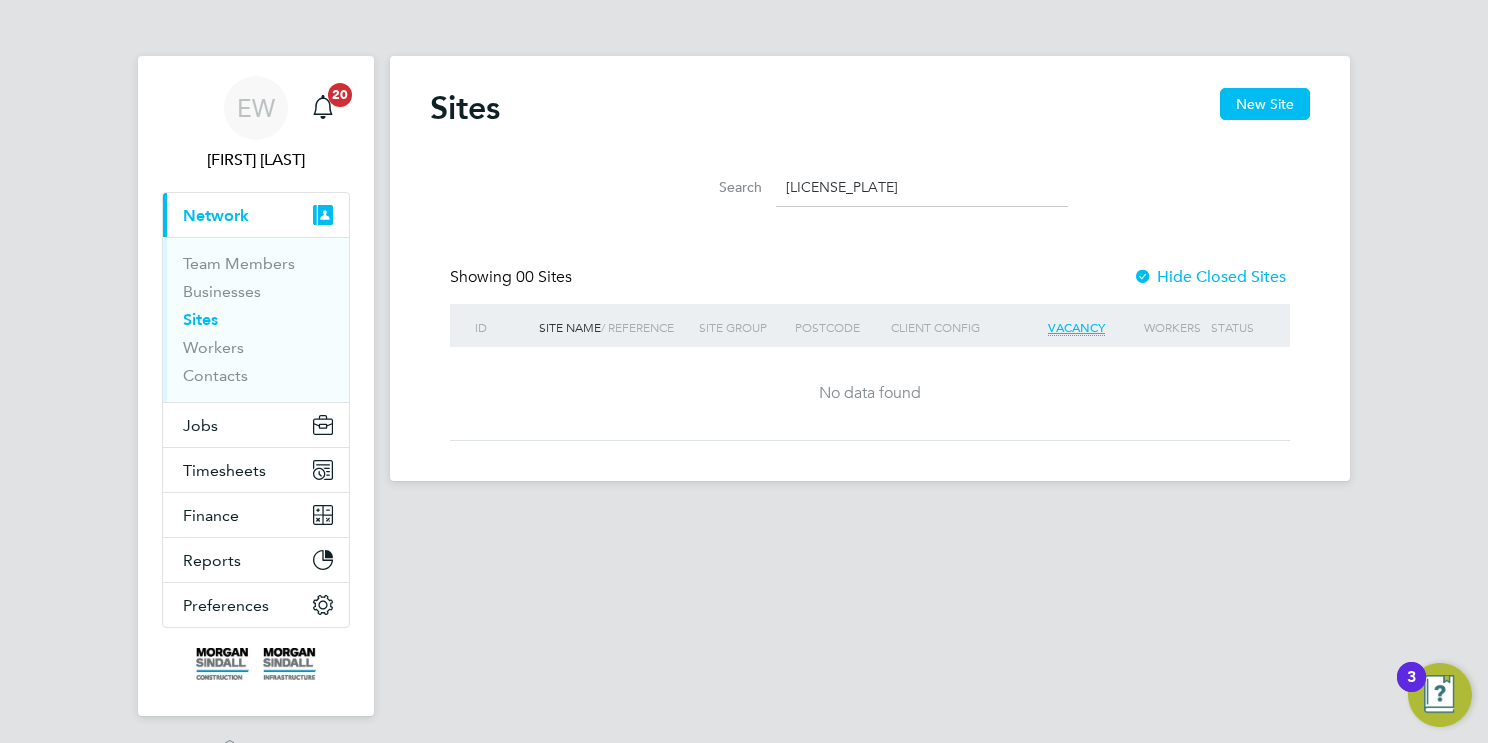 type on "22CA001" 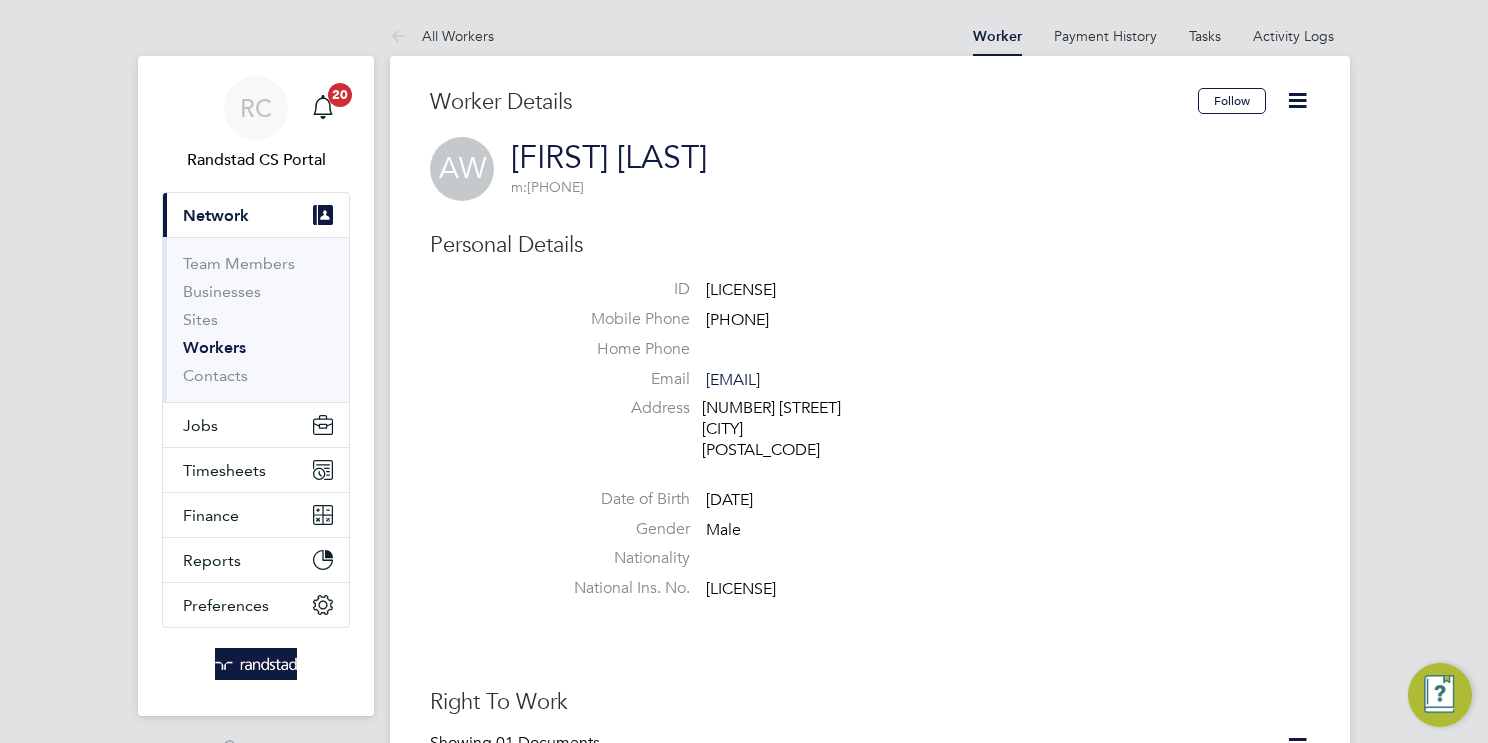 scroll, scrollTop: 0, scrollLeft: 0, axis: both 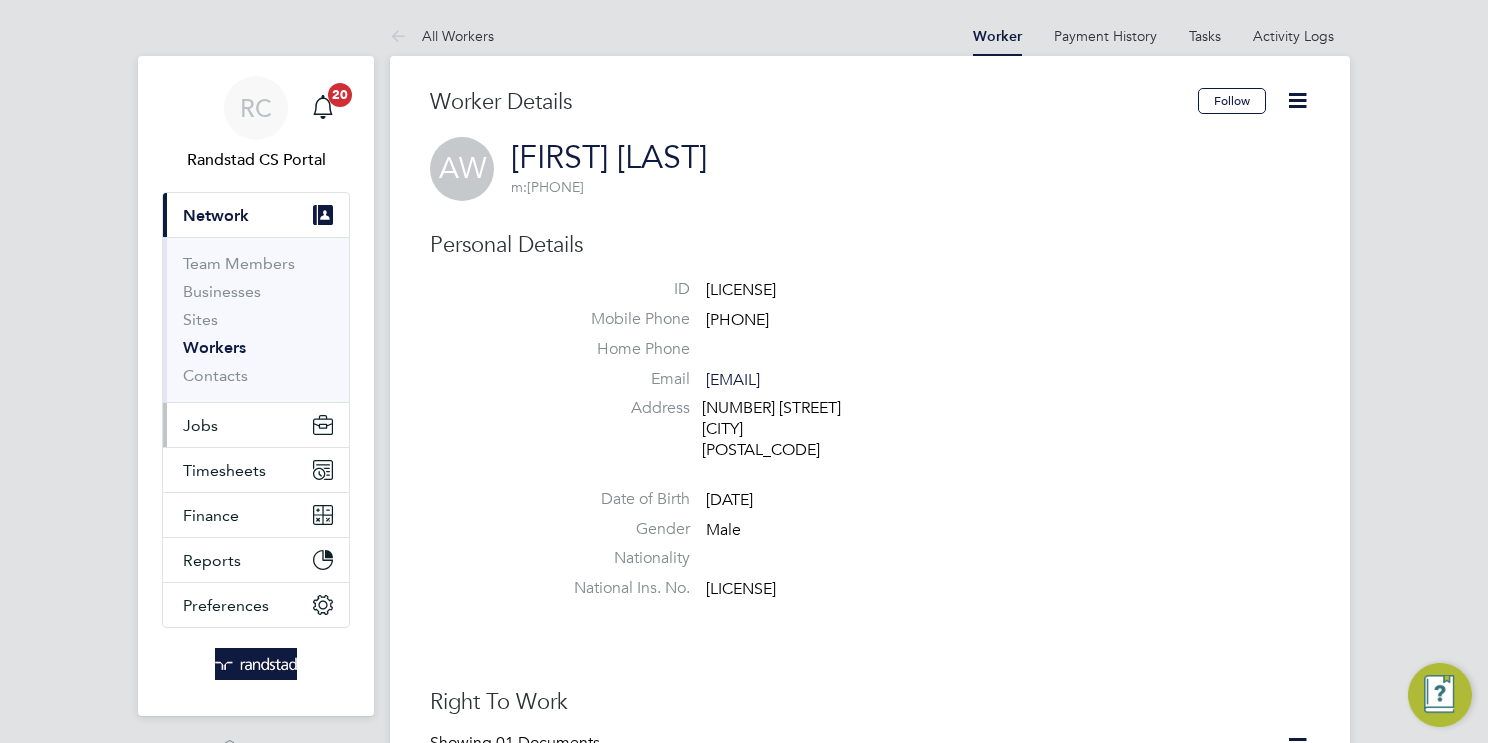 click on "Jobs" at bounding box center [200, 425] 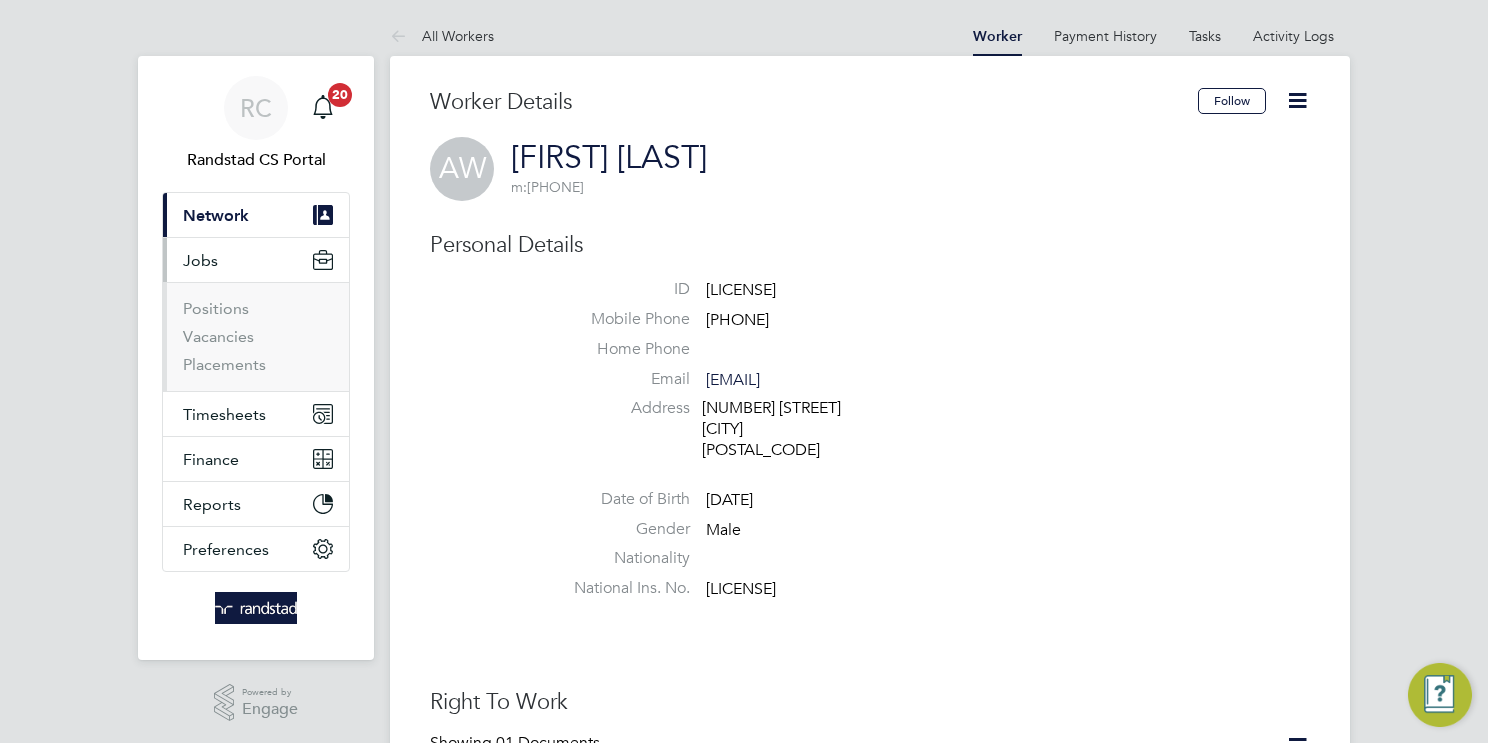 click on "Positions" at bounding box center (258, 313) 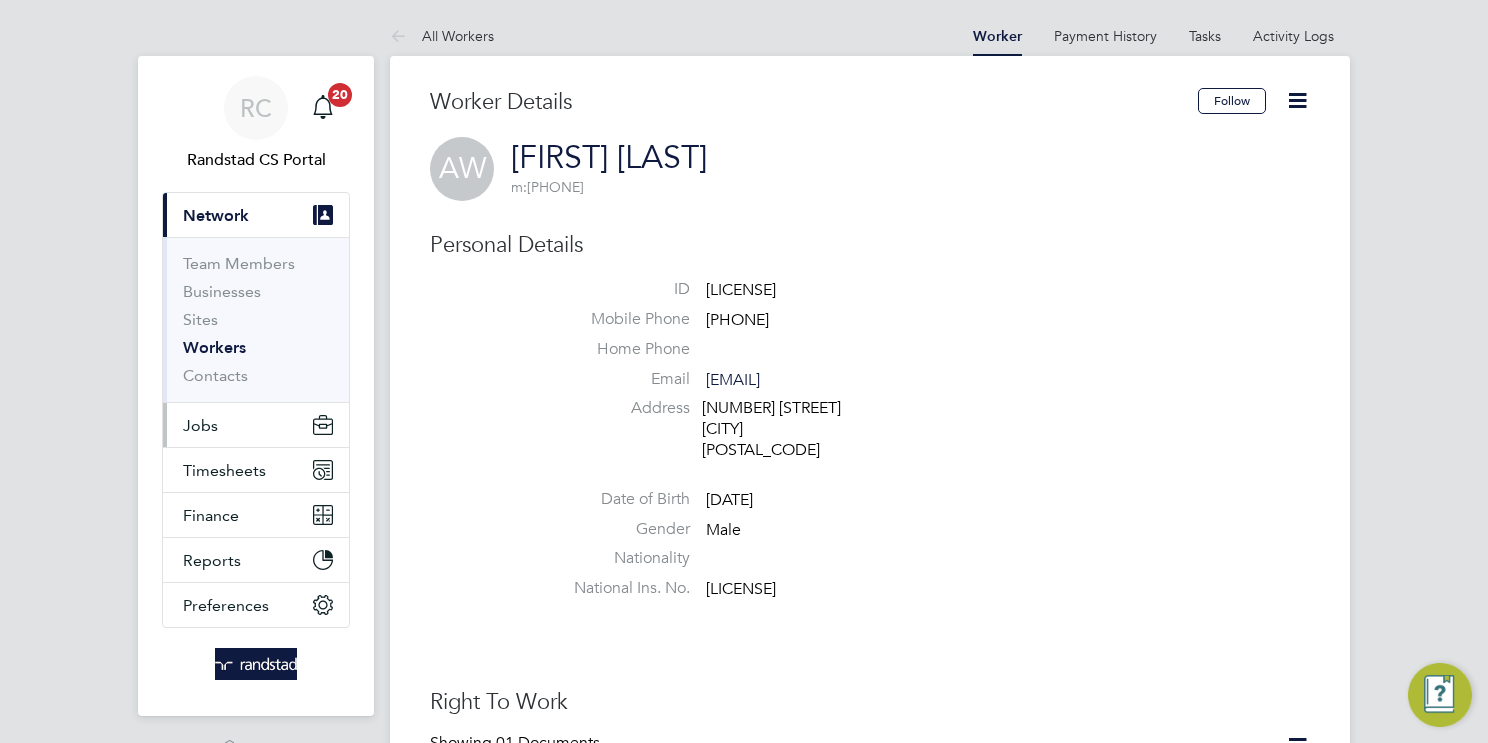click on "Jobs" at bounding box center [200, 425] 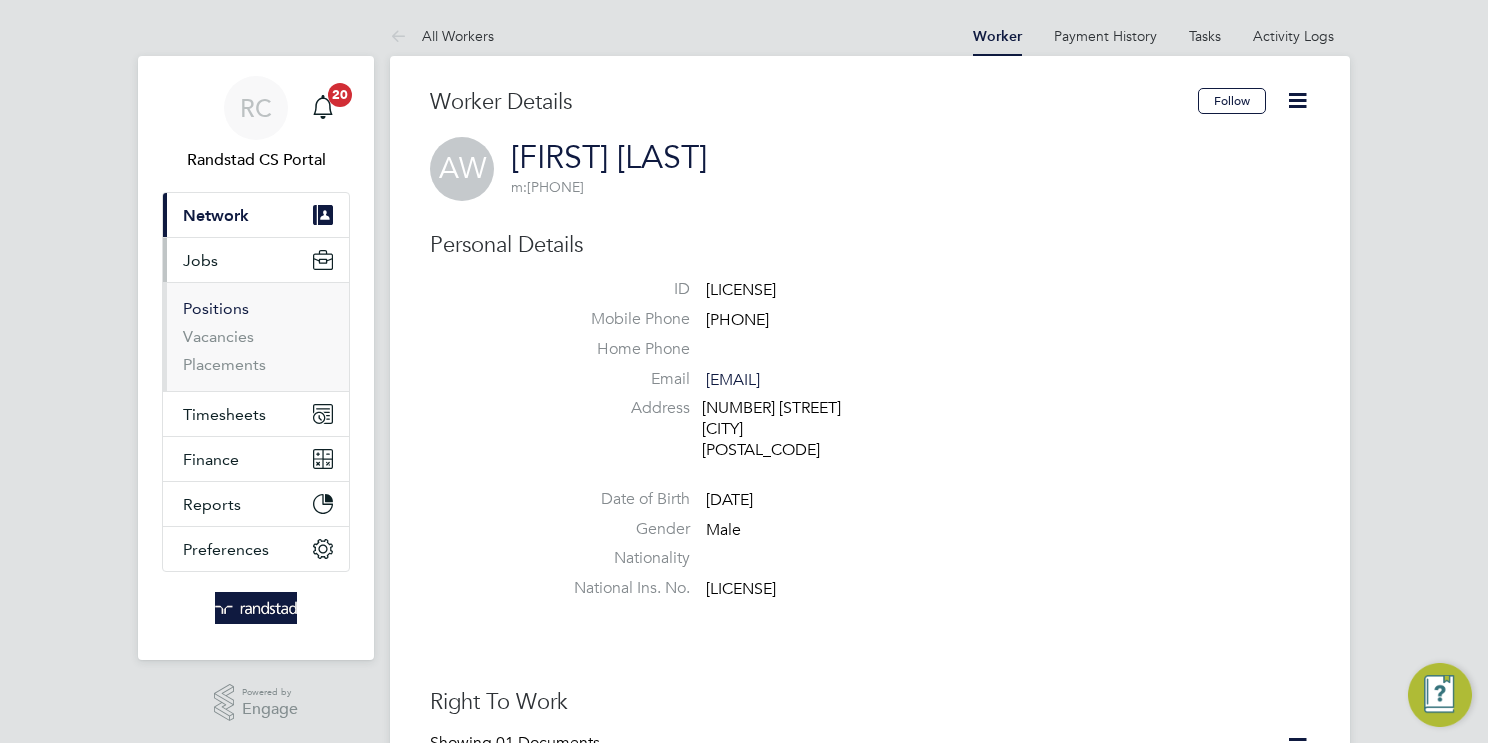 click on "Positions" at bounding box center (216, 308) 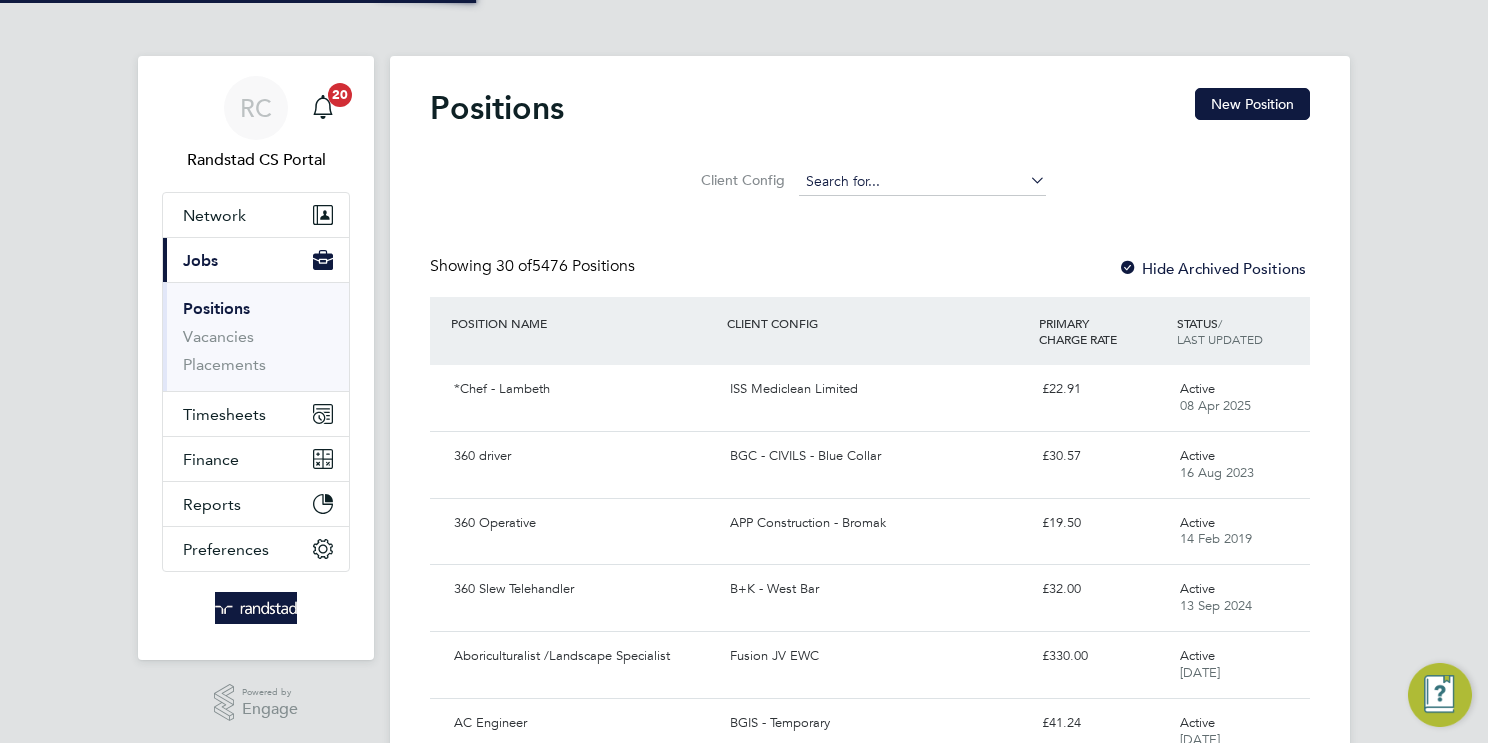 click 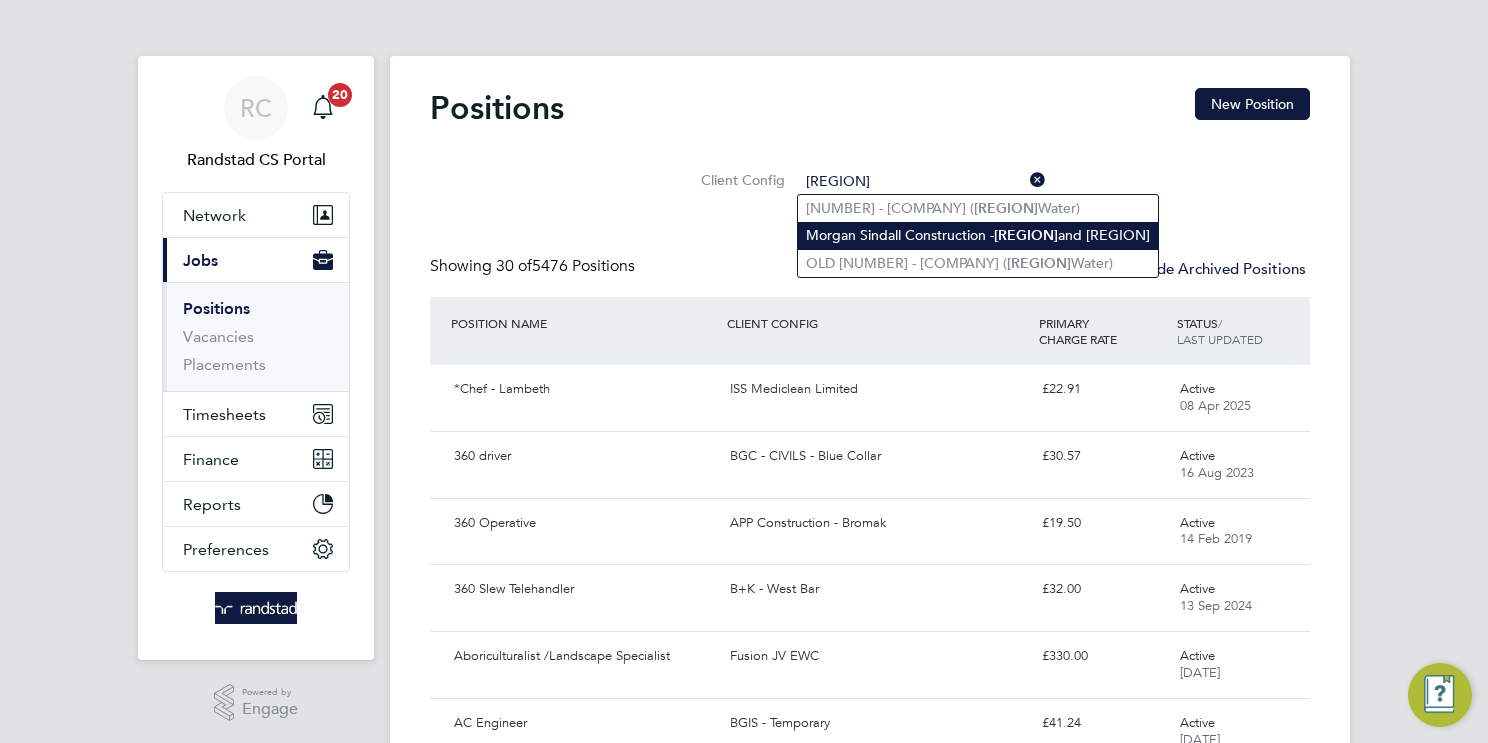 click on "Morgan Sindall Construction -  Yorkshire  and North East" 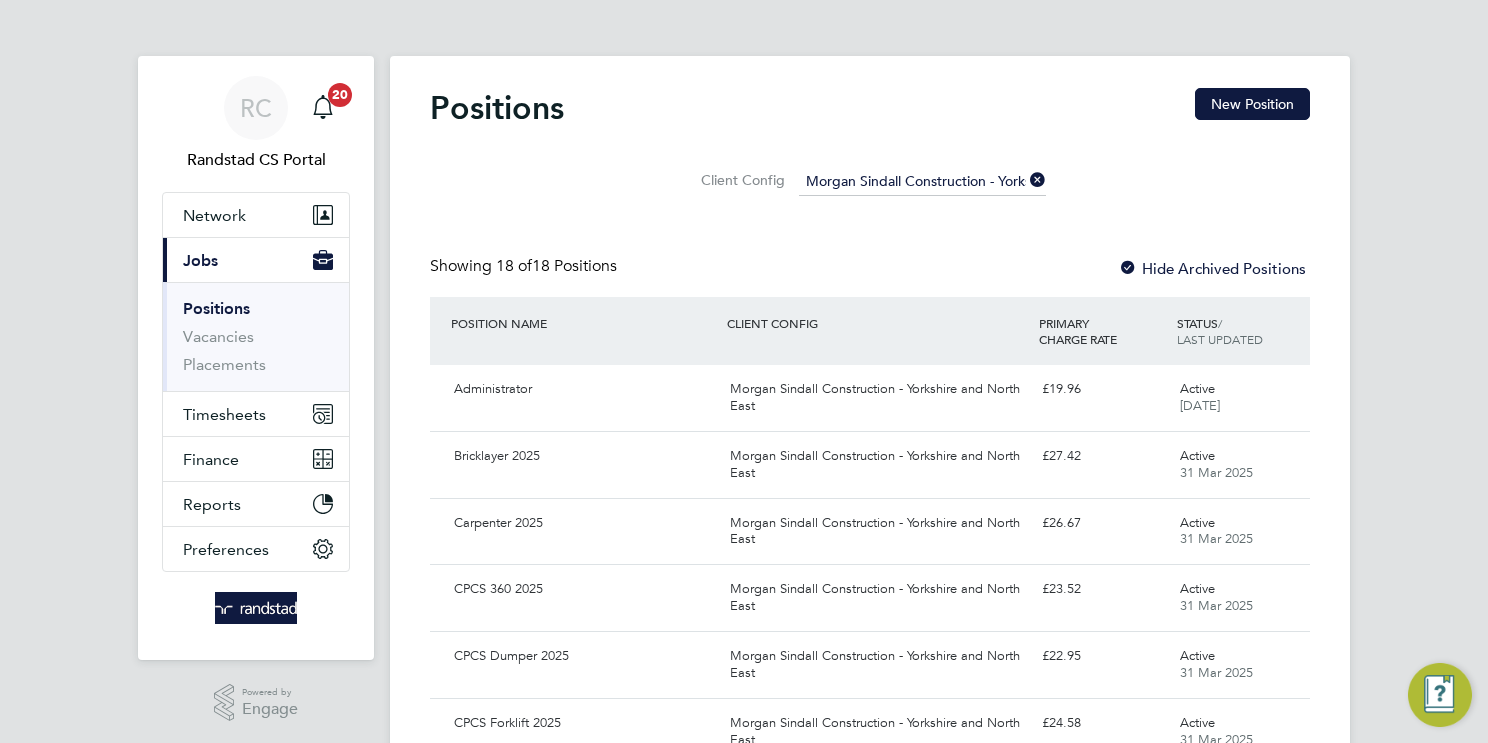 click 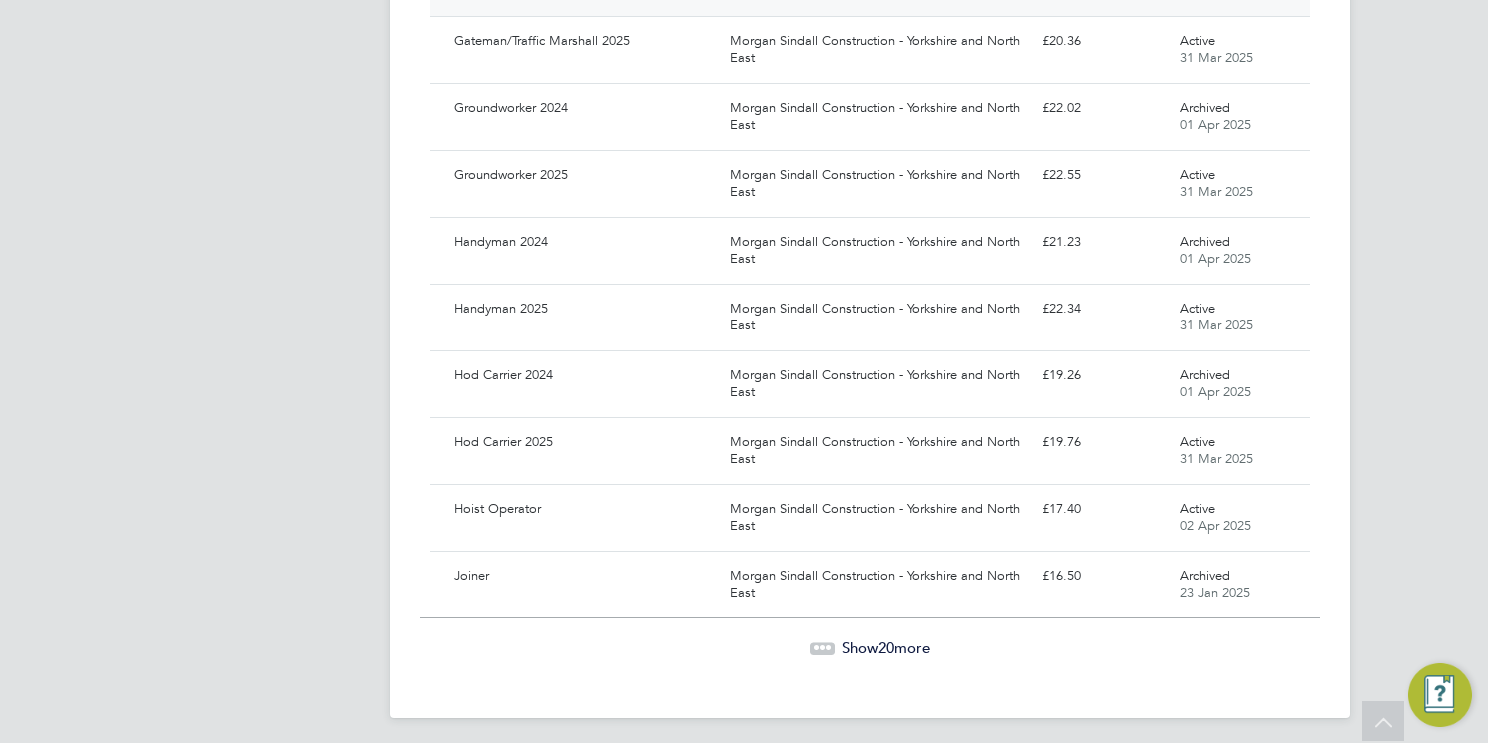 scroll, scrollTop: 1751, scrollLeft: 0, axis: vertical 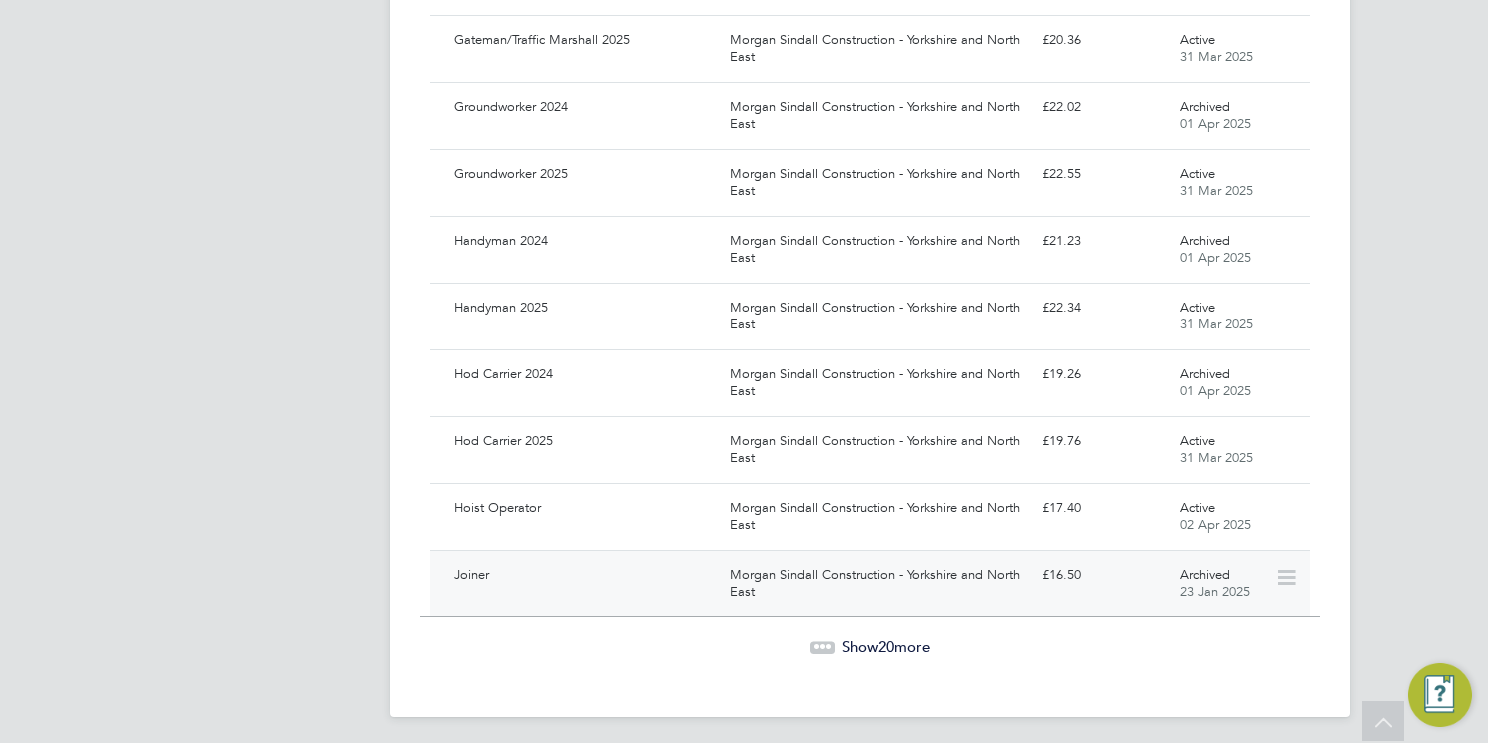 drag, startPoint x: 1231, startPoint y: 569, endPoint x: 1172, endPoint y: 568, distance: 59.008472 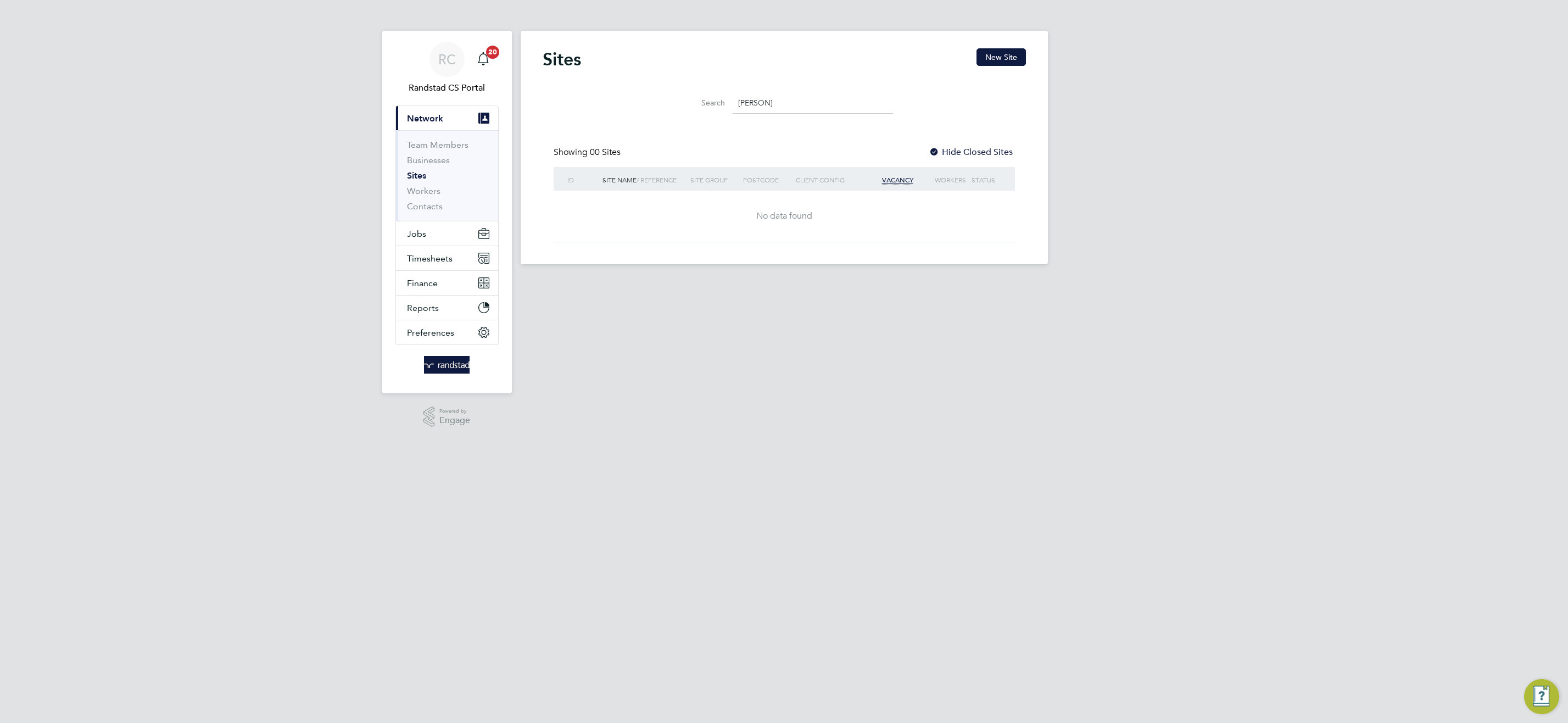 scroll, scrollTop: 0, scrollLeft: 0, axis: both 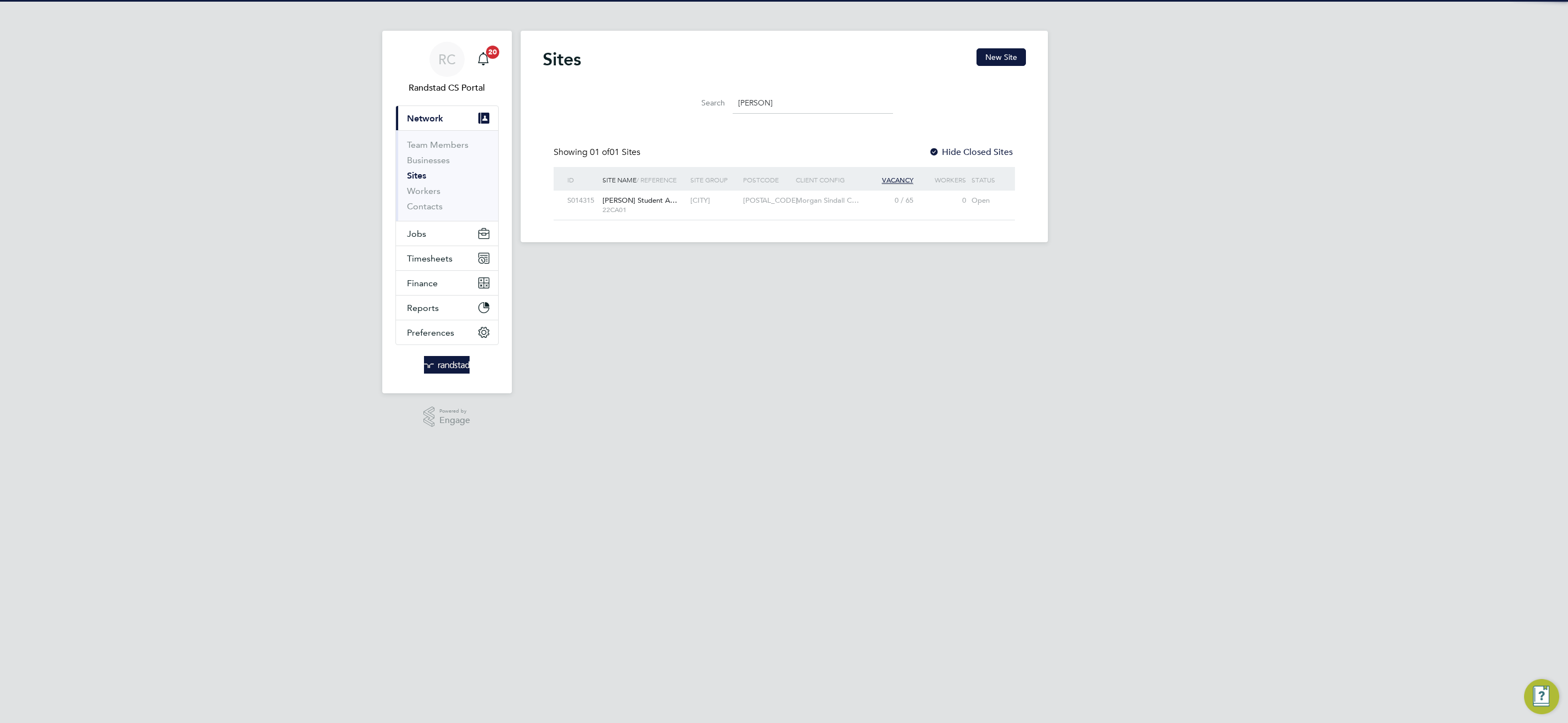 type on "clive booth" 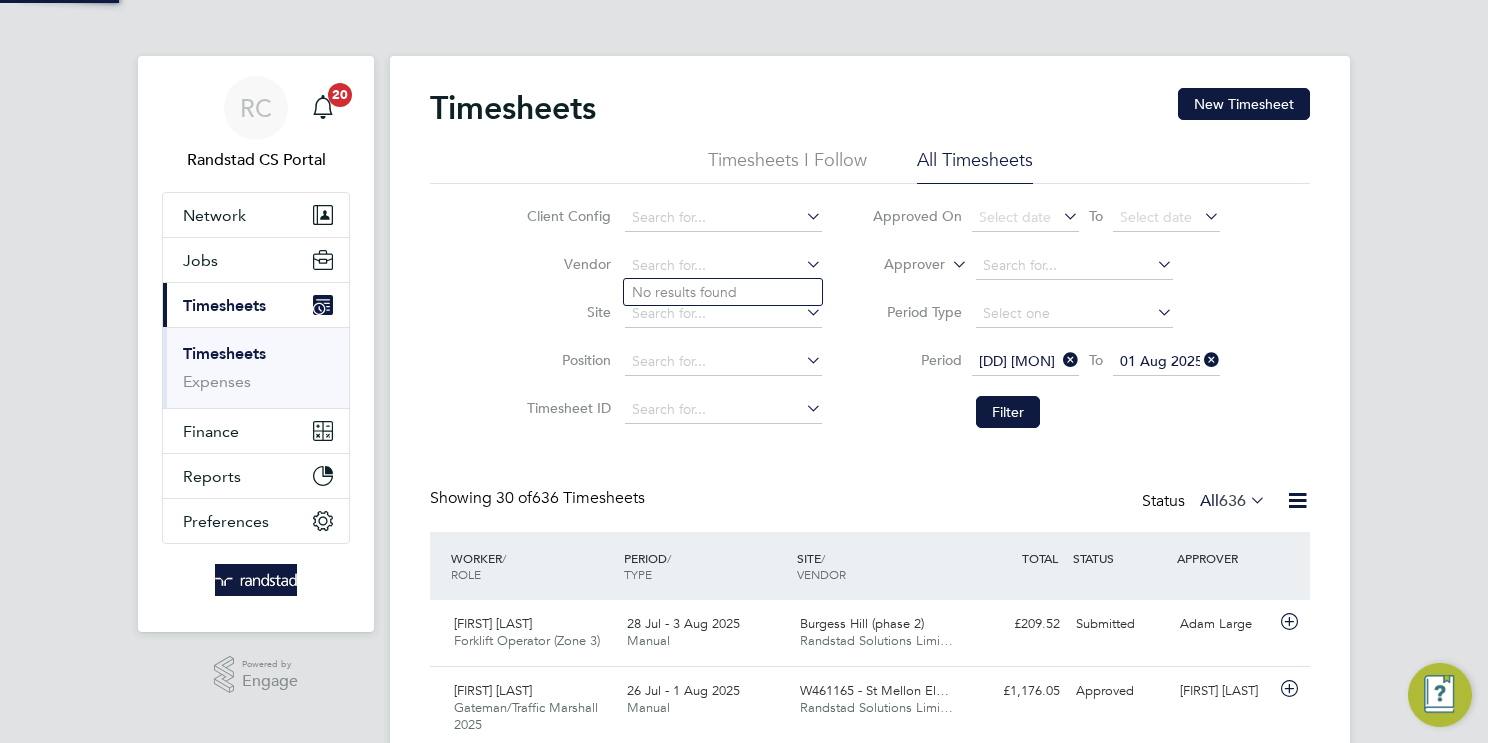 scroll, scrollTop: 0, scrollLeft: 0, axis: both 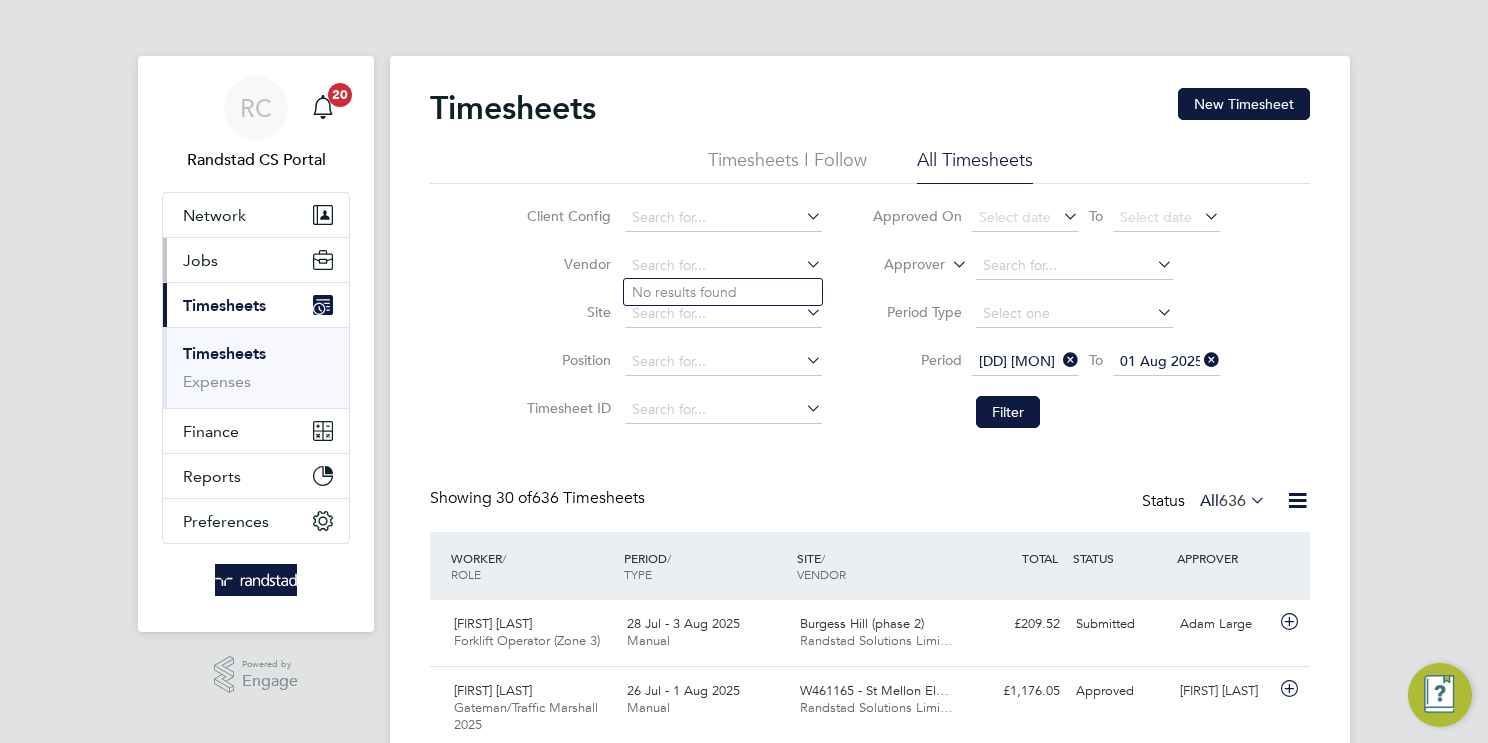 click on "Jobs" at bounding box center [256, 260] 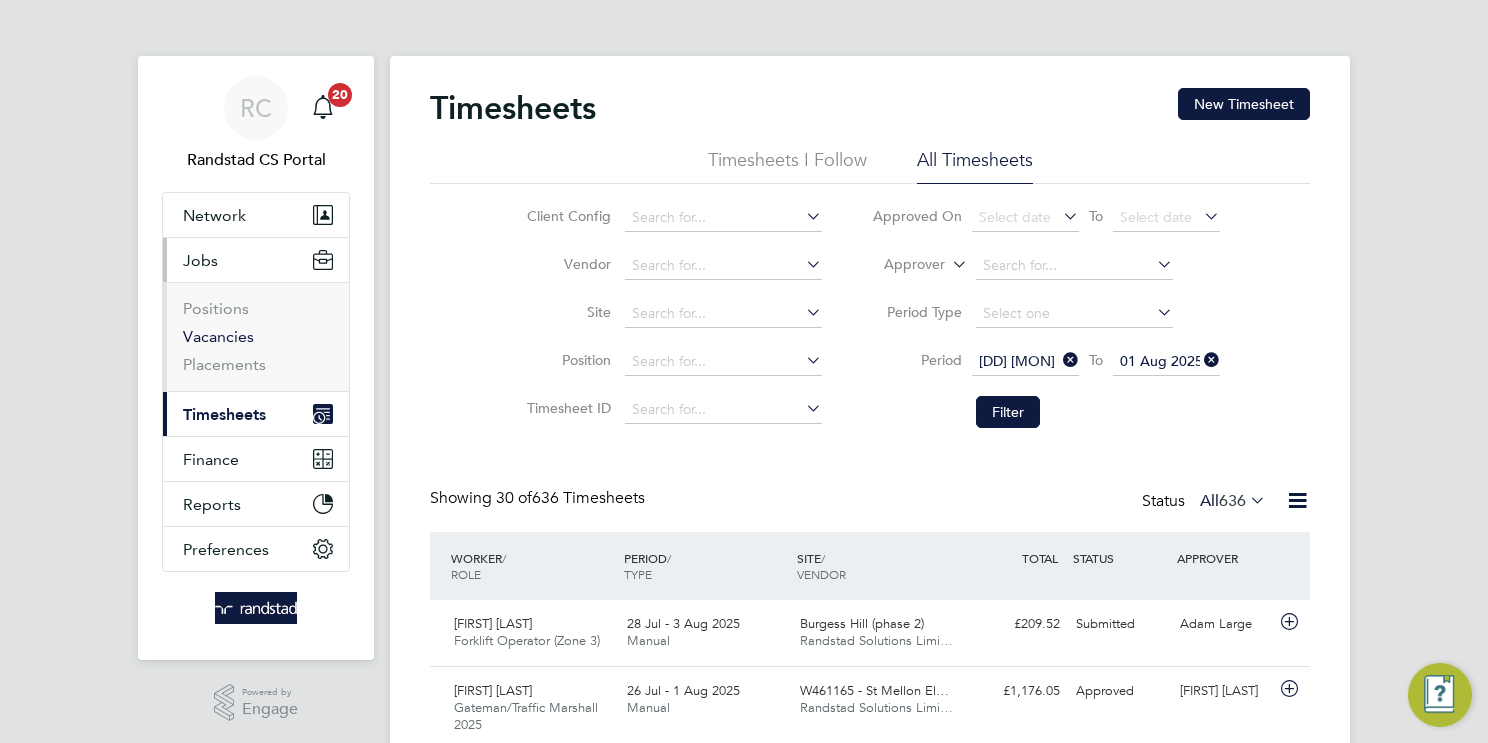 click on "Vacancies" at bounding box center [218, 336] 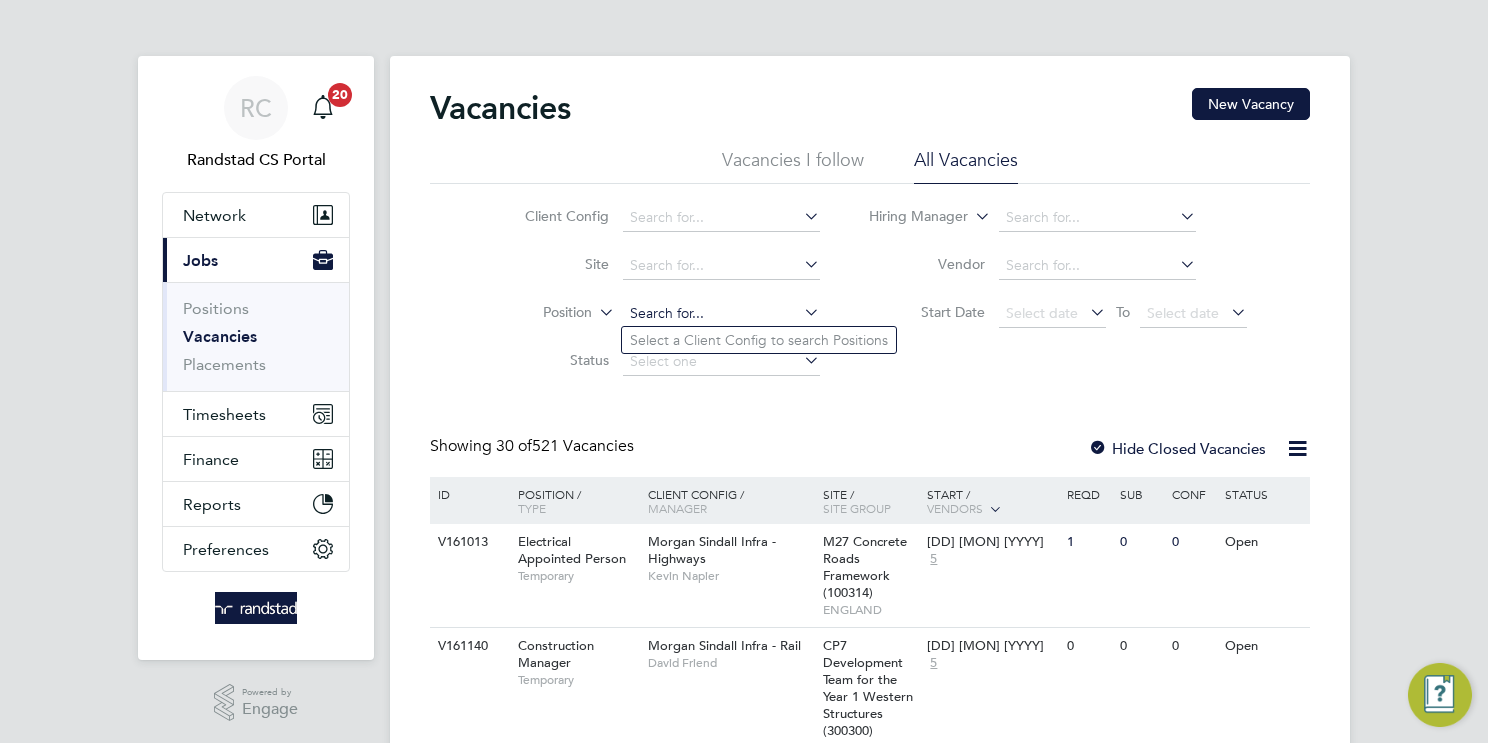 click 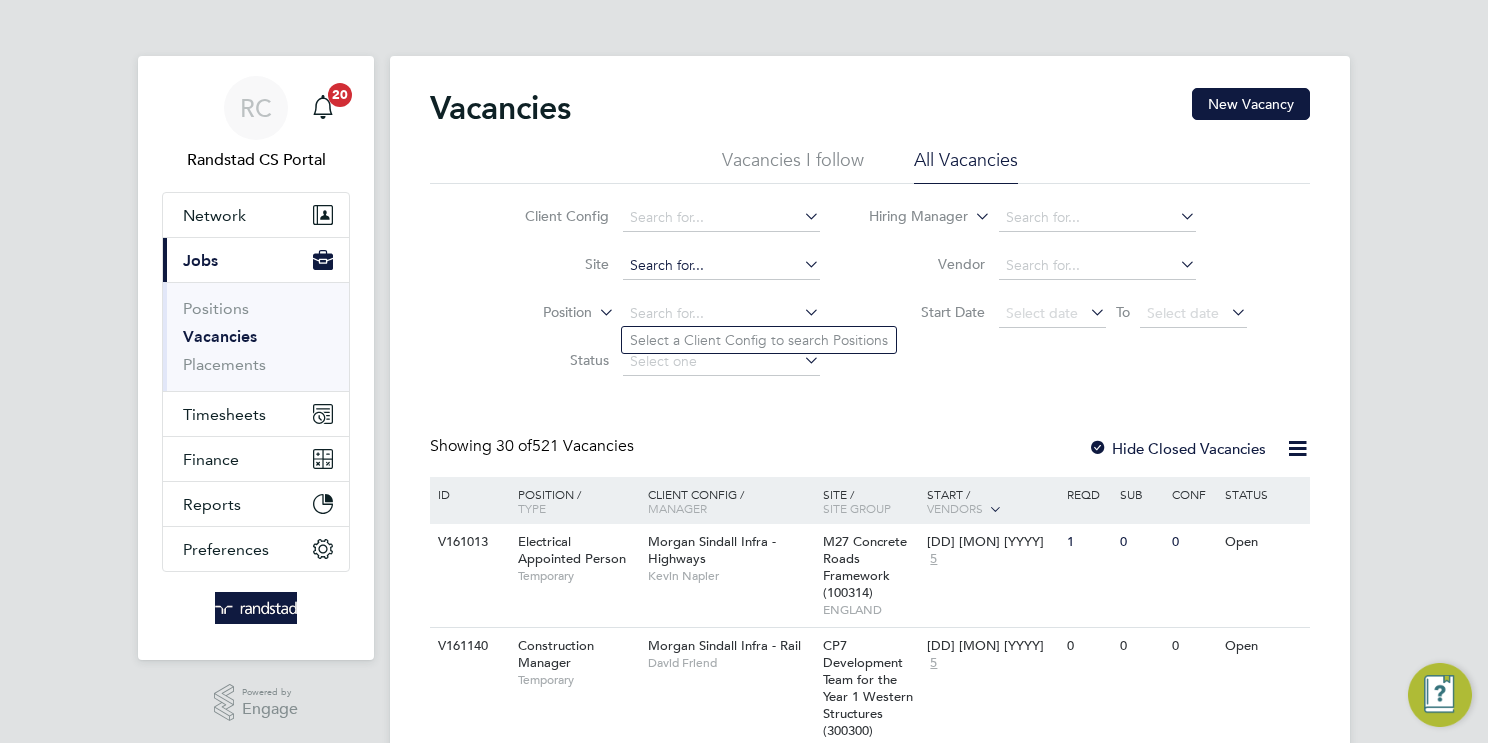 click 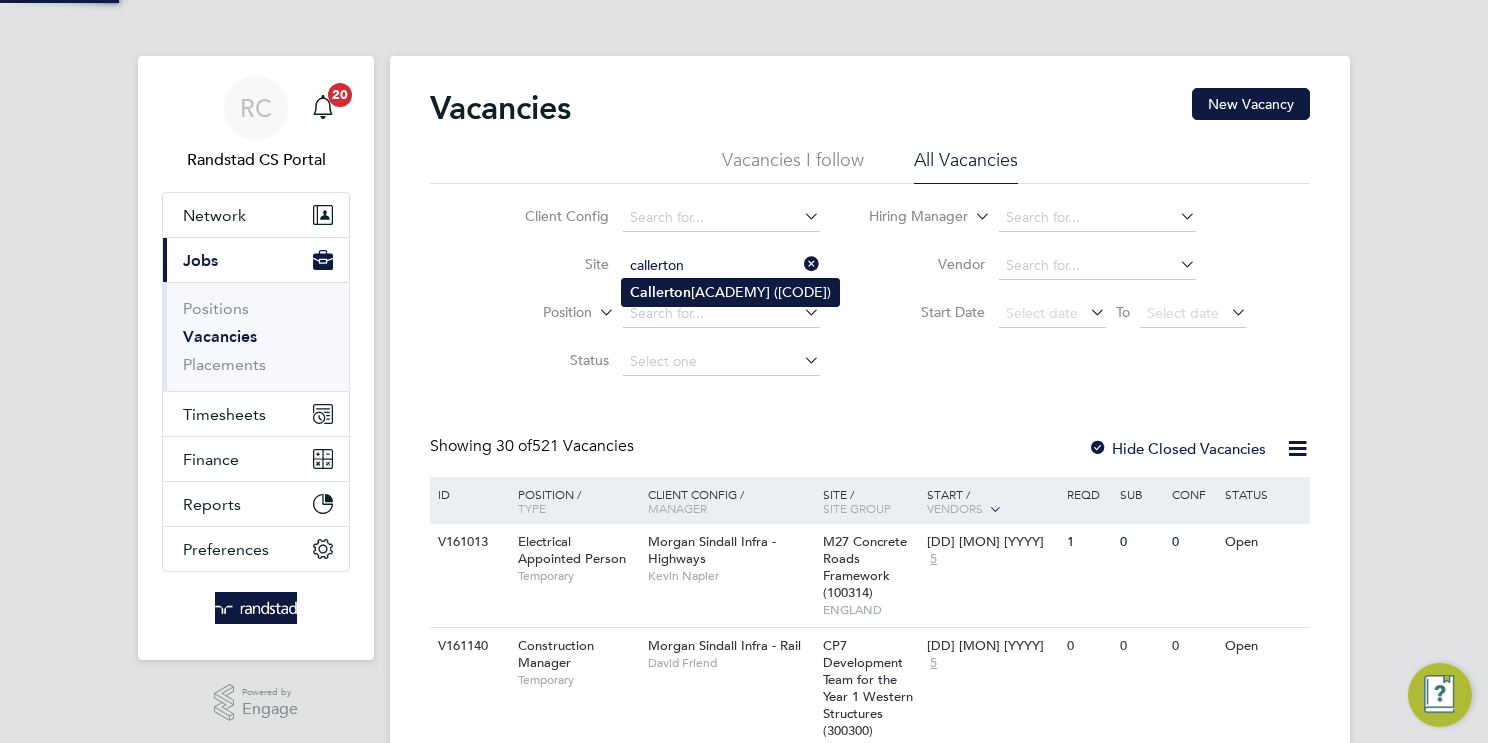 click on "Callerton  Academy (38CB02)" 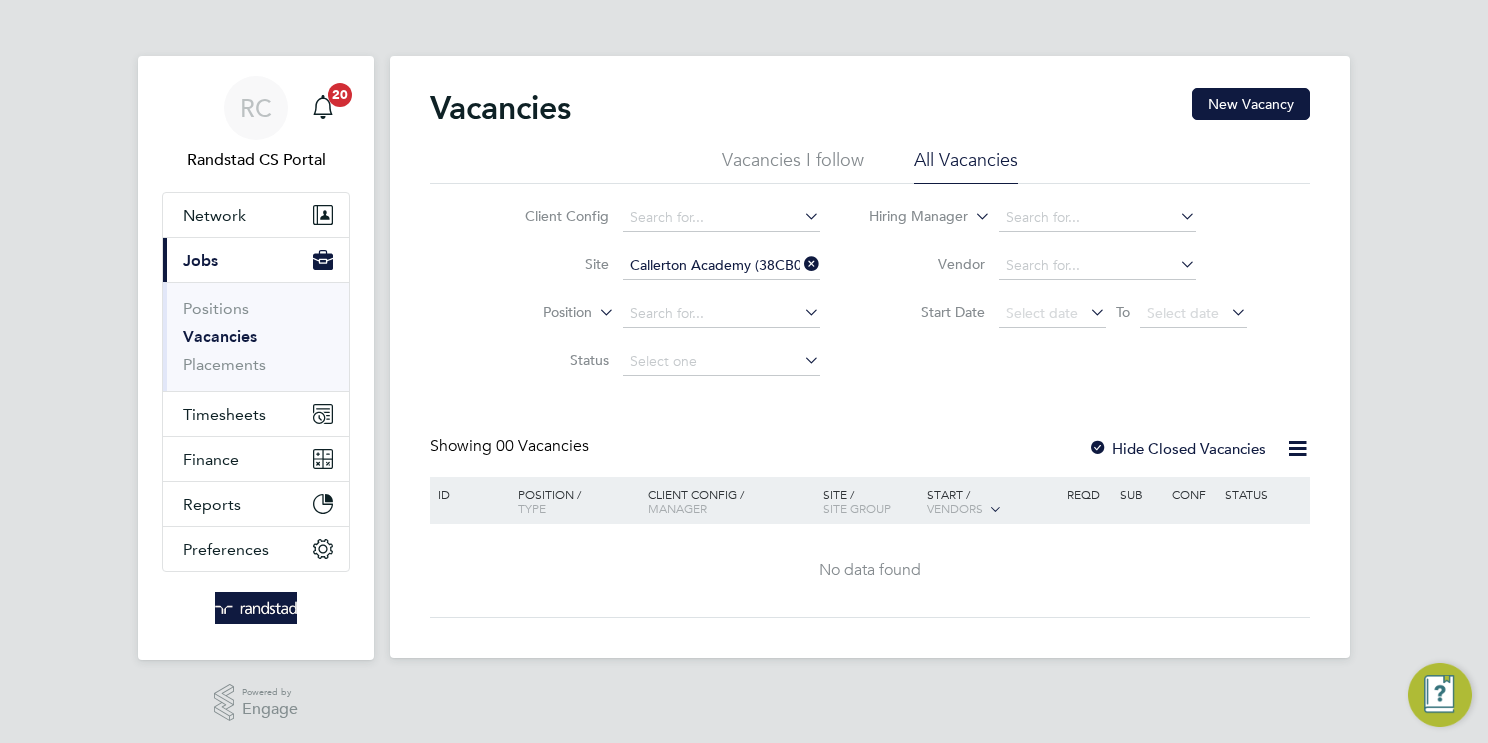 click 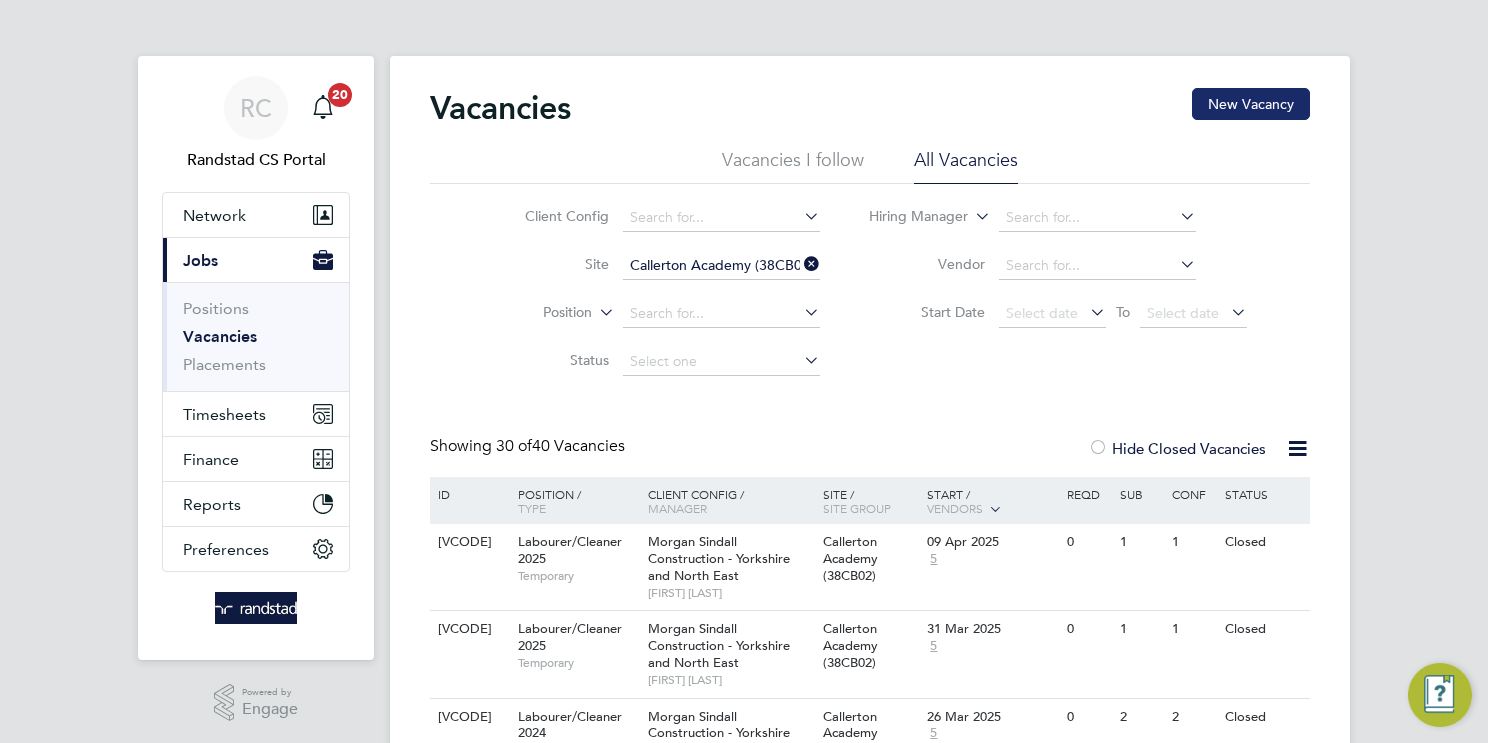 click on "New Vacancy" 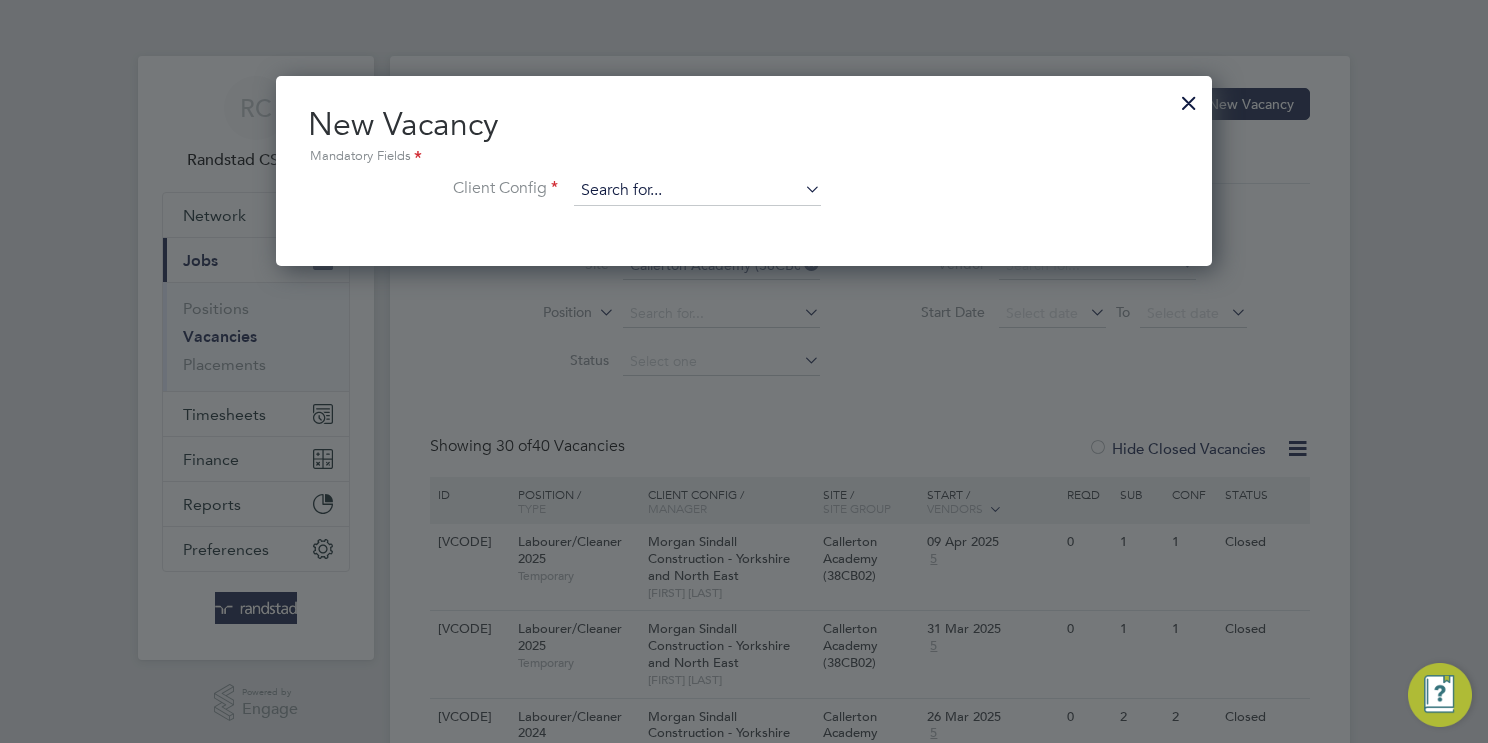 click at bounding box center (697, 191) 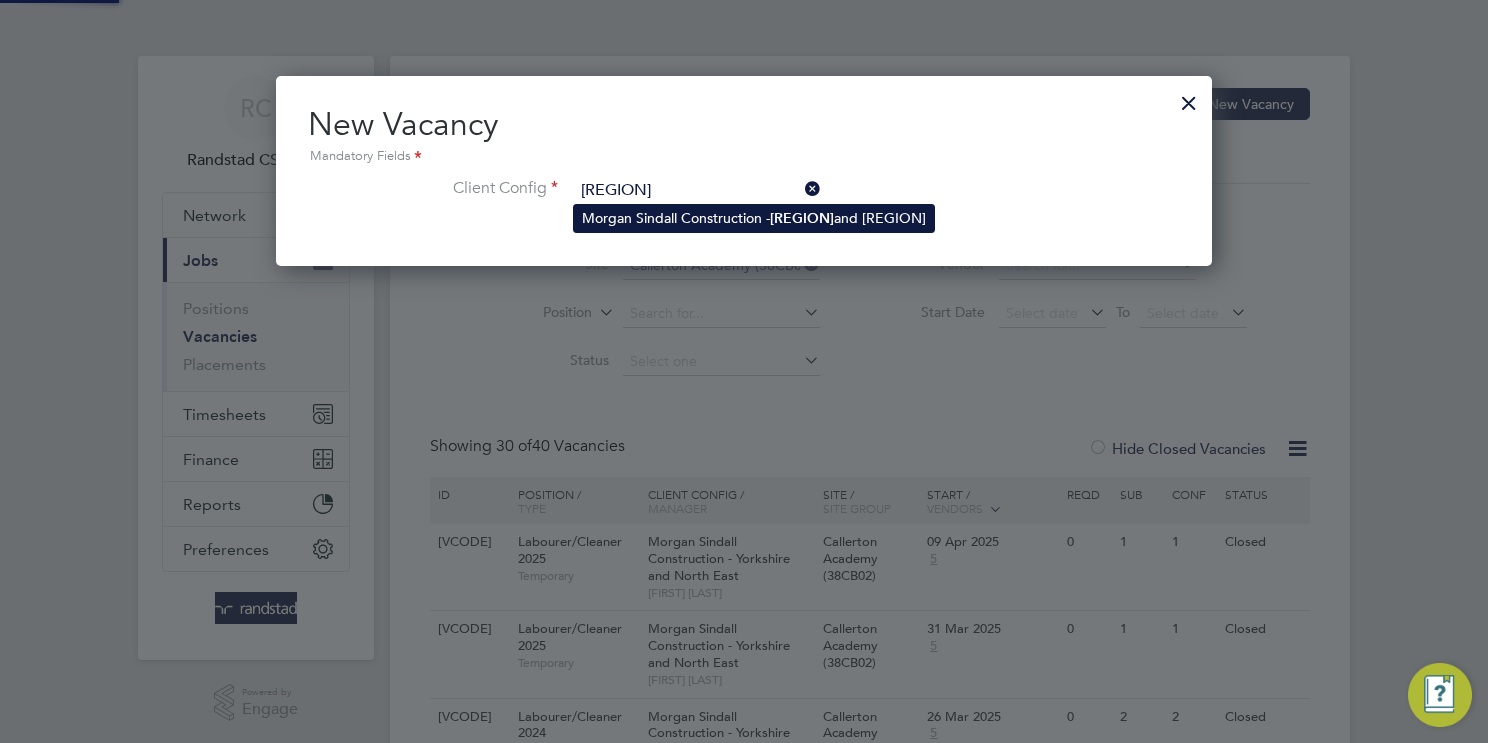 click on "Morgan Sindall Construction -  Yorkshire  and North East" 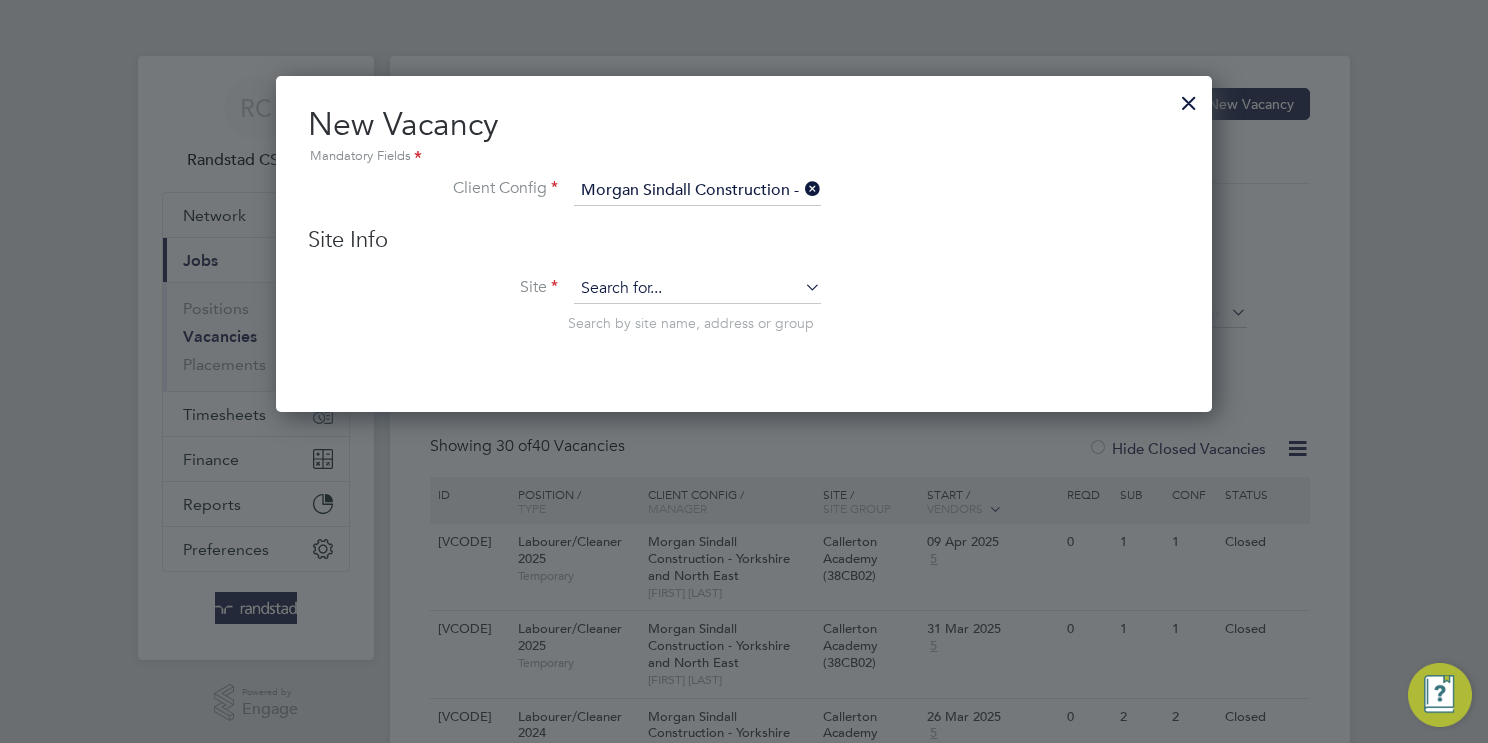 click at bounding box center (697, 289) 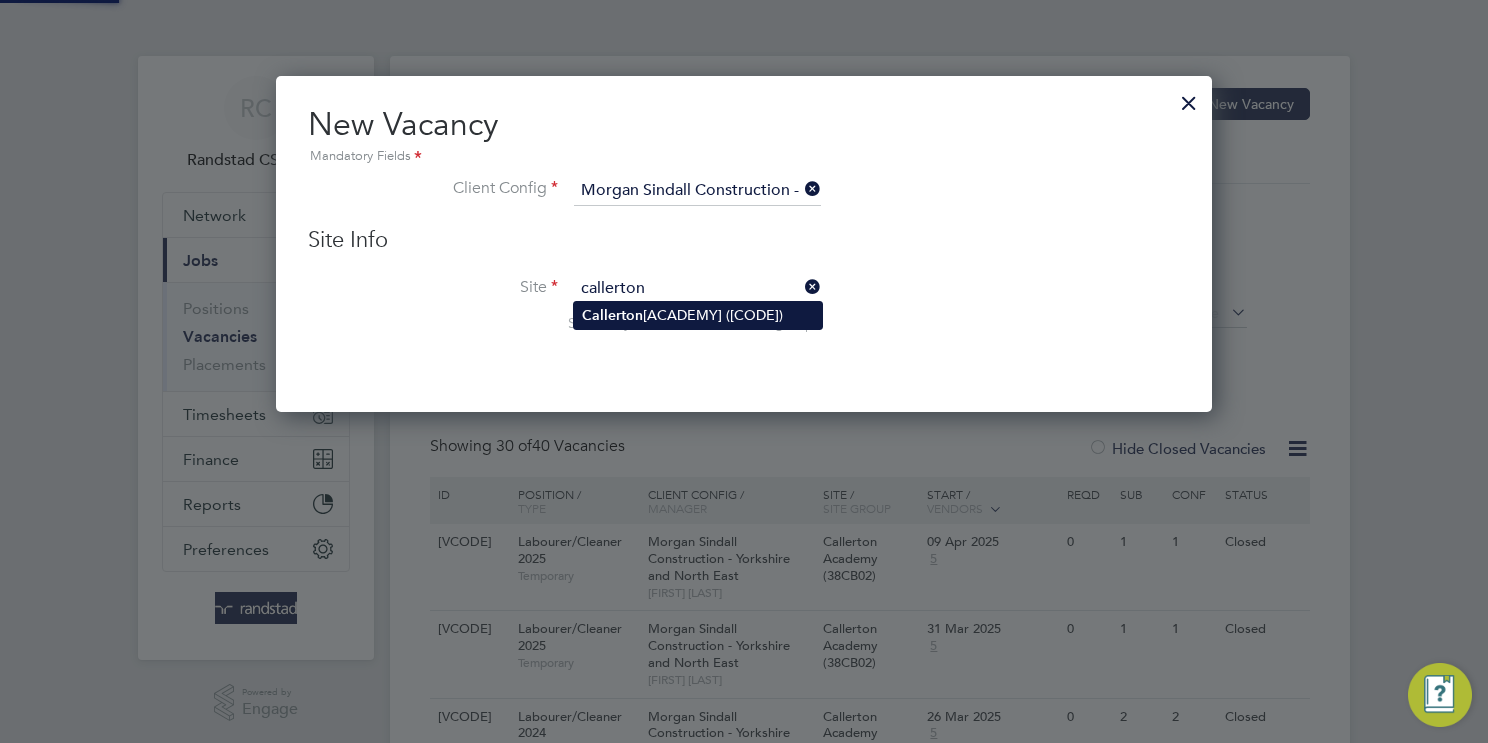 click on "Callerton  Academy (38CB02)" 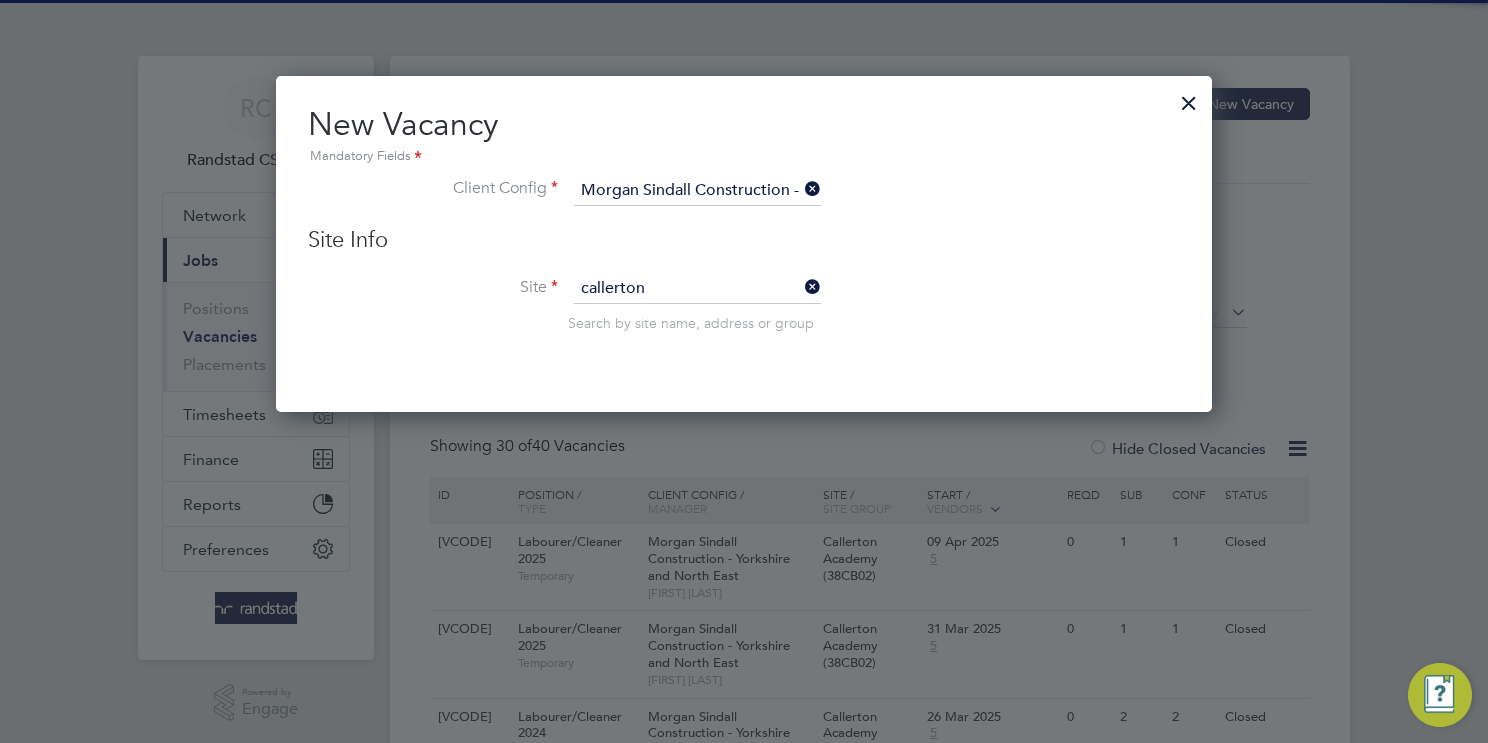 type on "Callerton Academy (38CB02)" 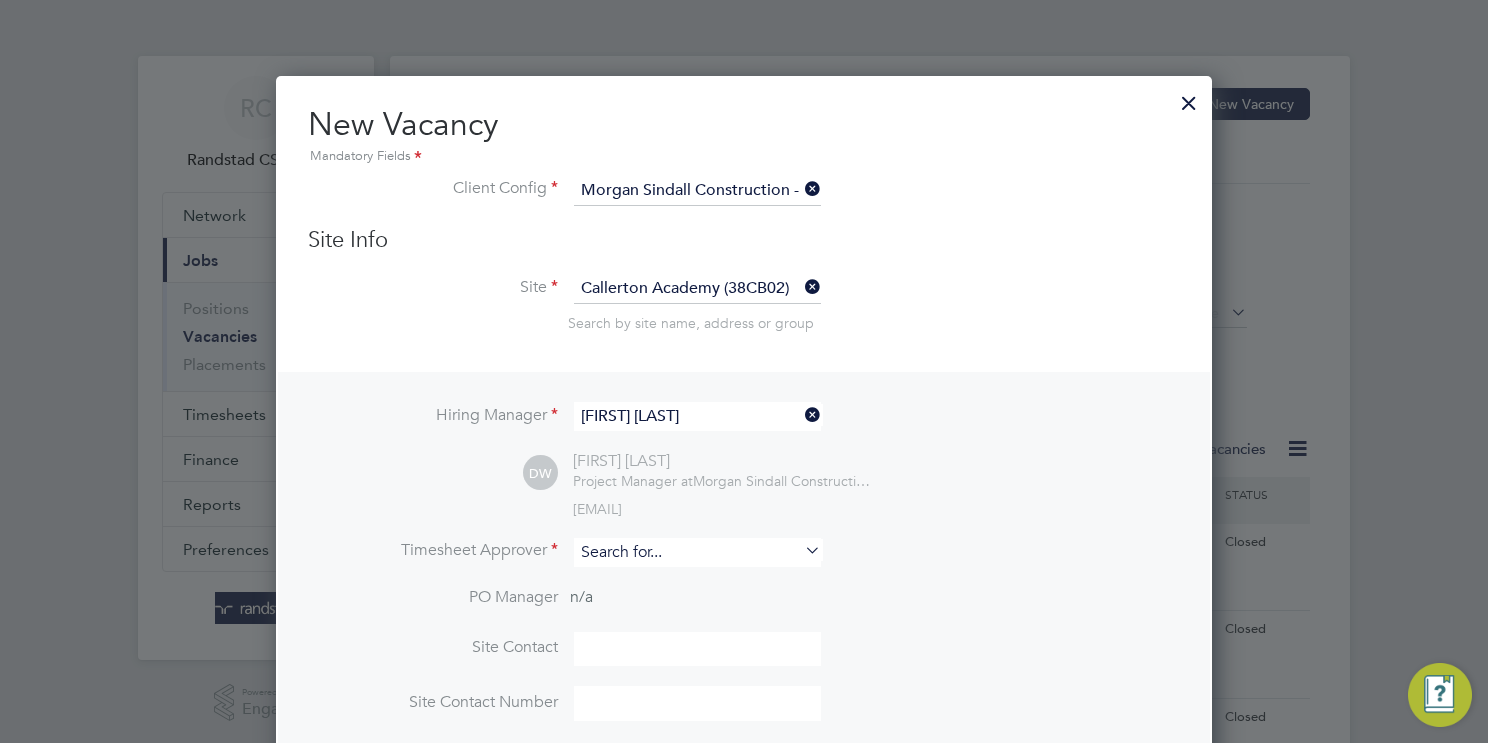click at bounding box center [697, 552] 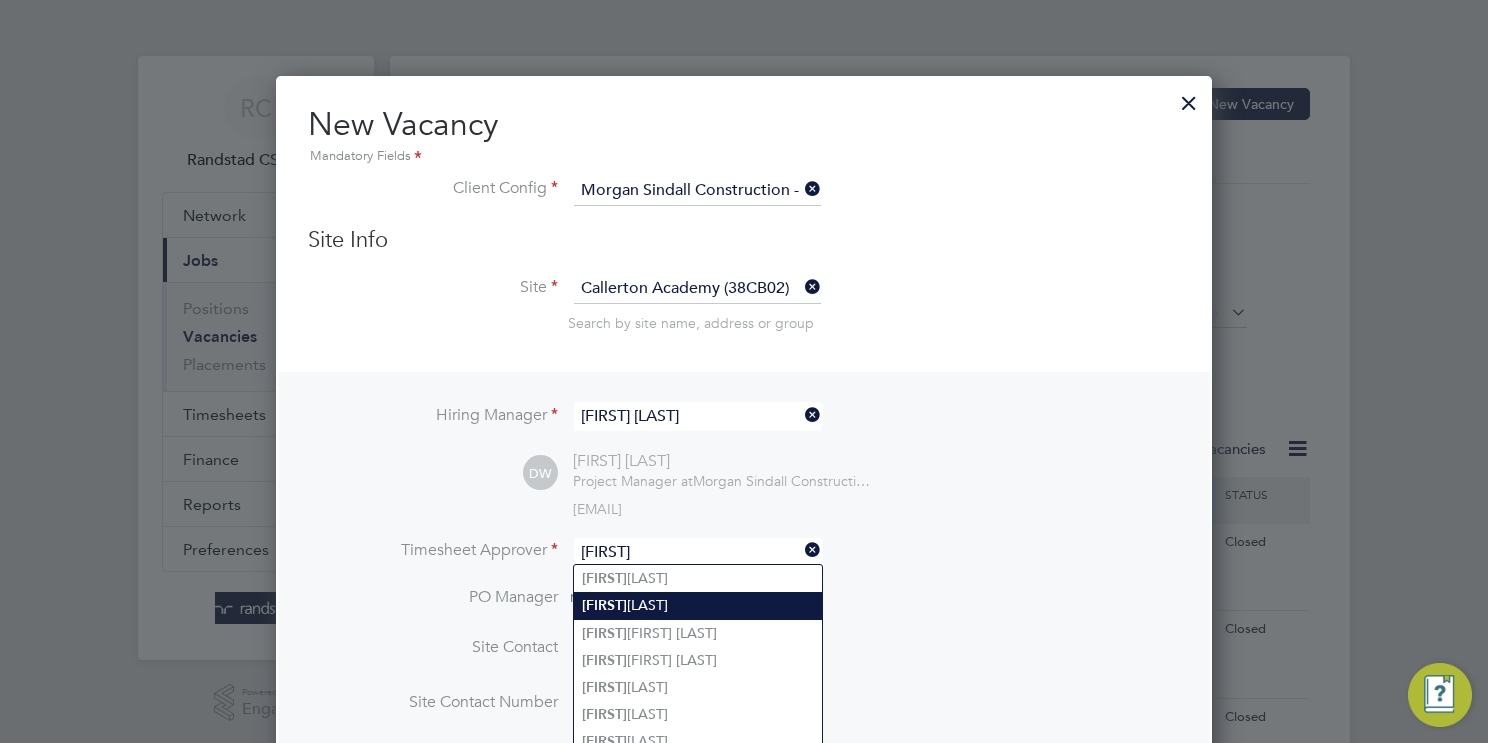 click on "Darre n Woodward" 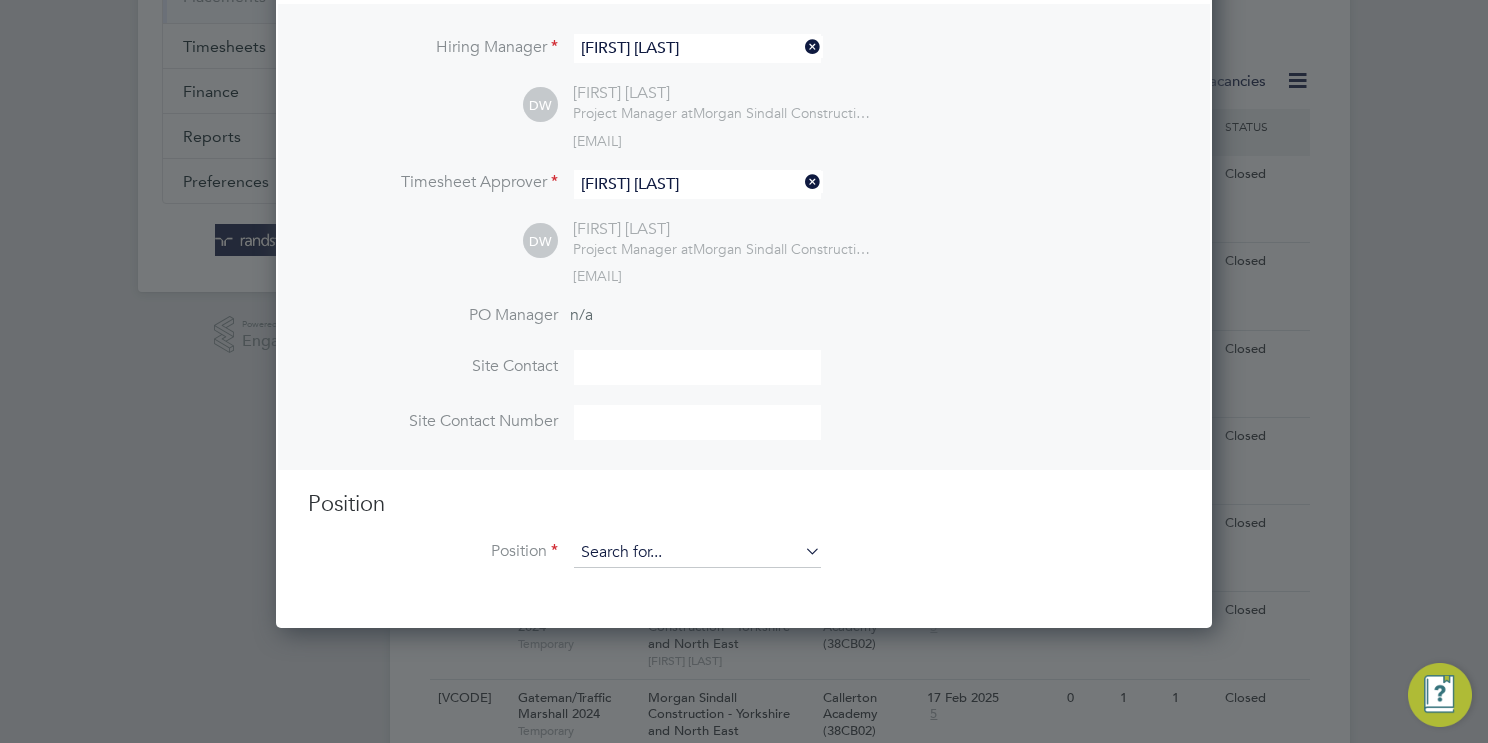 click at bounding box center (697, 553) 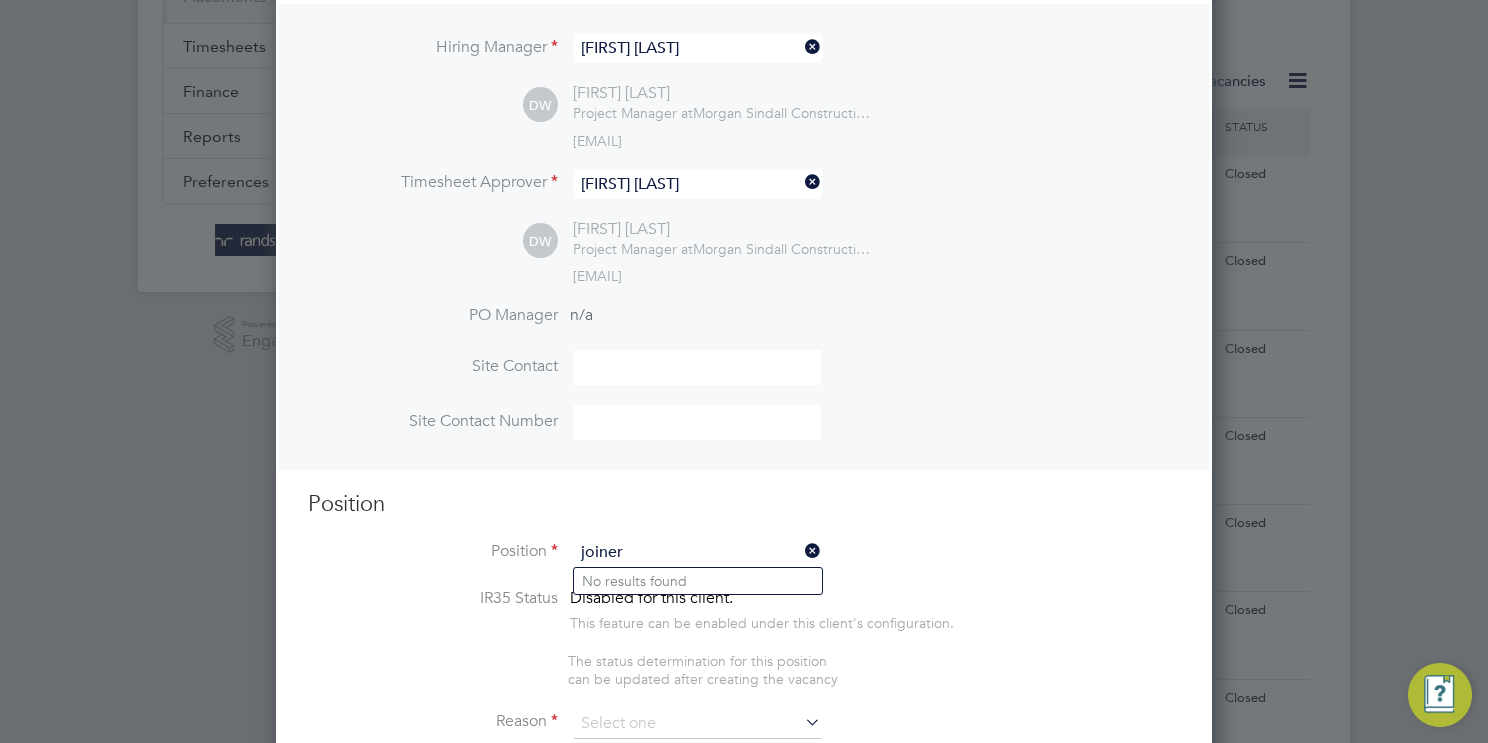 type on "joiner" 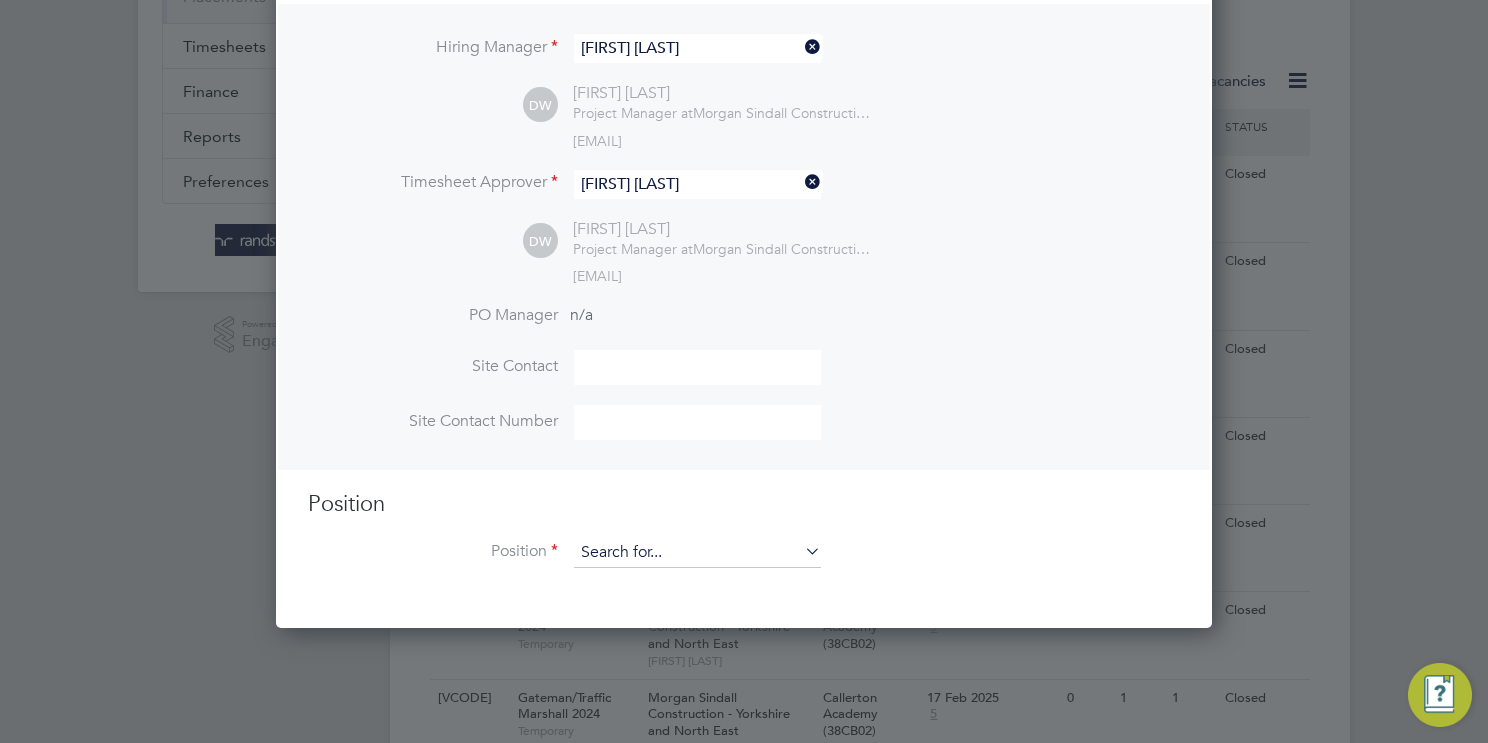 click at bounding box center [697, 553] 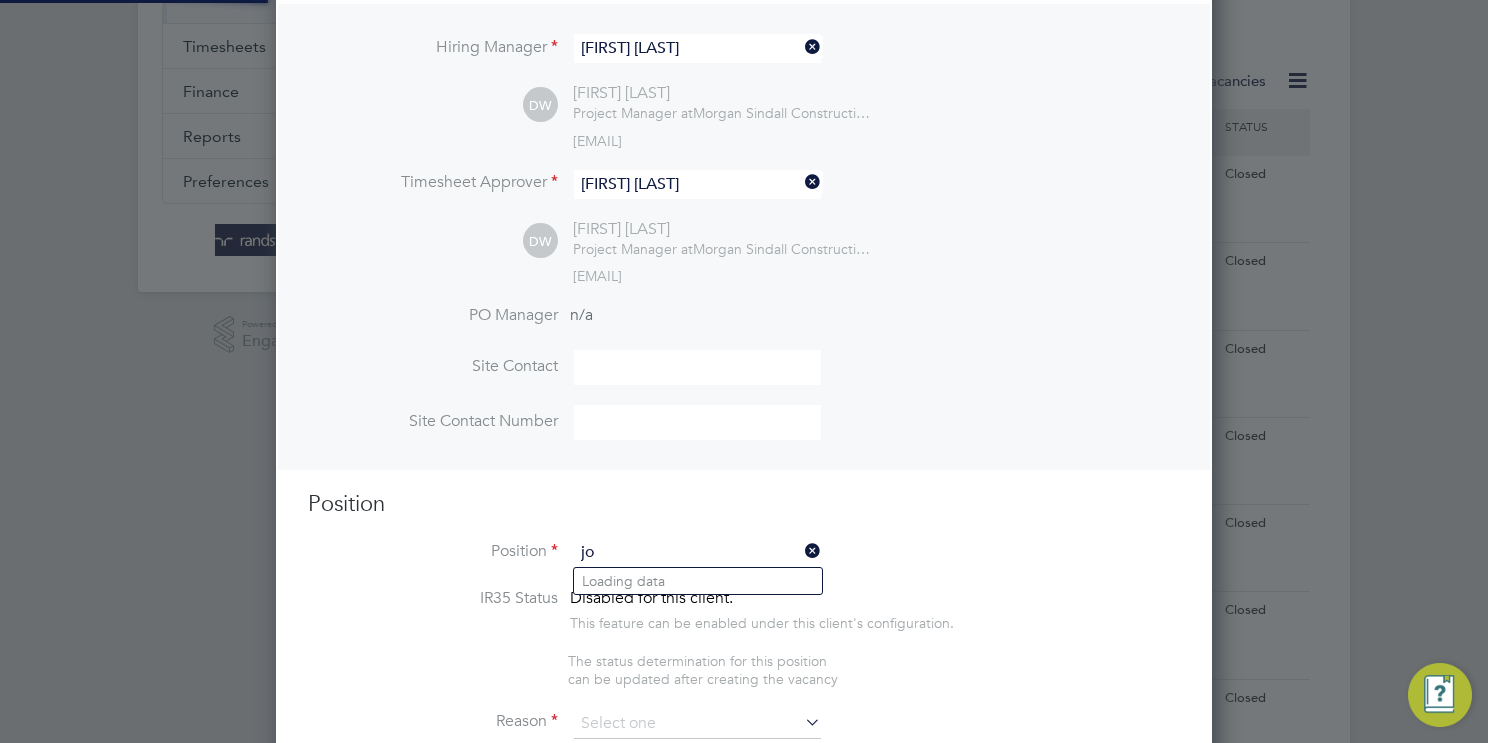 scroll, scrollTop: 9, scrollLeft: 10, axis: both 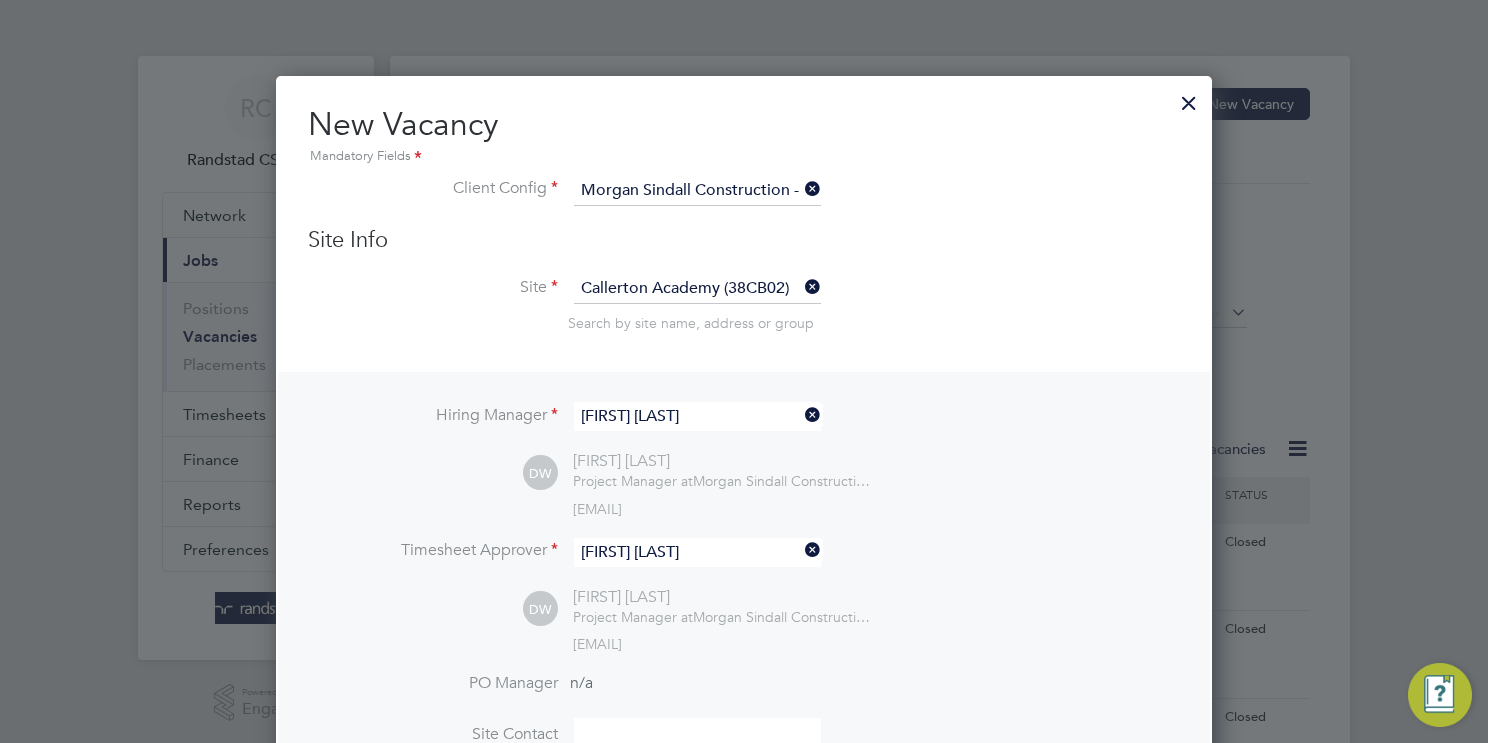 type on "joiner" 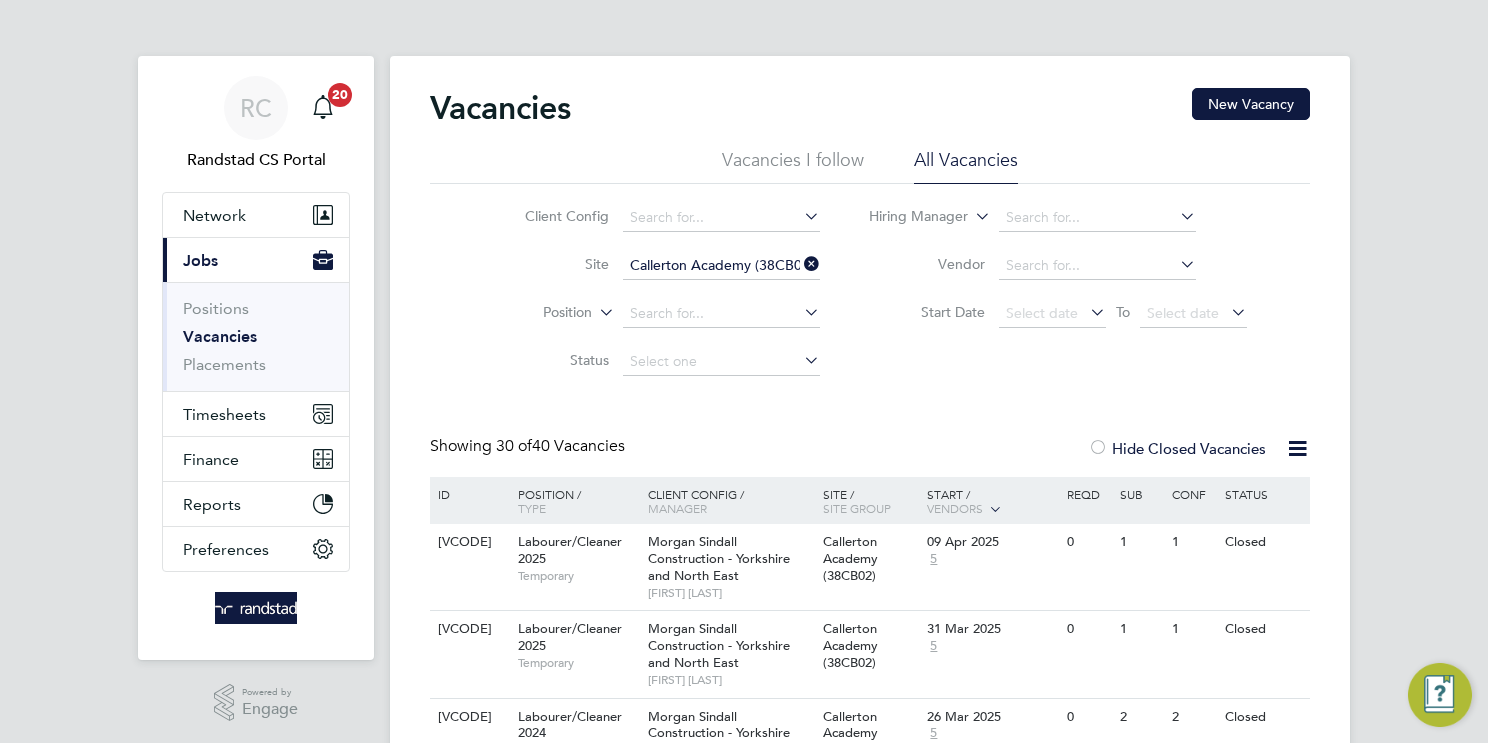 type 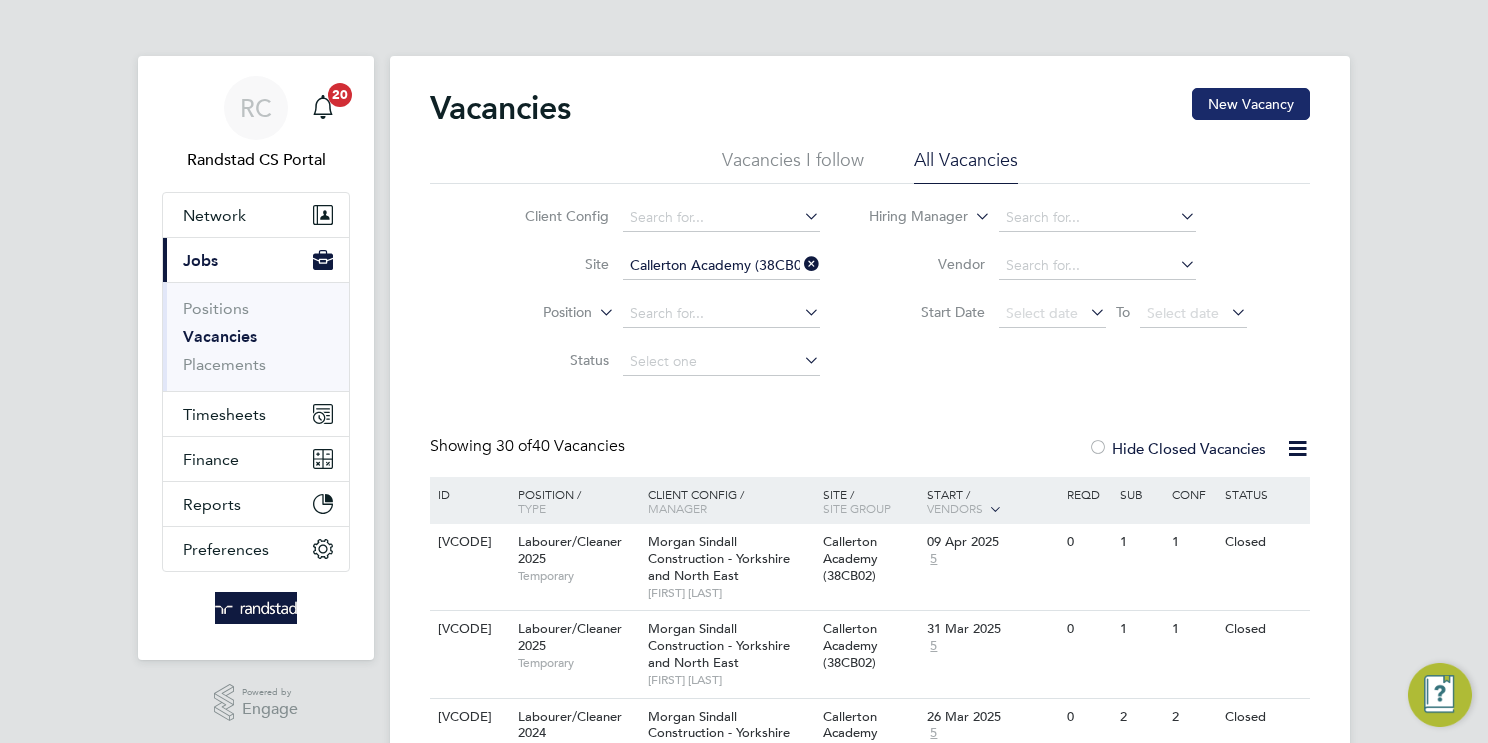 click on "New Vacancy" 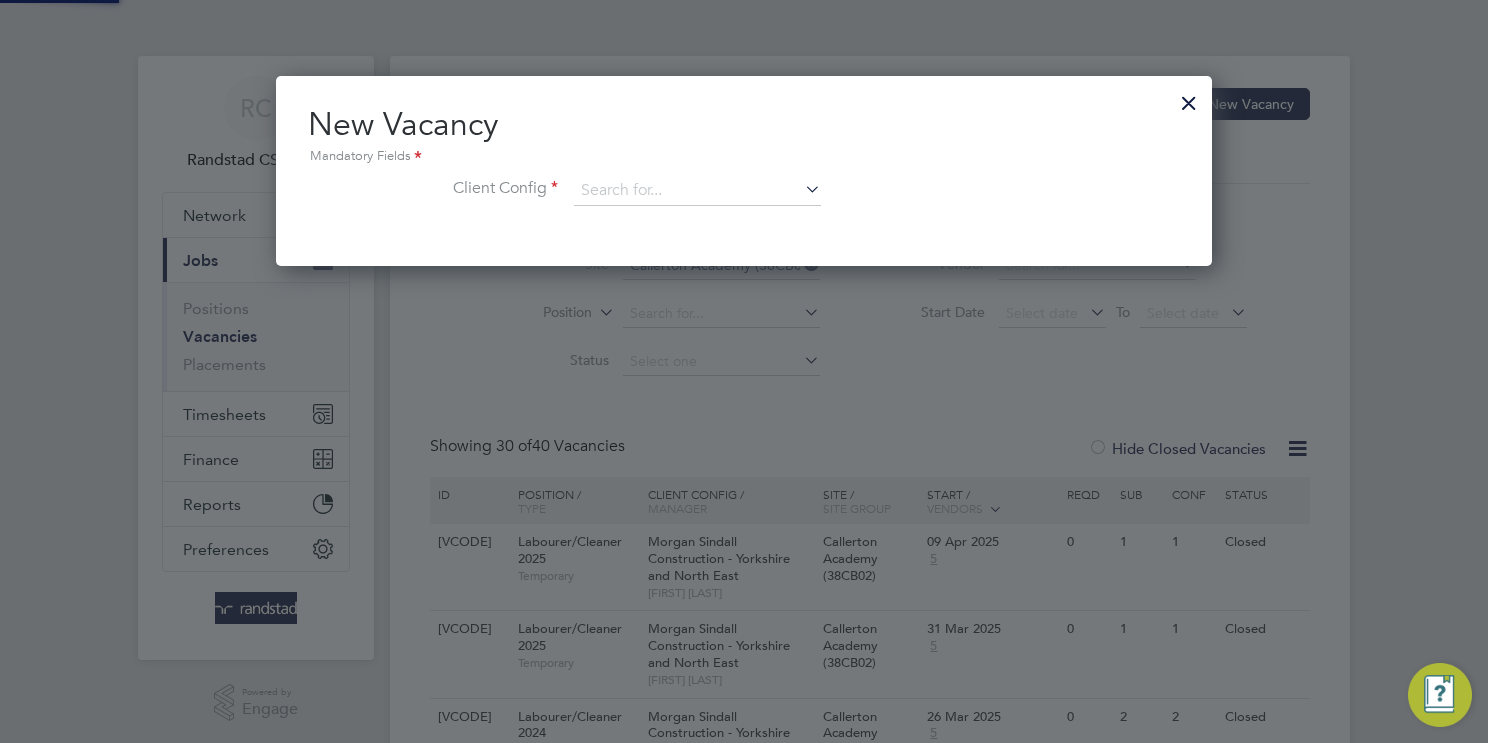 scroll, scrollTop: 10, scrollLeft: 10, axis: both 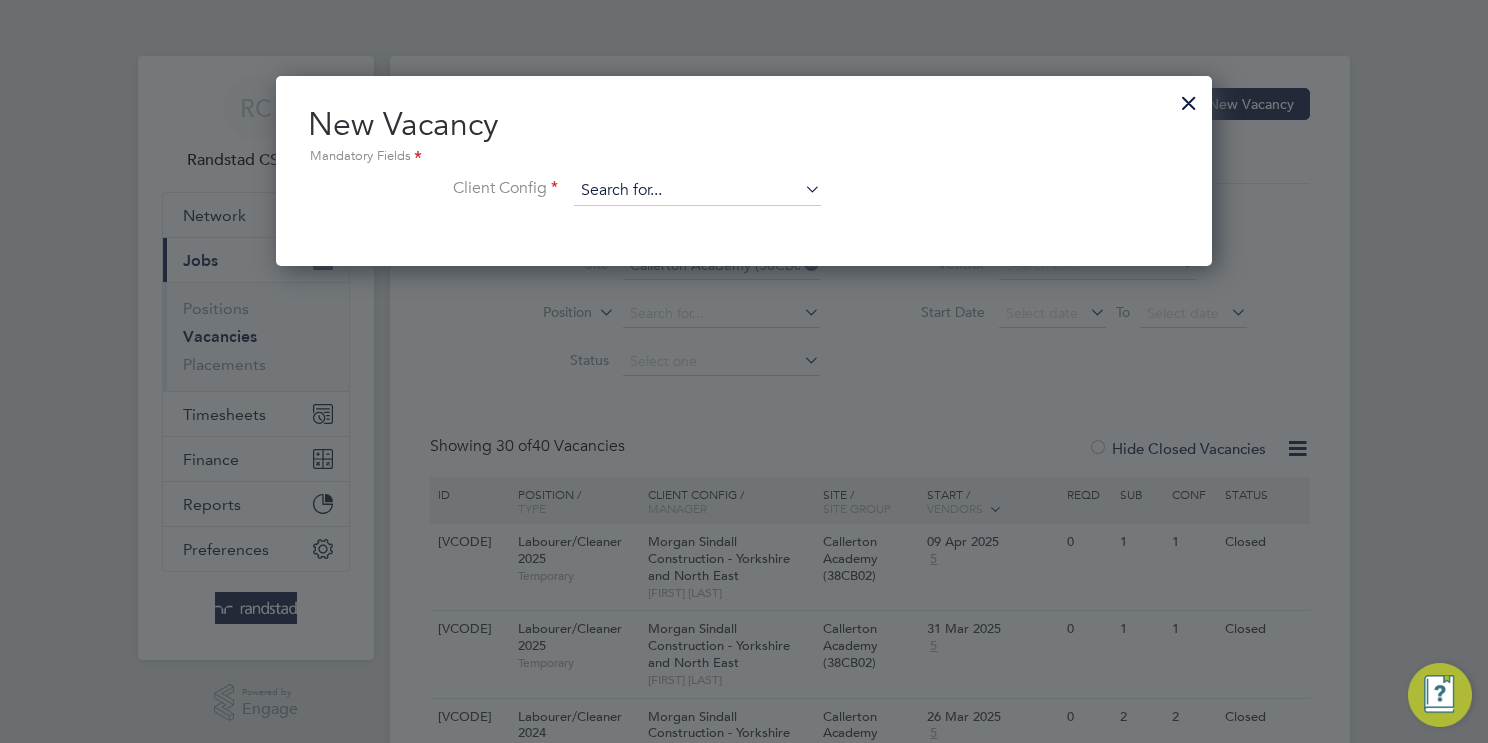 click at bounding box center (697, 191) 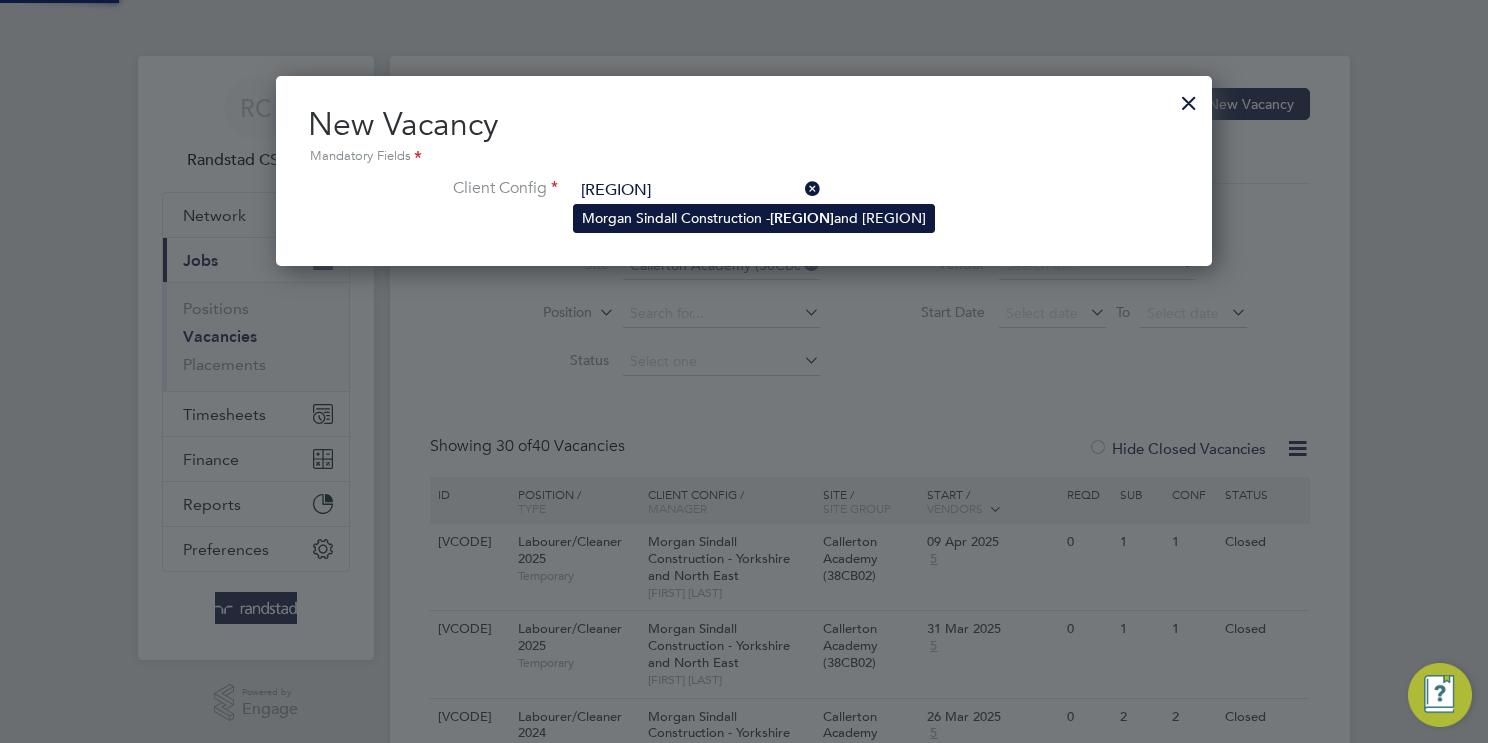 click on "Morgan Sindall Construction -  Yorkshire  and North East" 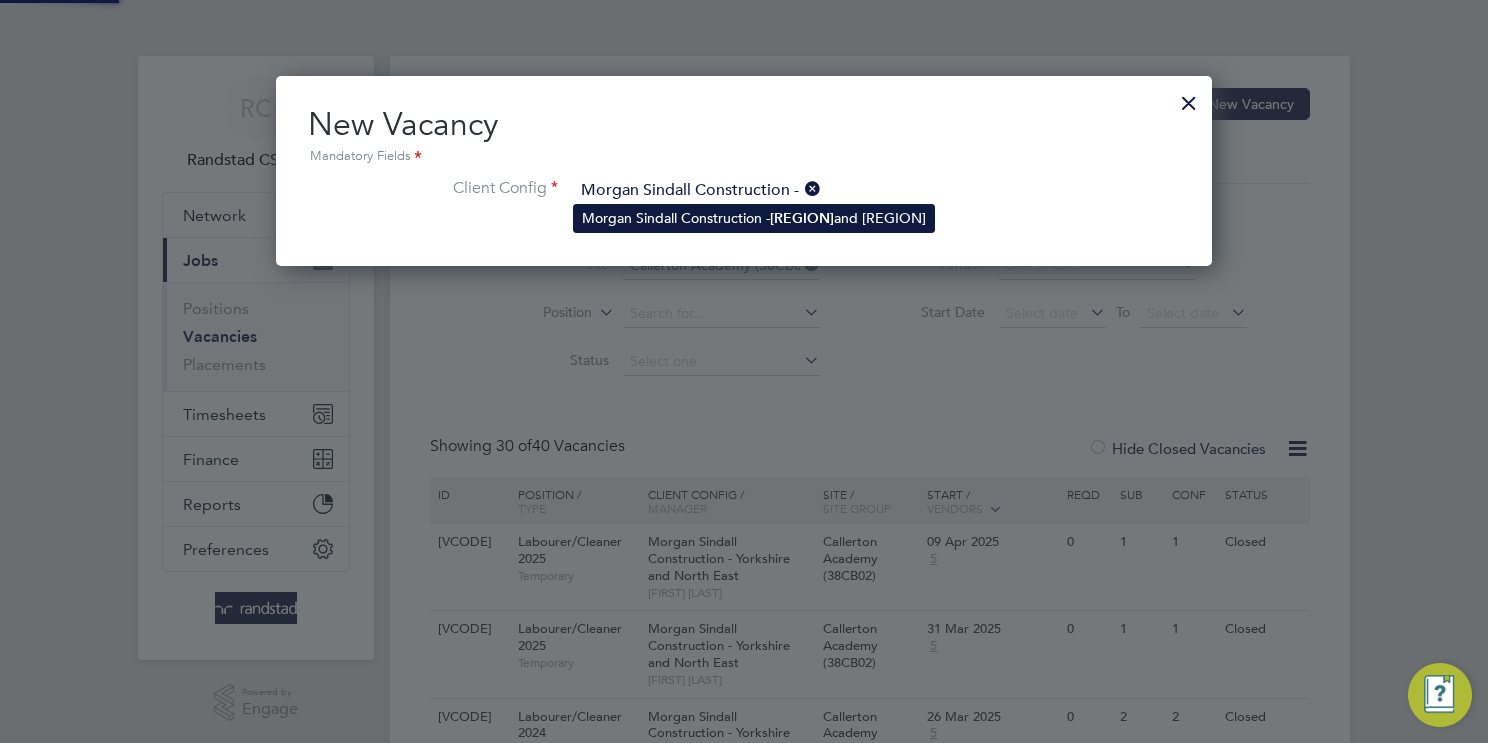 scroll, scrollTop: 11, scrollLeft: 10, axis: both 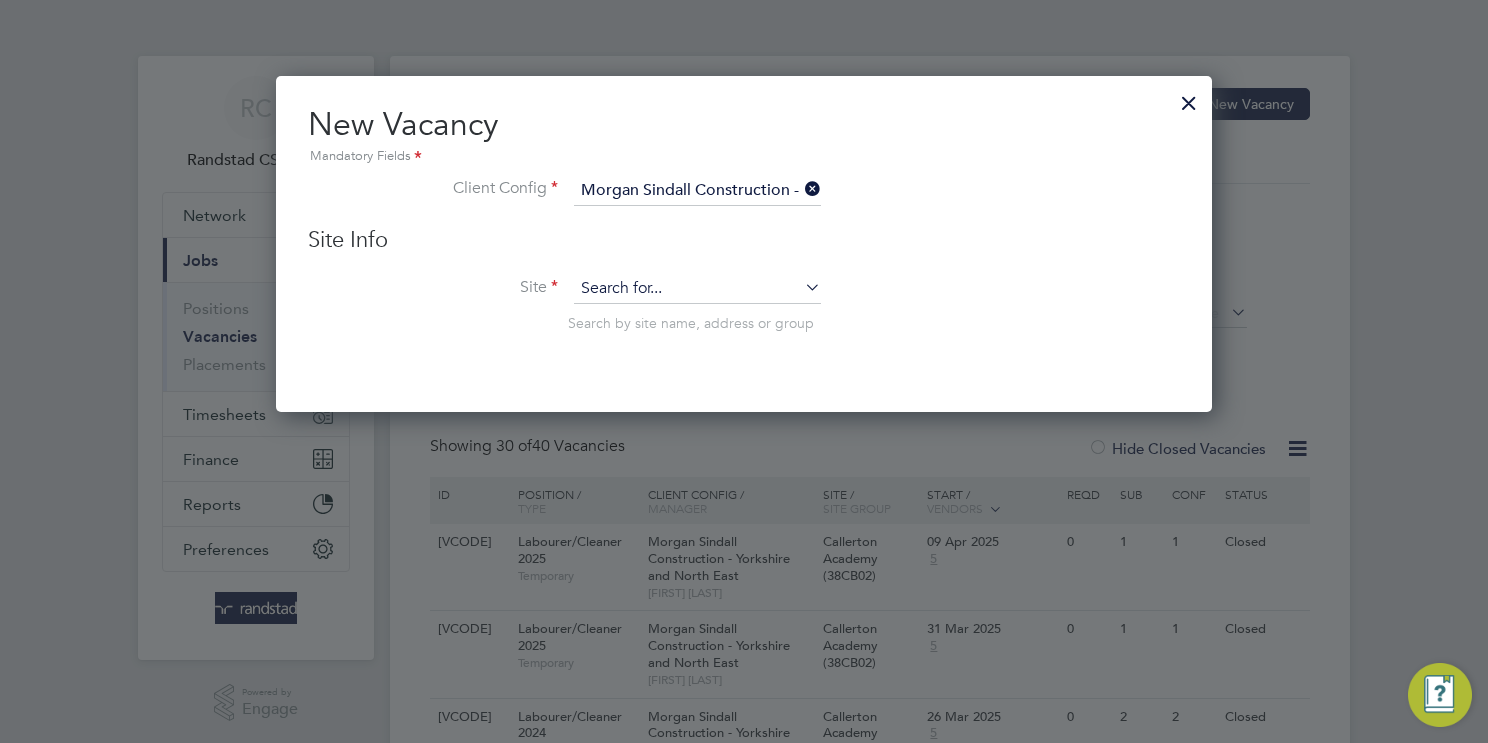 click at bounding box center (697, 289) 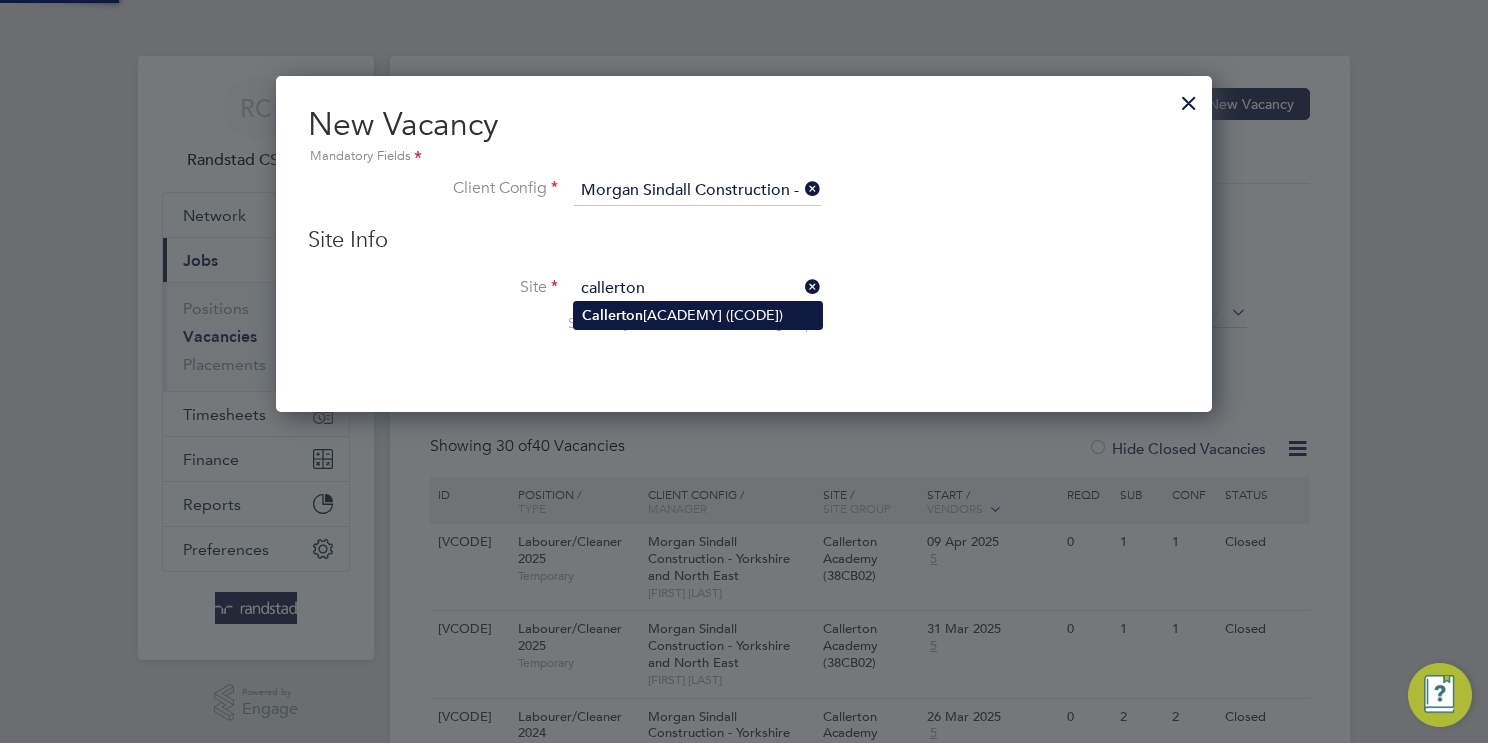 click on "Callerton" 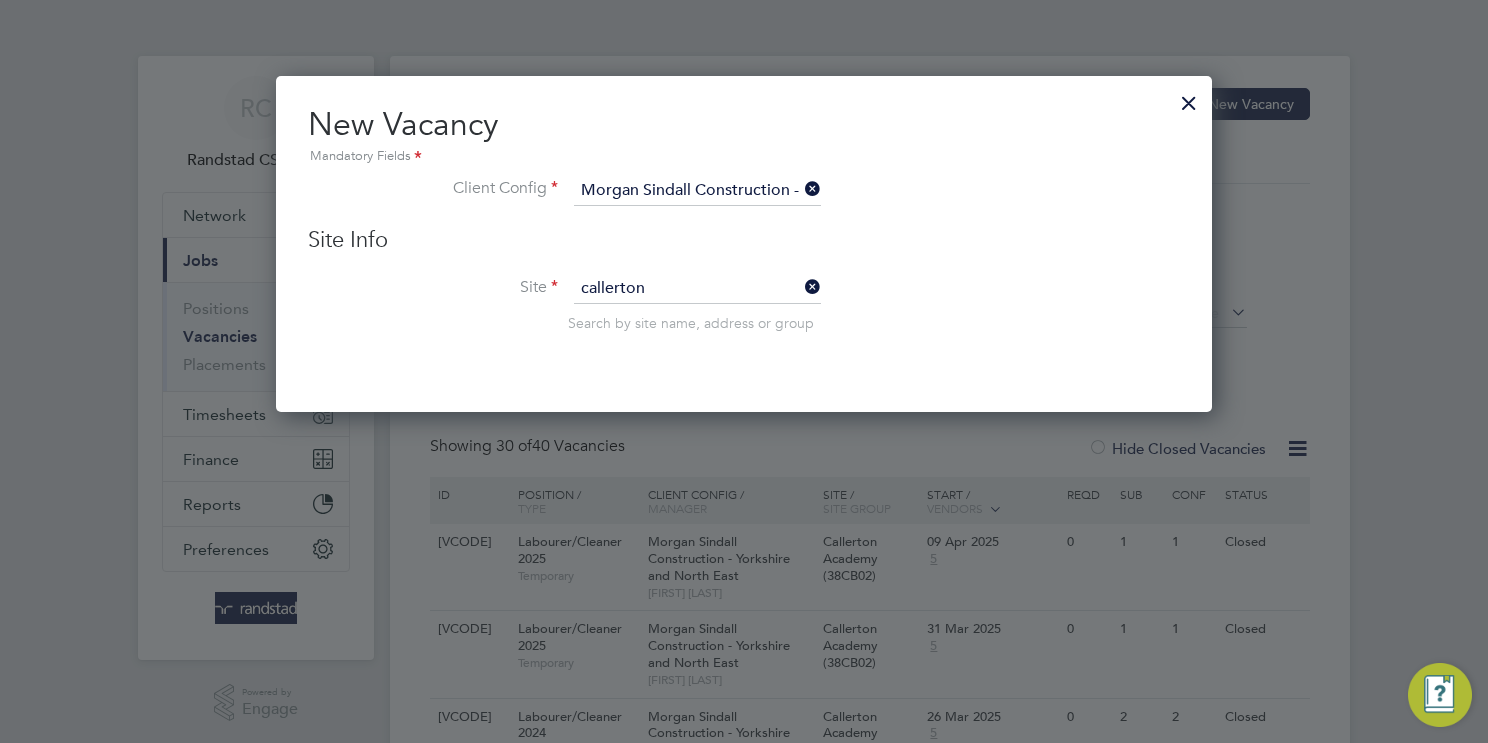type on "Callerton Academy (38CB02)" 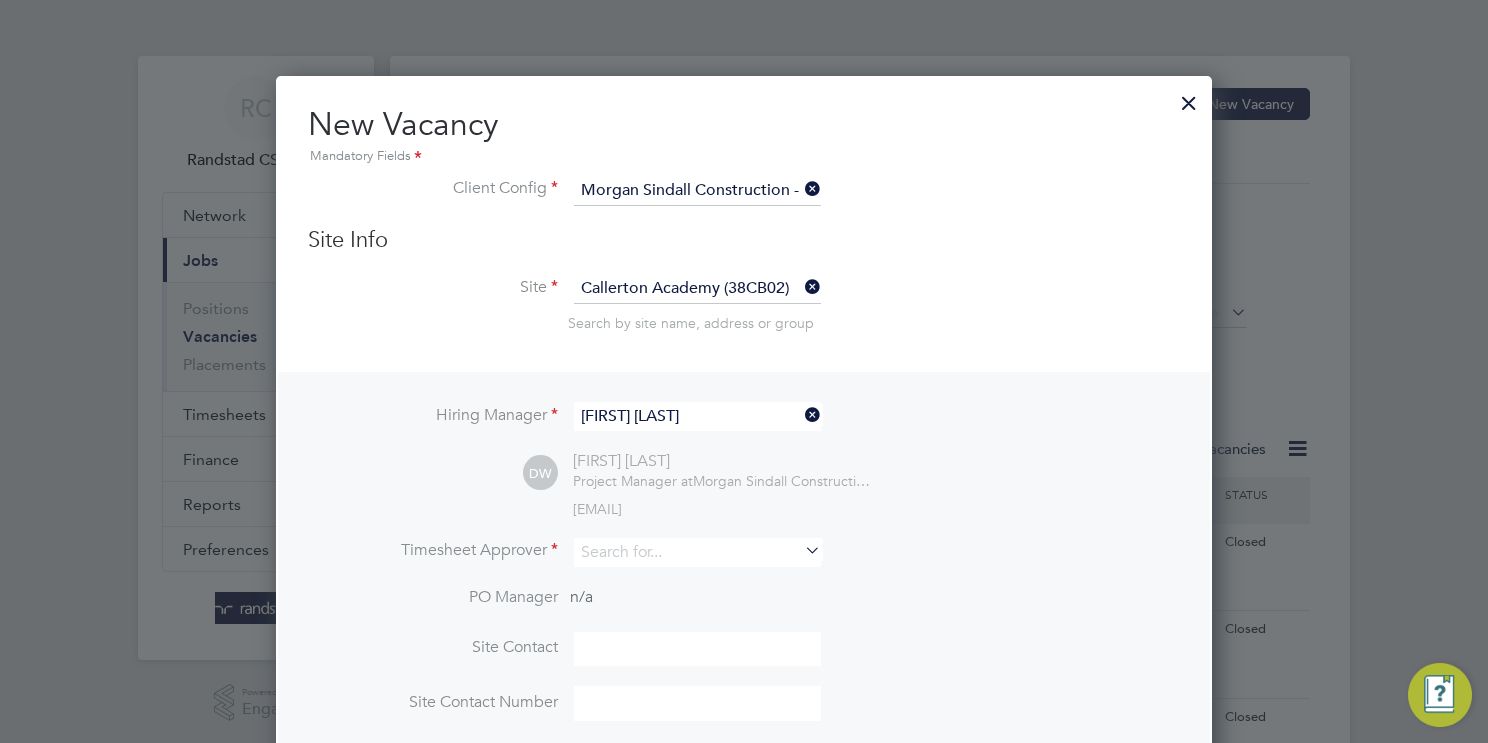 scroll, scrollTop: 10, scrollLeft: 10, axis: both 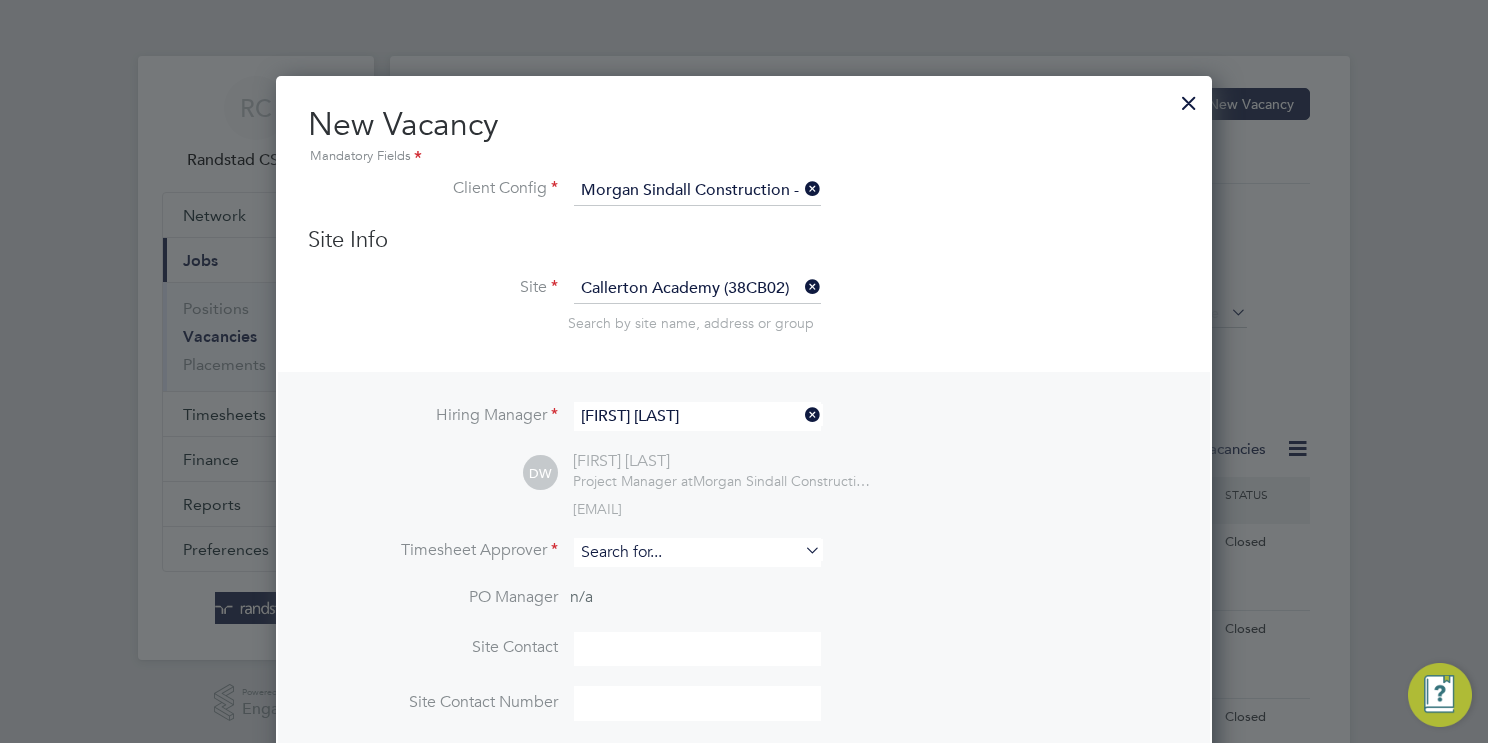 click at bounding box center [697, 552] 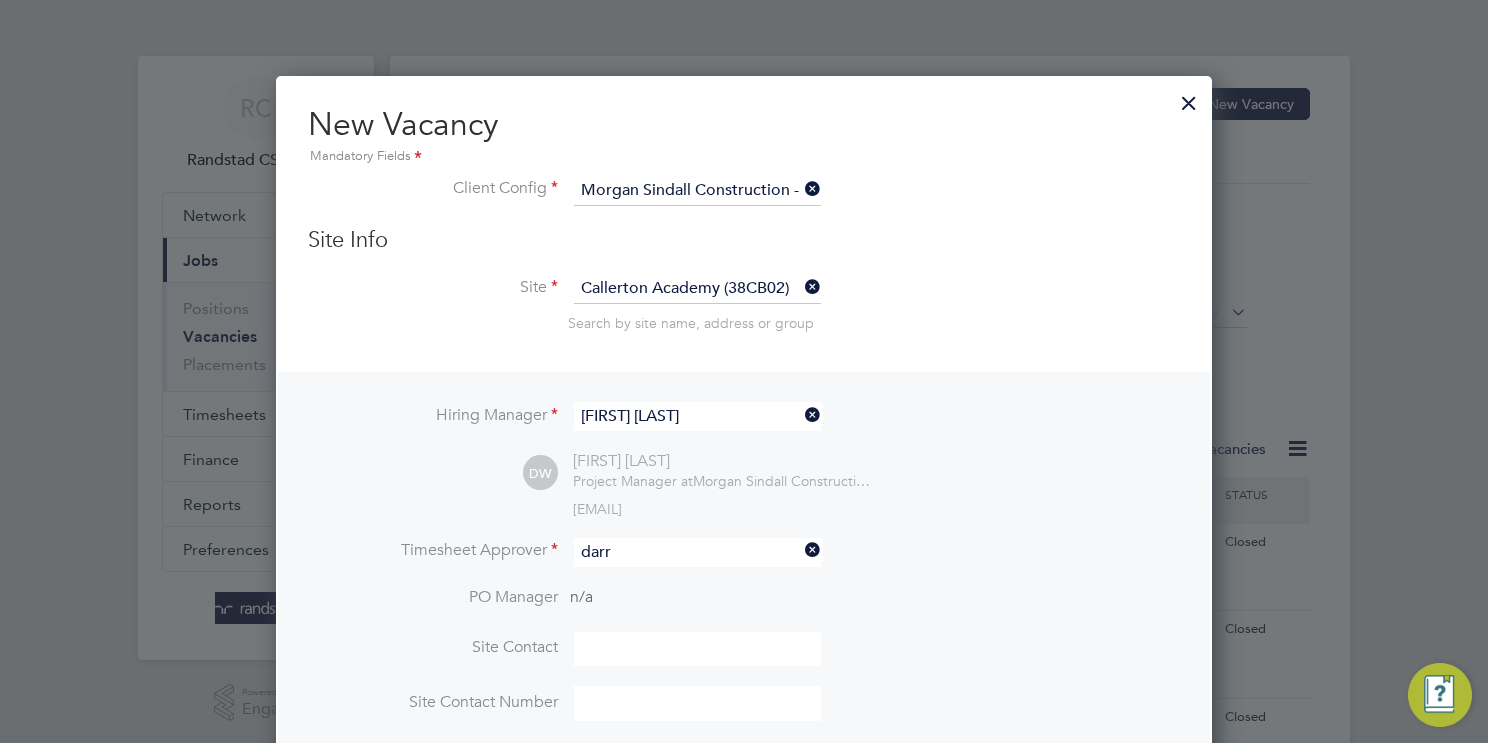 click on "Darr en Woodward" 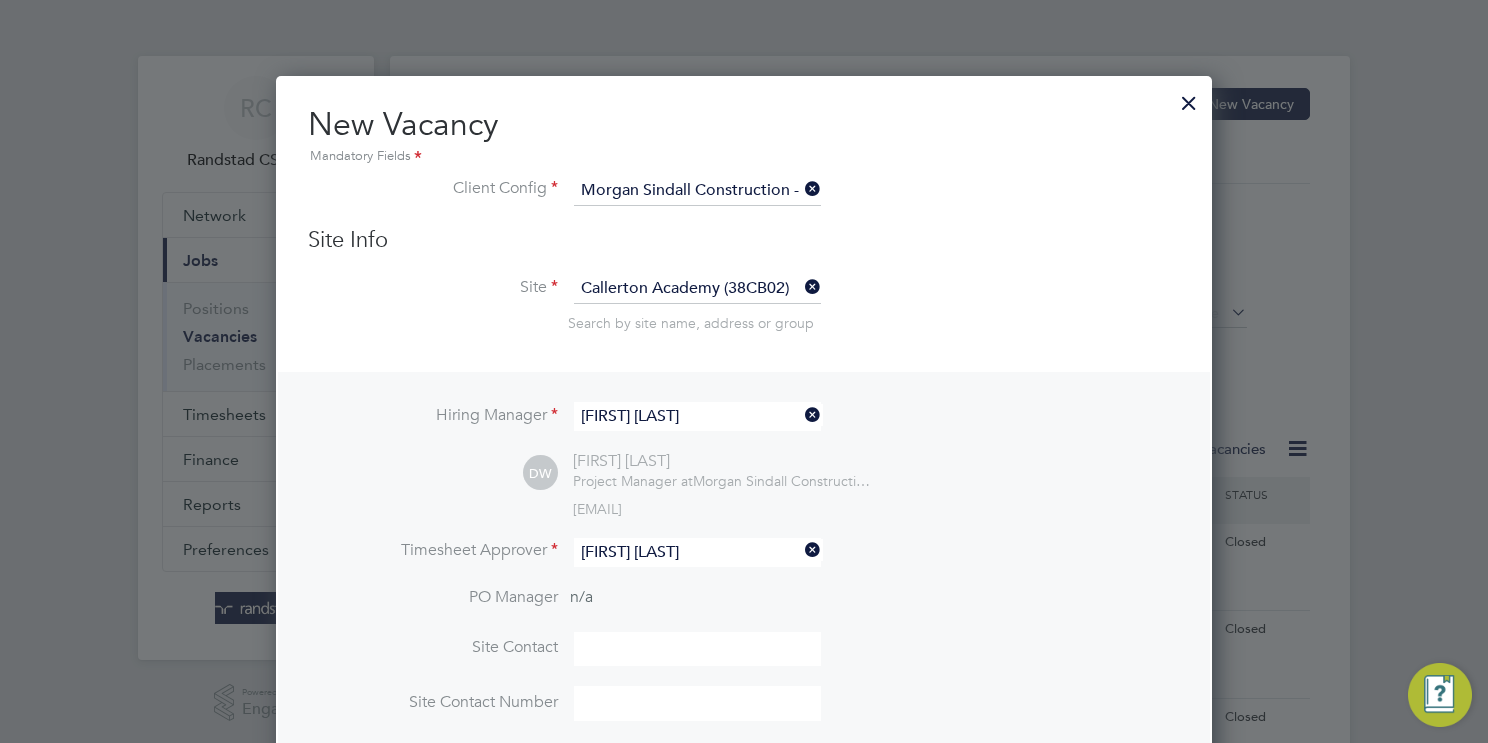 scroll, scrollTop: 10, scrollLeft: 10, axis: both 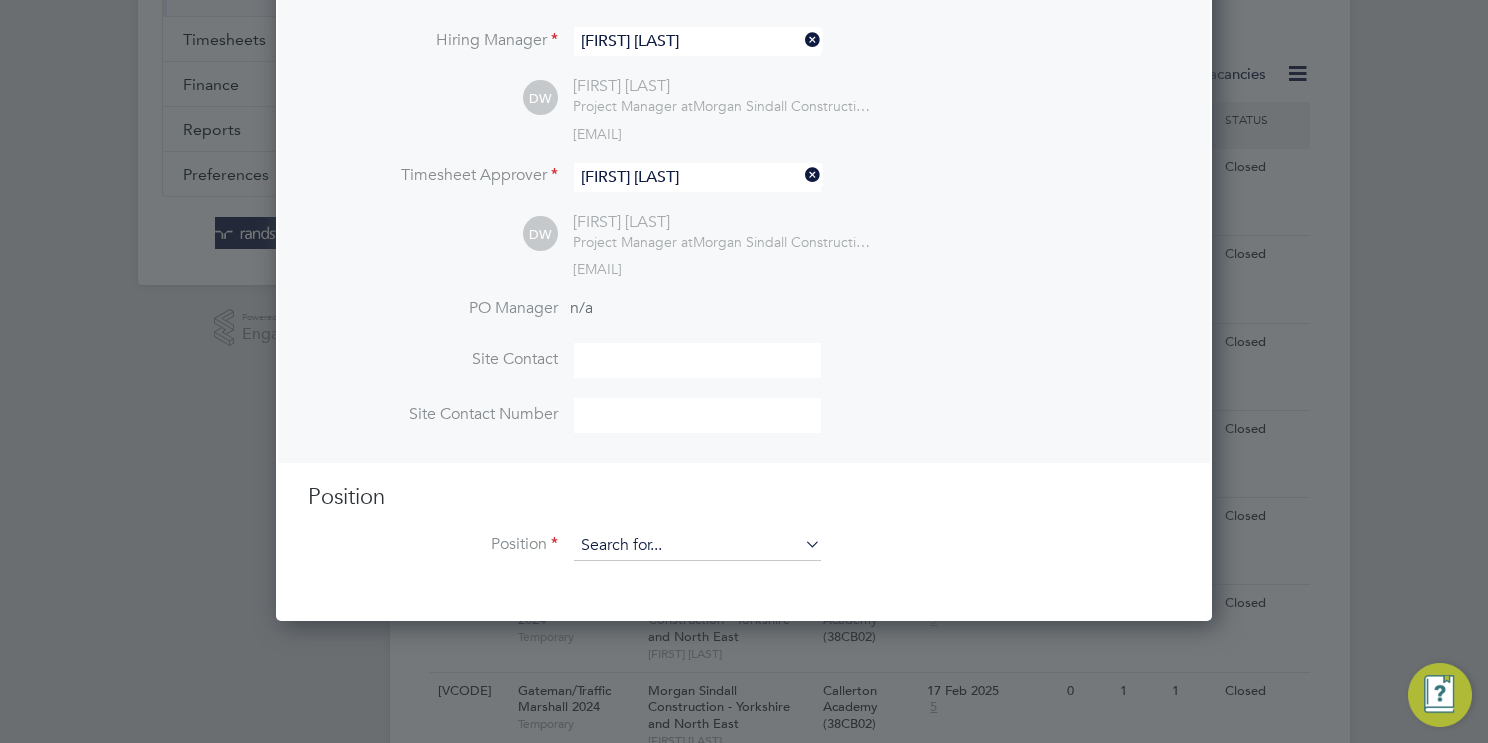 click at bounding box center [697, 546] 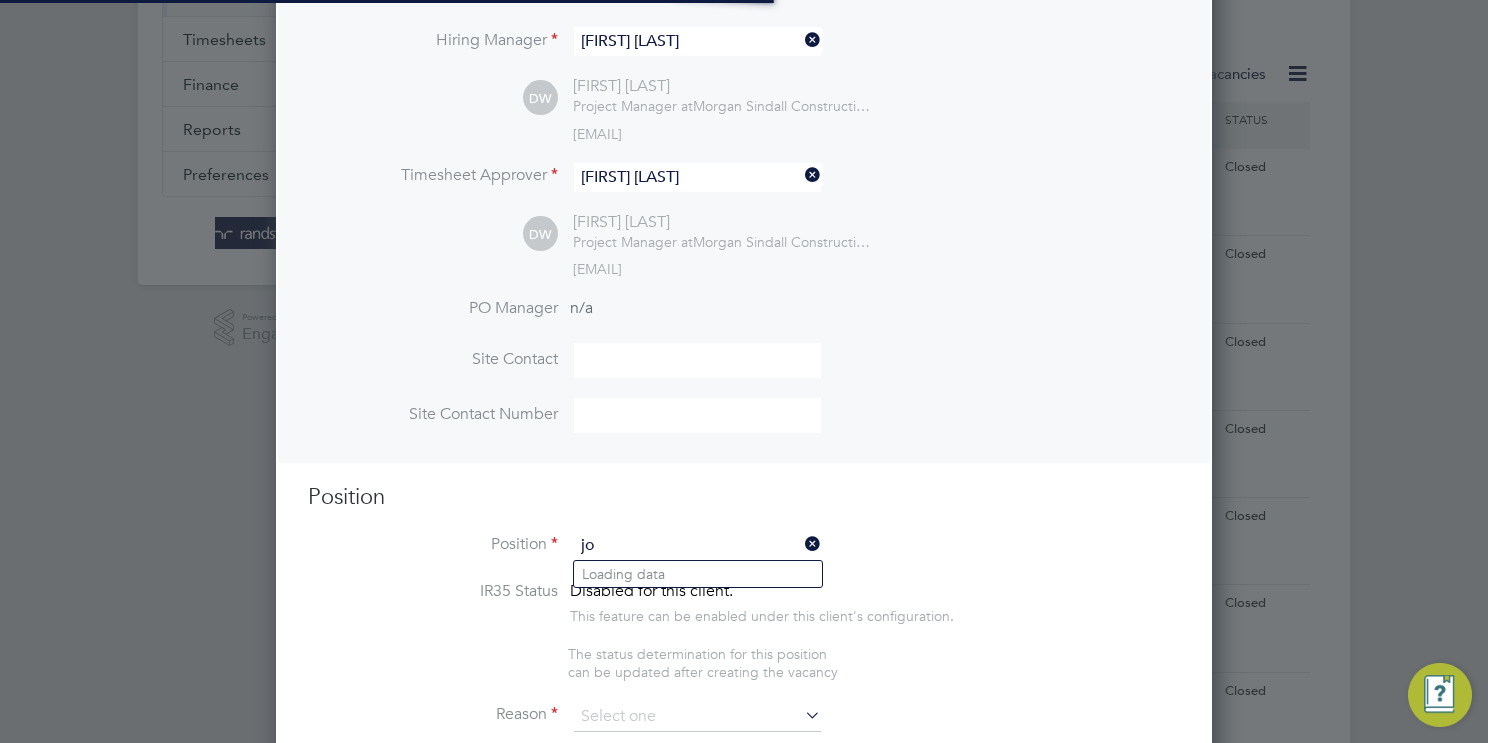 scroll, scrollTop: 9, scrollLeft: 10, axis: both 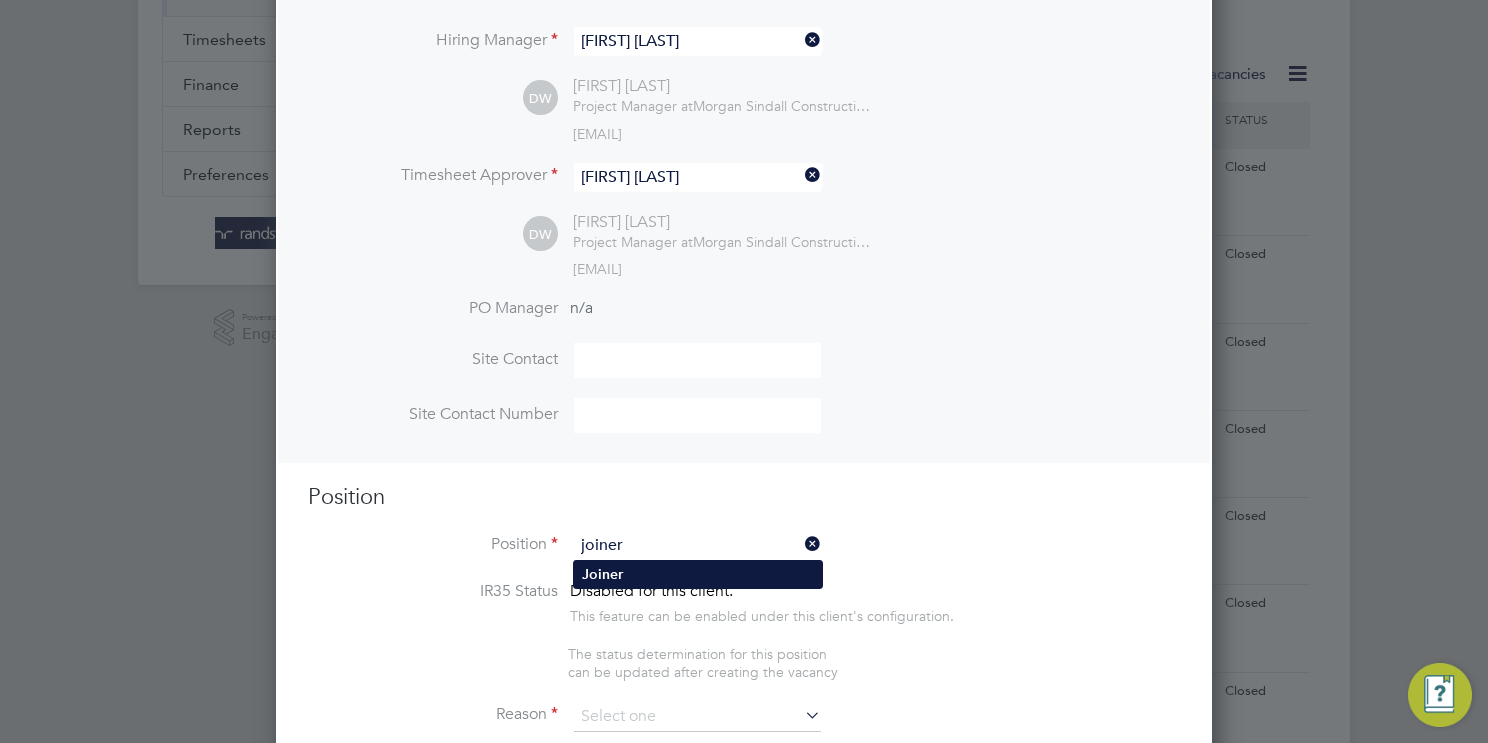 click on "Joiner" 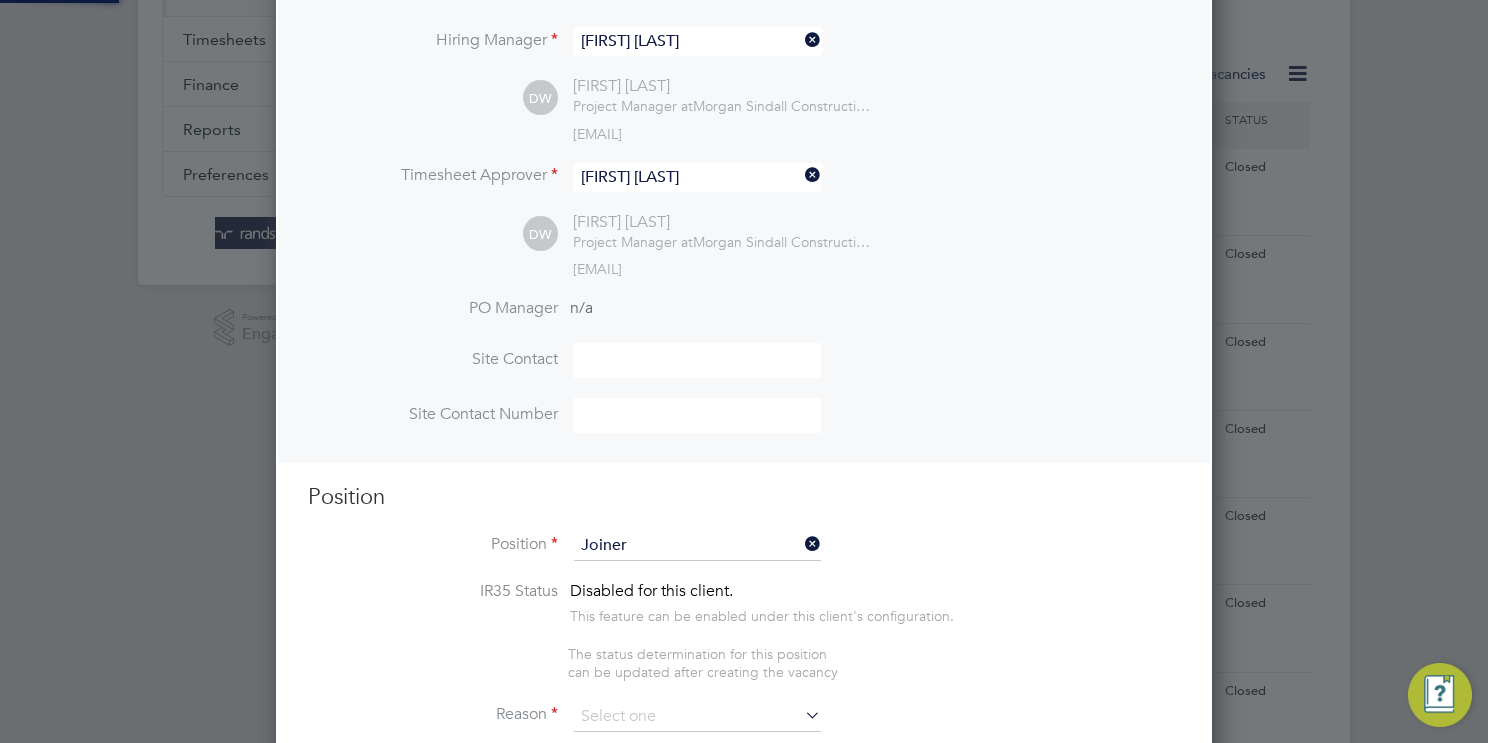 type on "TBC" 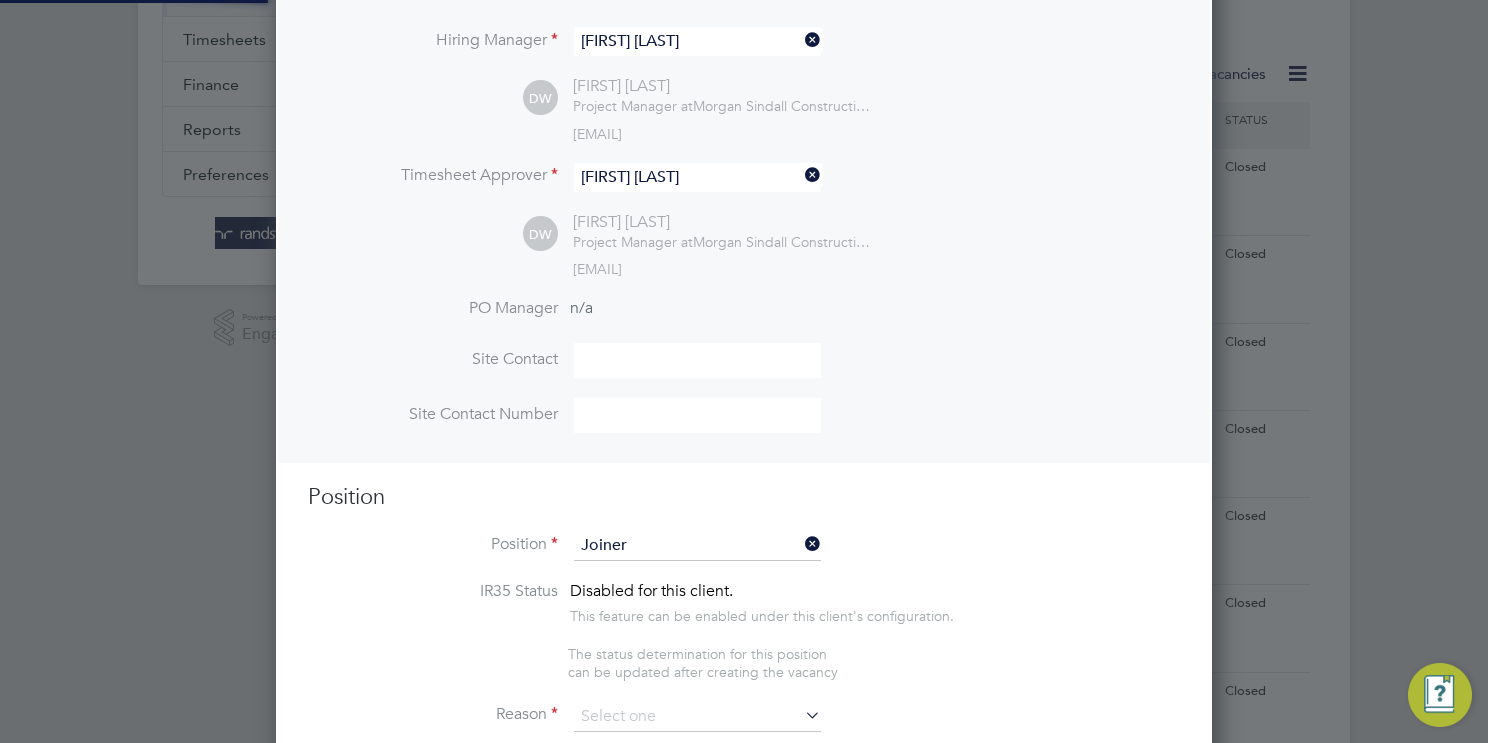 scroll, scrollTop: 498, scrollLeft: 0, axis: vertical 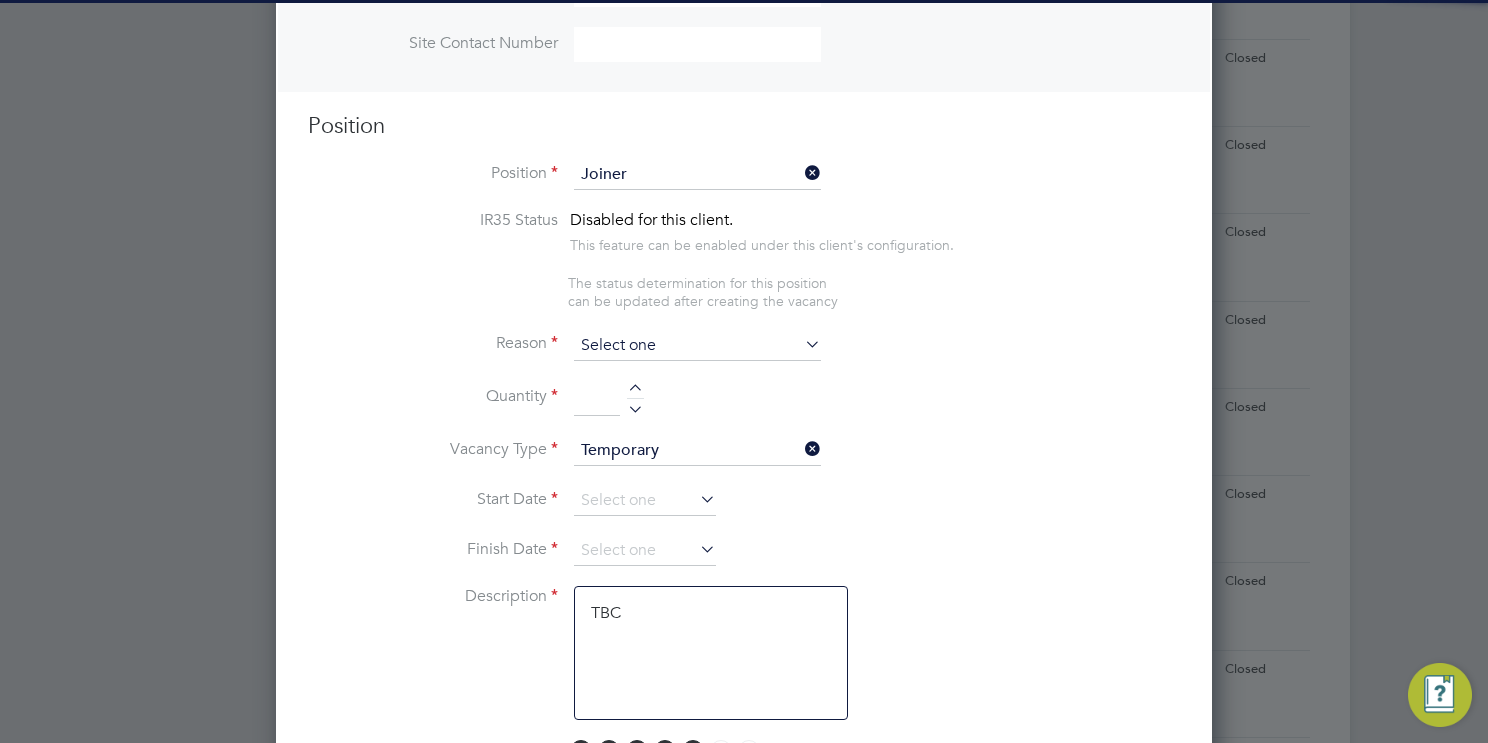 click at bounding box center (697, 346) 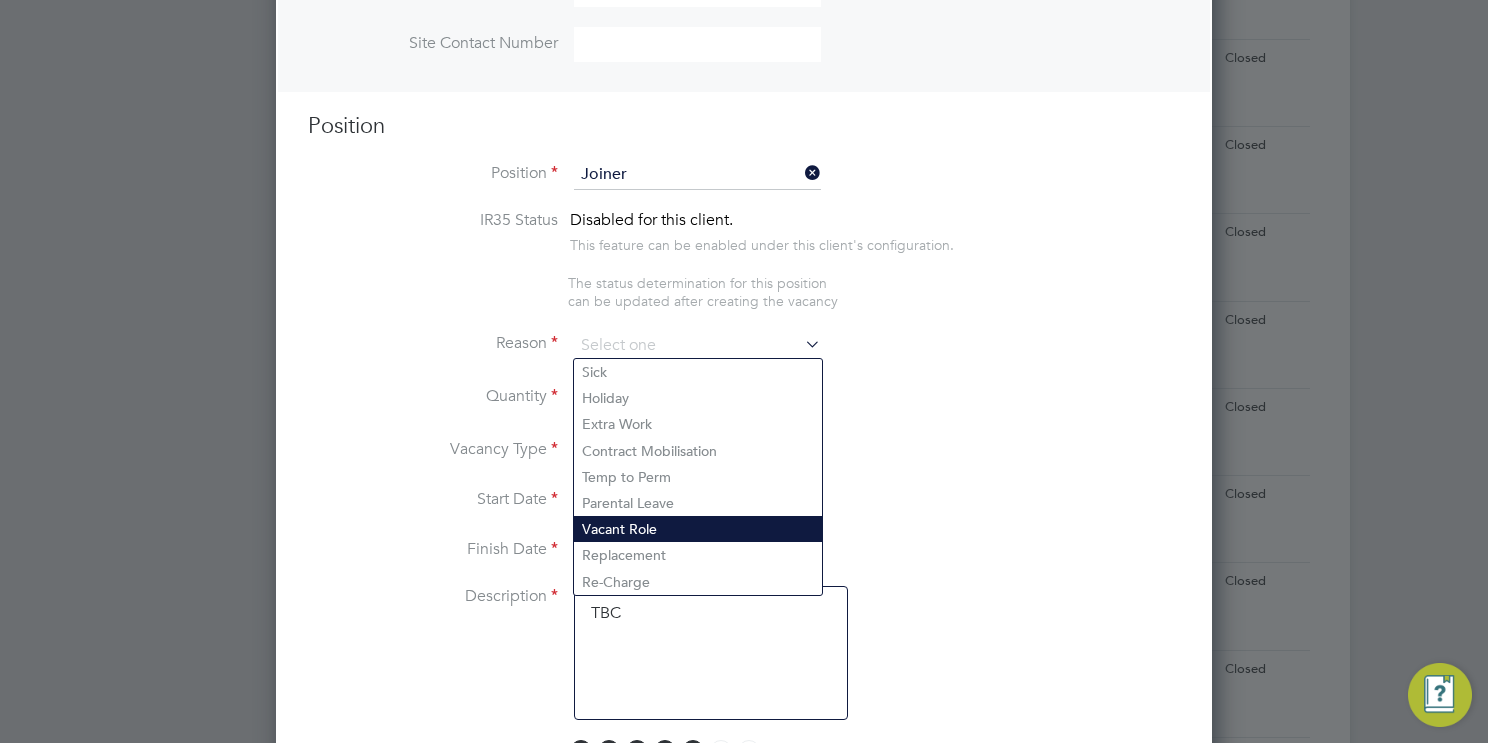 click on "Vacant Role" 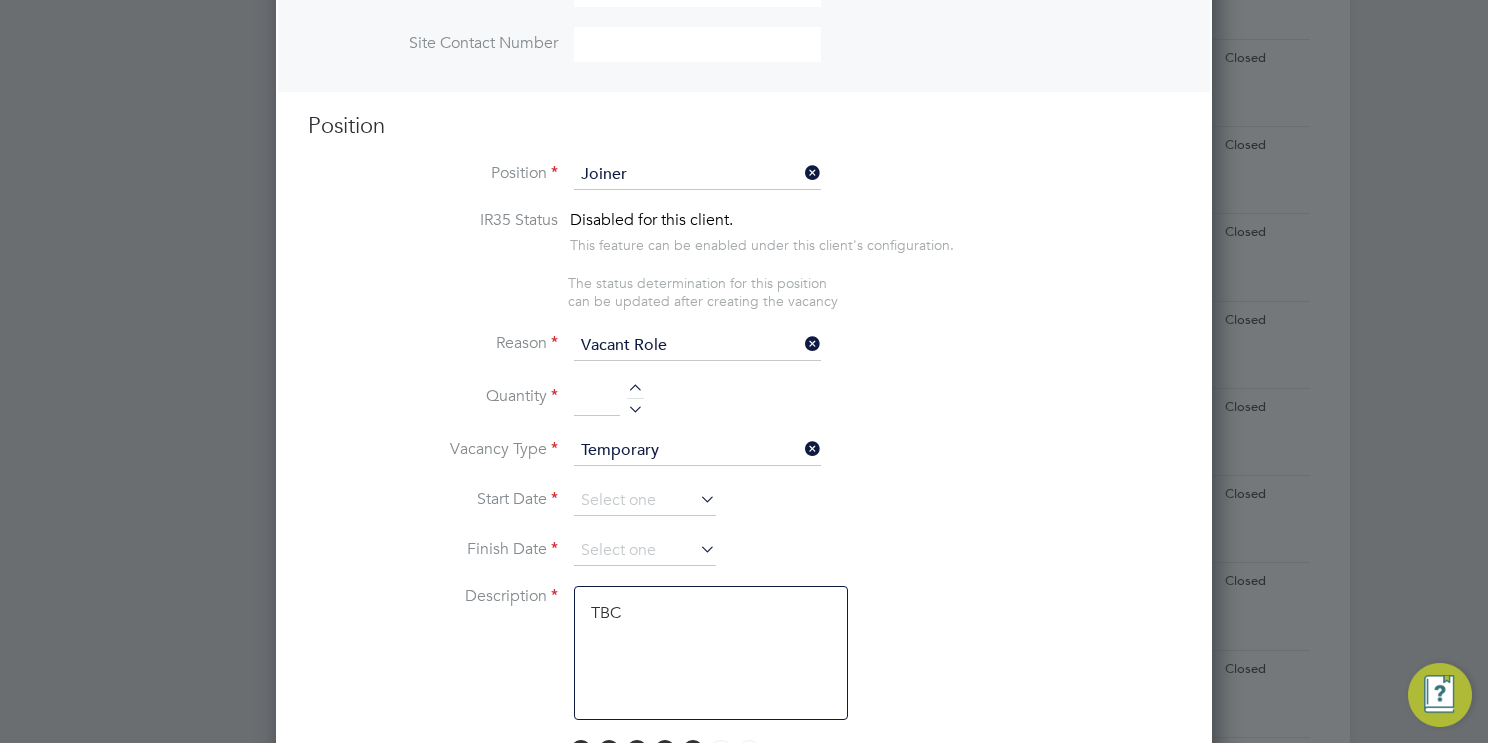 click at bounding box center [635, 391] 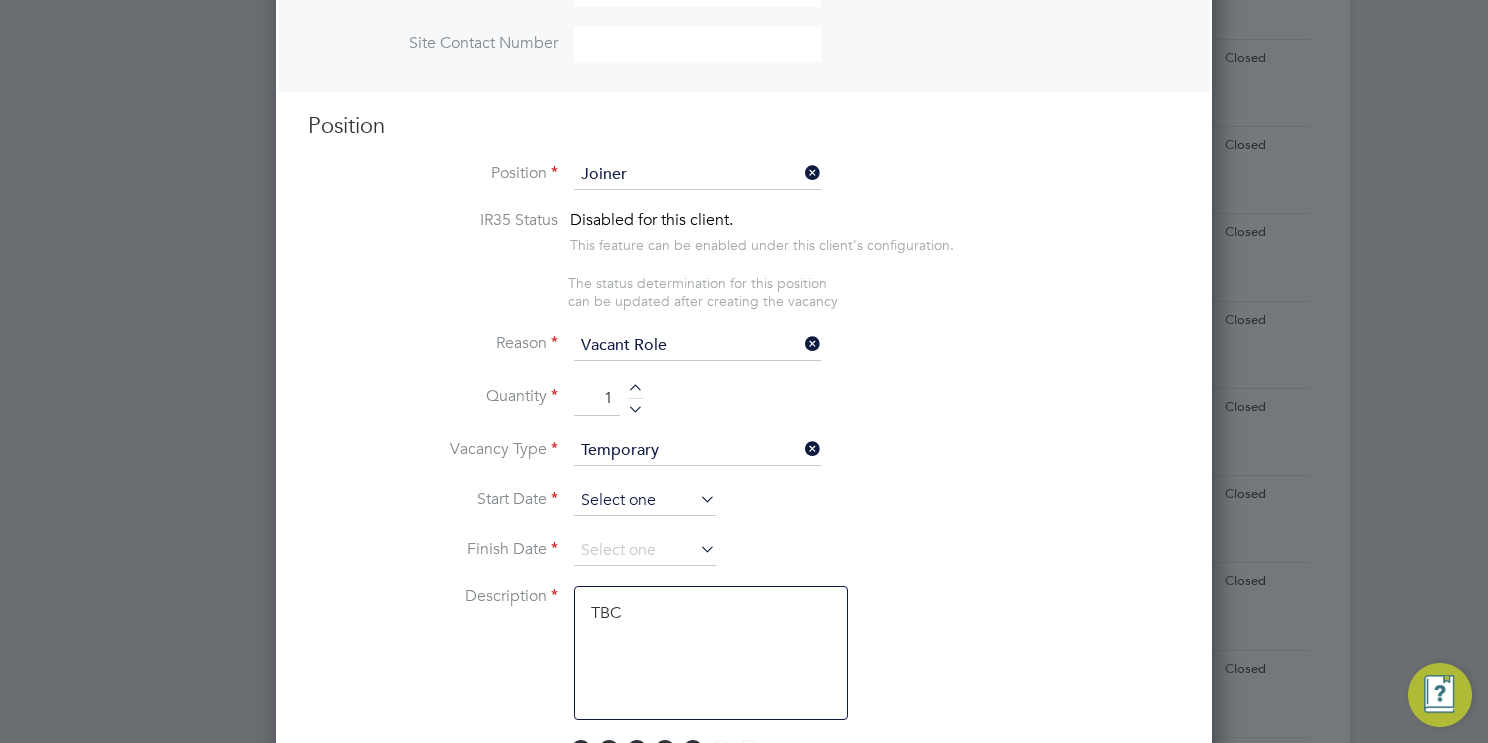 click at bounding box center (645, 501) 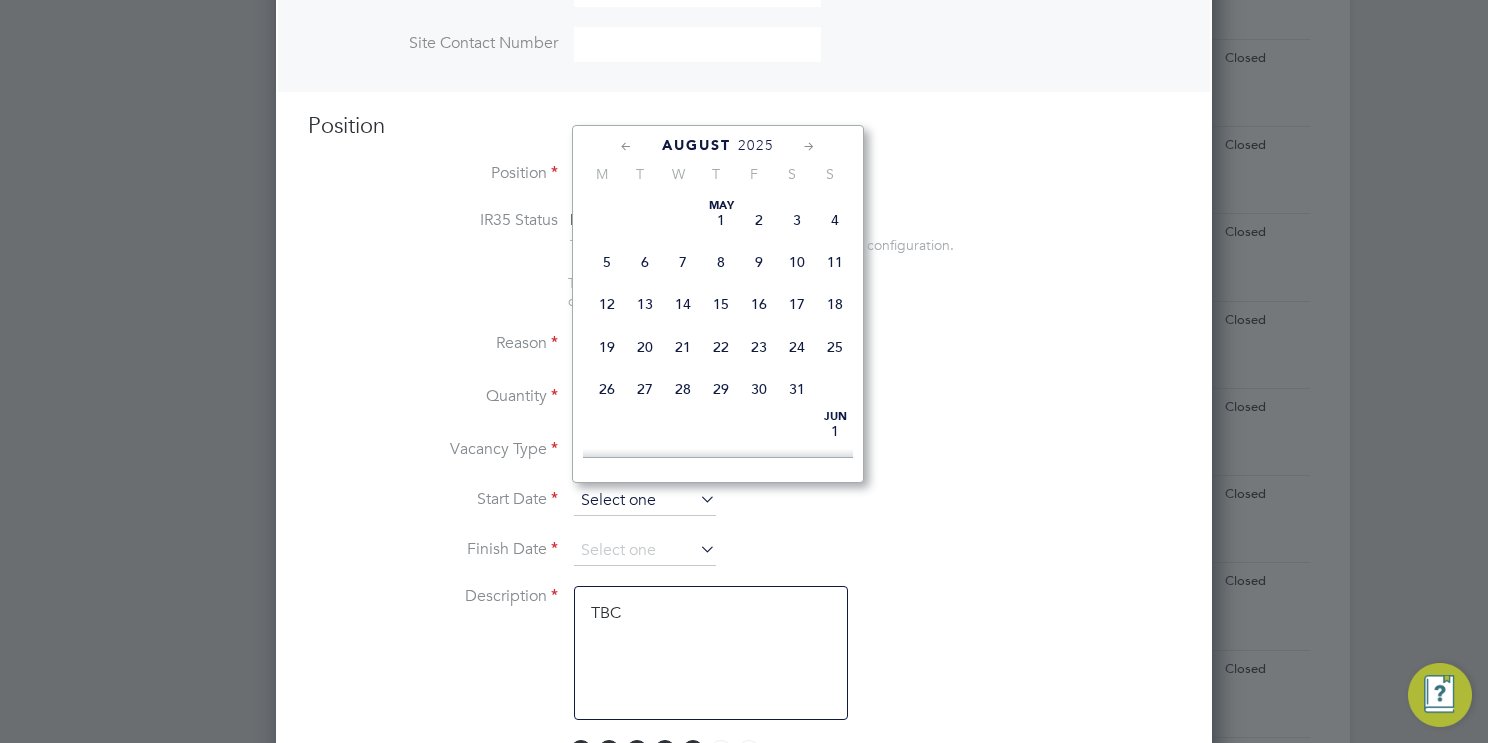 scroll, scrollTop: 666, scrollLeft: 0, axis: vertical 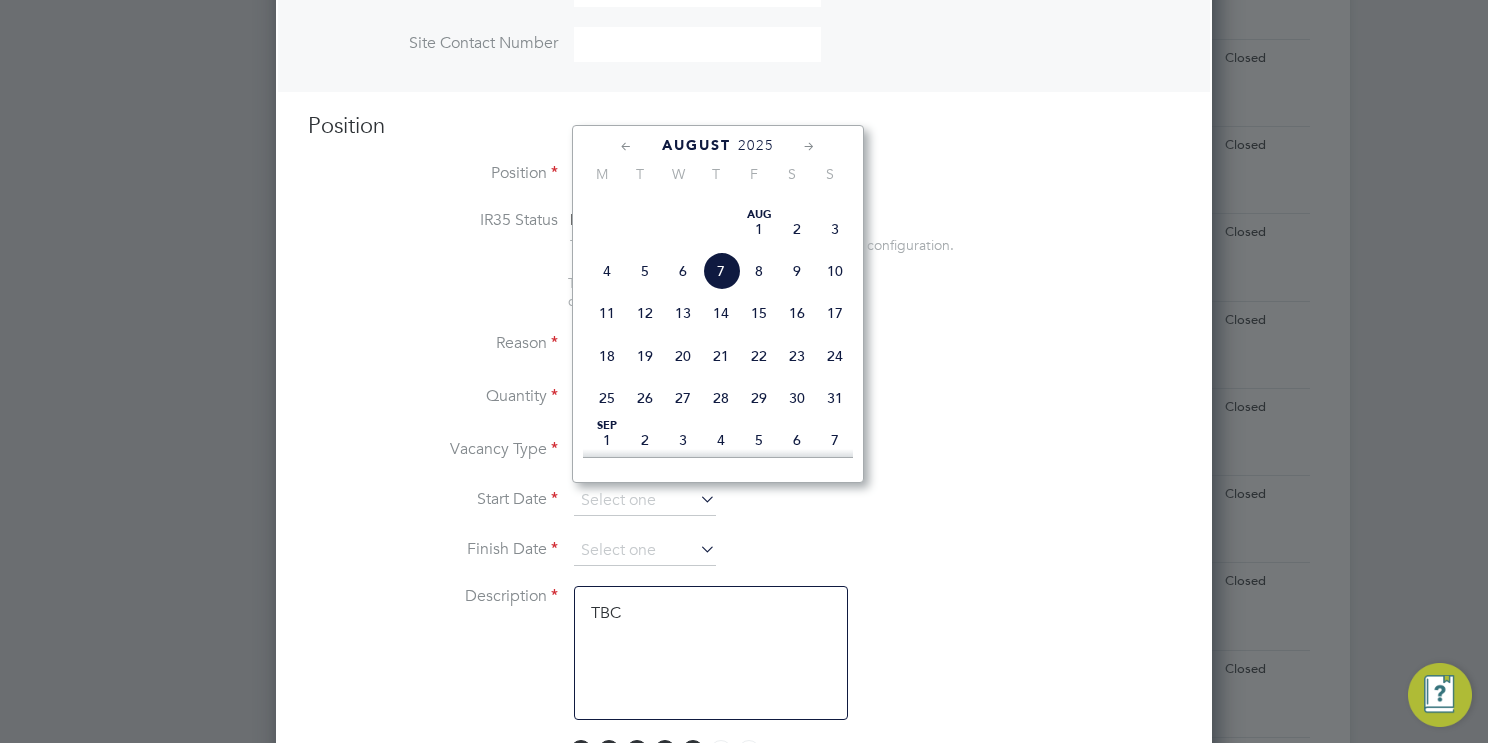 click on "6" 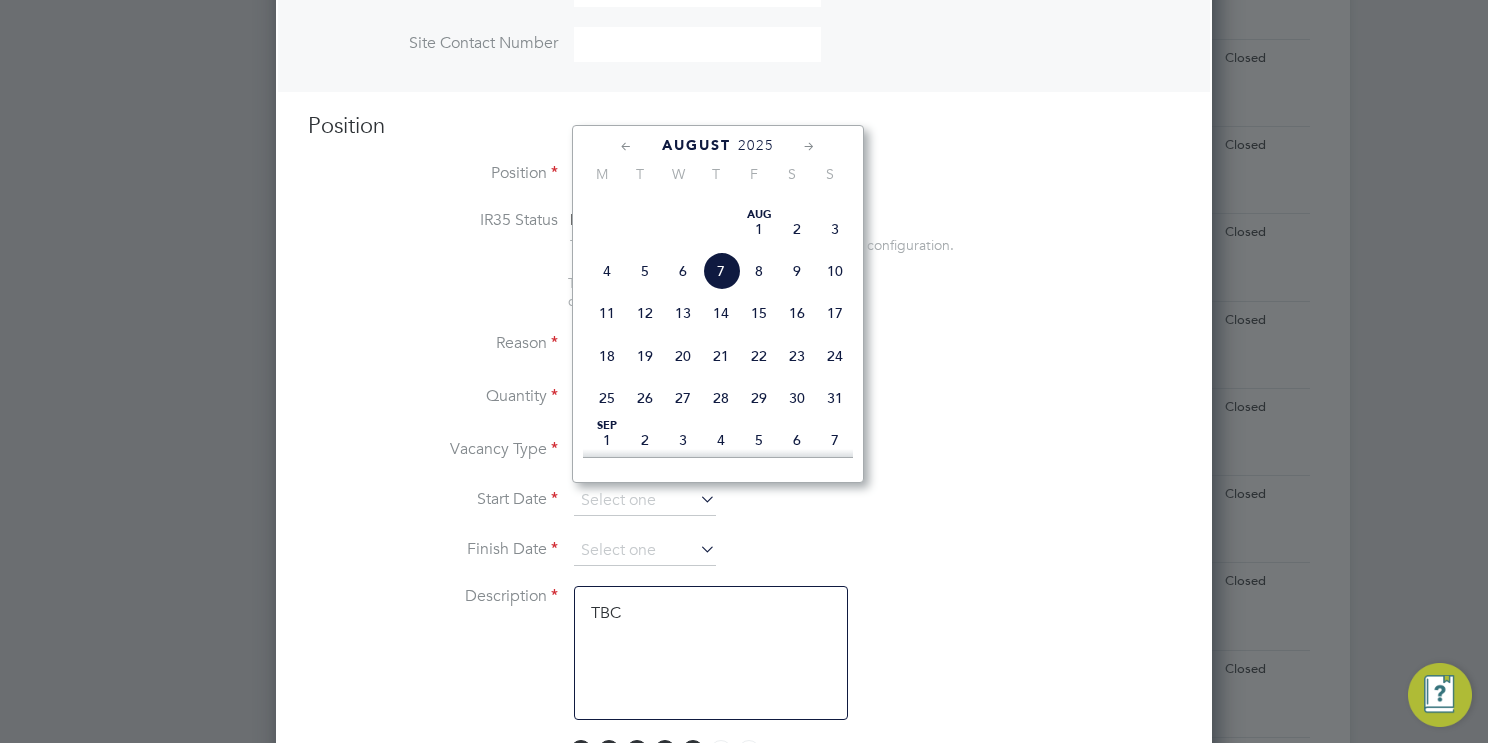 type on "06 Aug 2025" 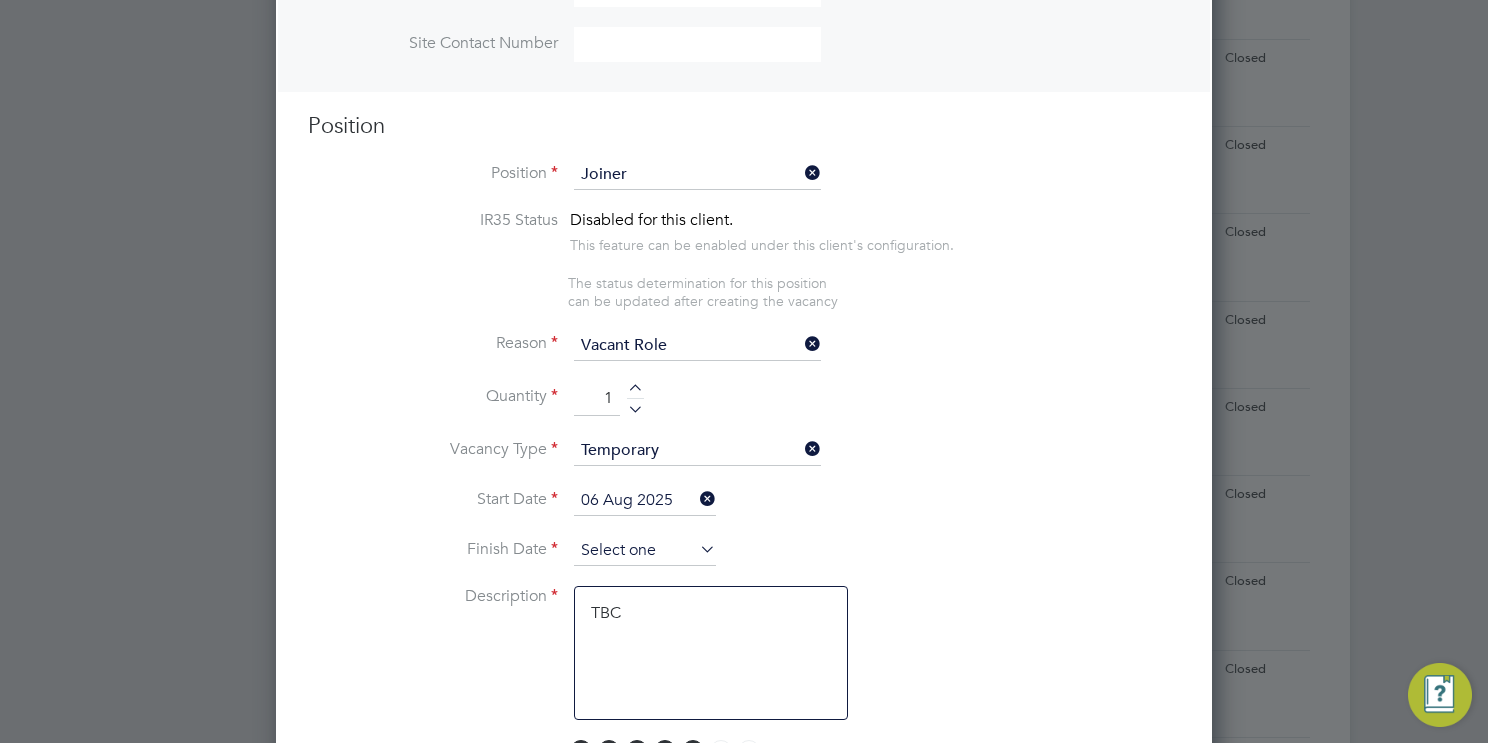 click at bounding box center (645, 551) 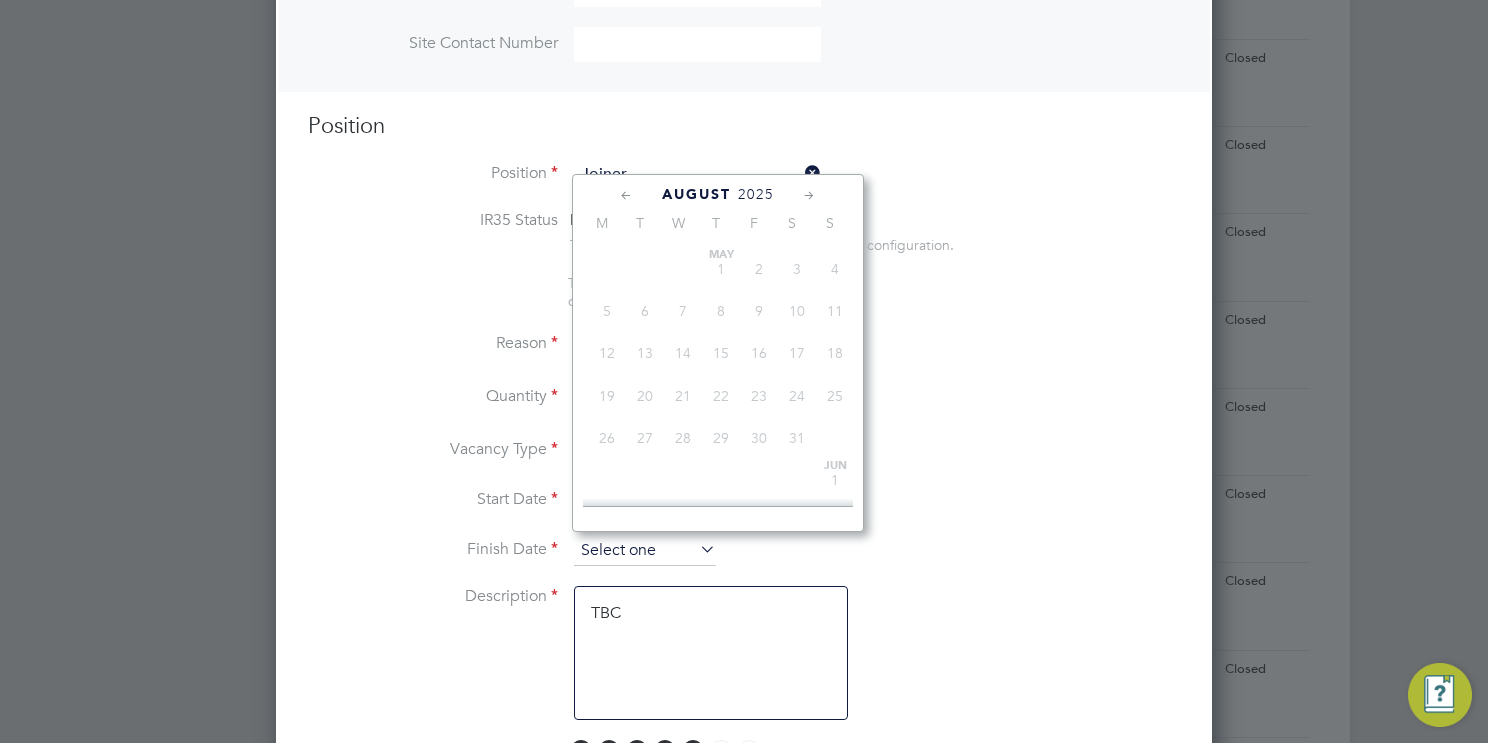 scroll, scrollTop: 666, scrollLeft: 0, axis: vertical 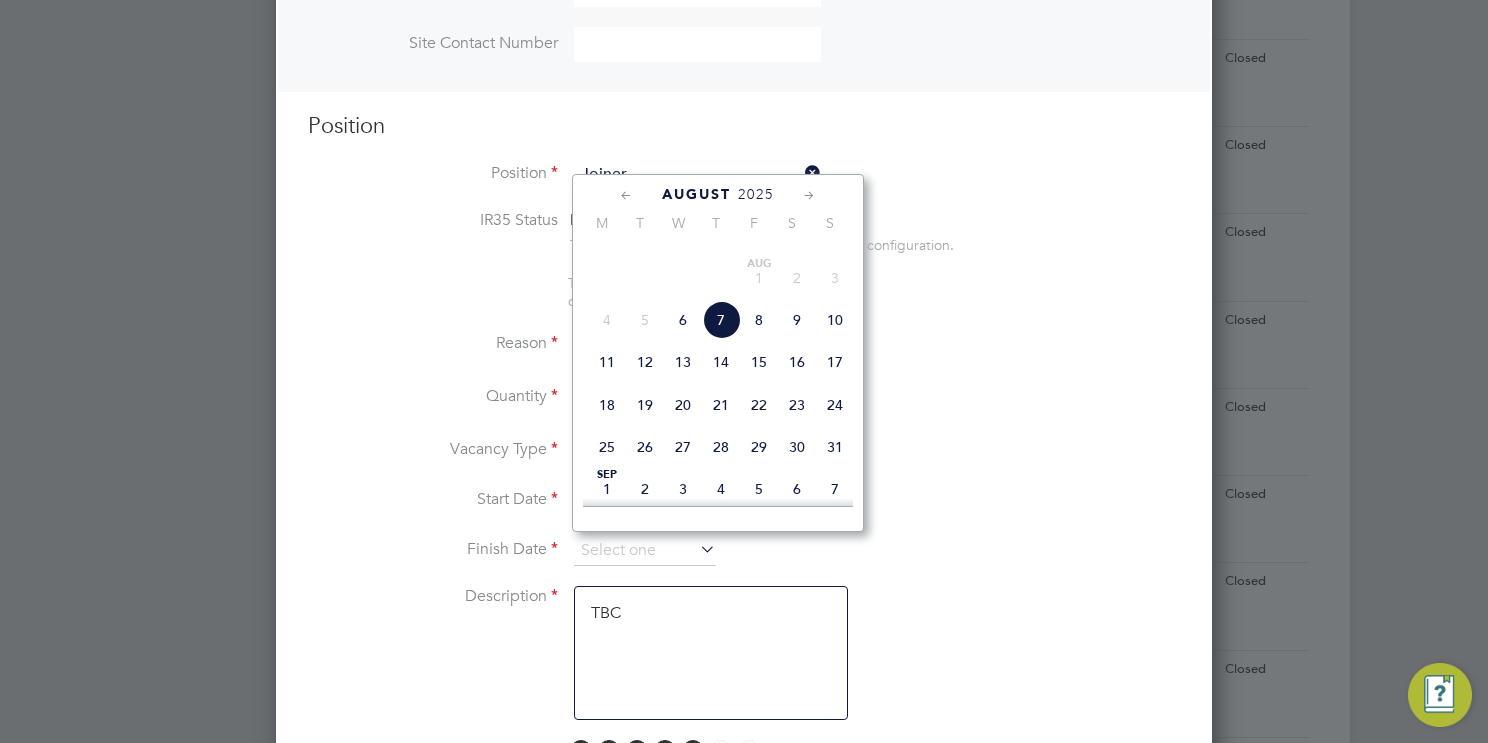 click on "22" 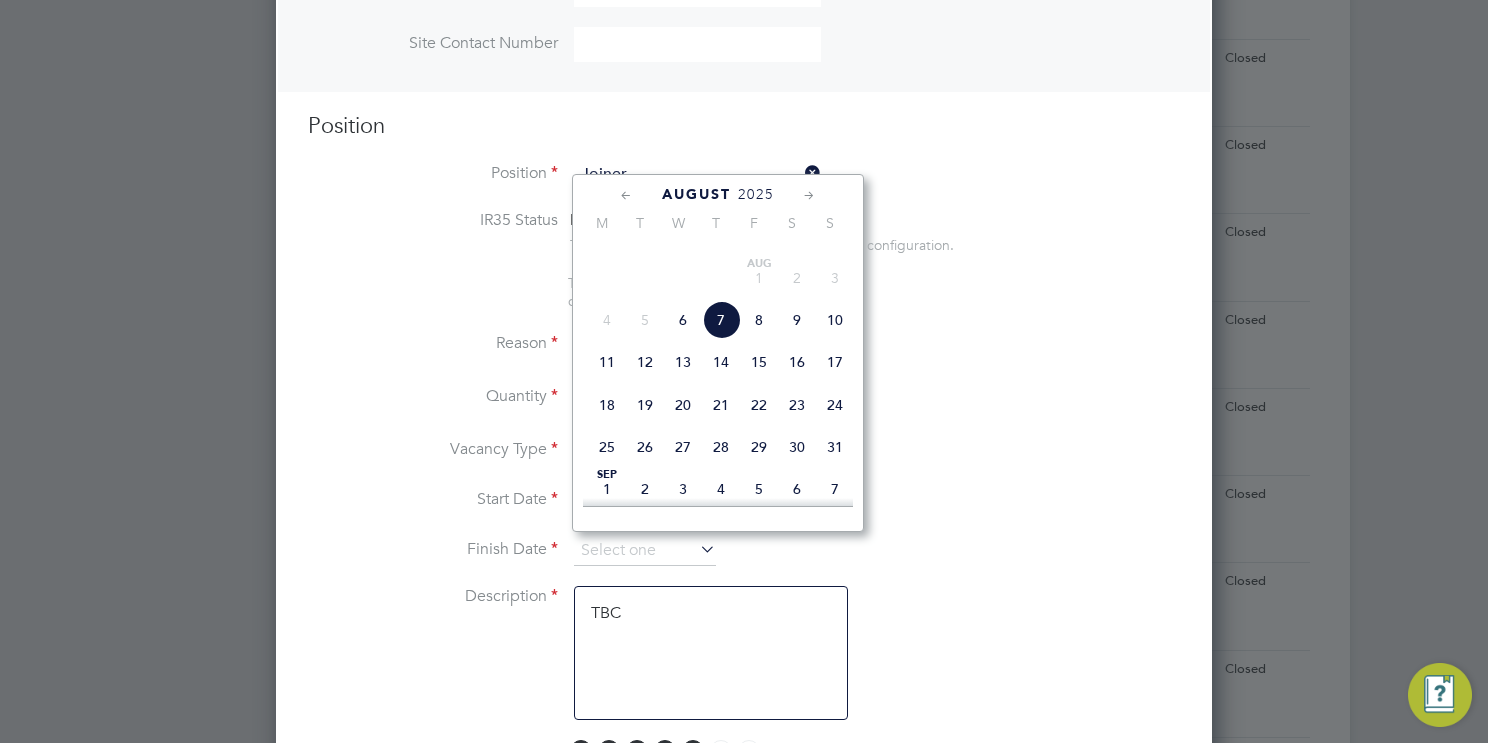 type on "22 Aug 2025" 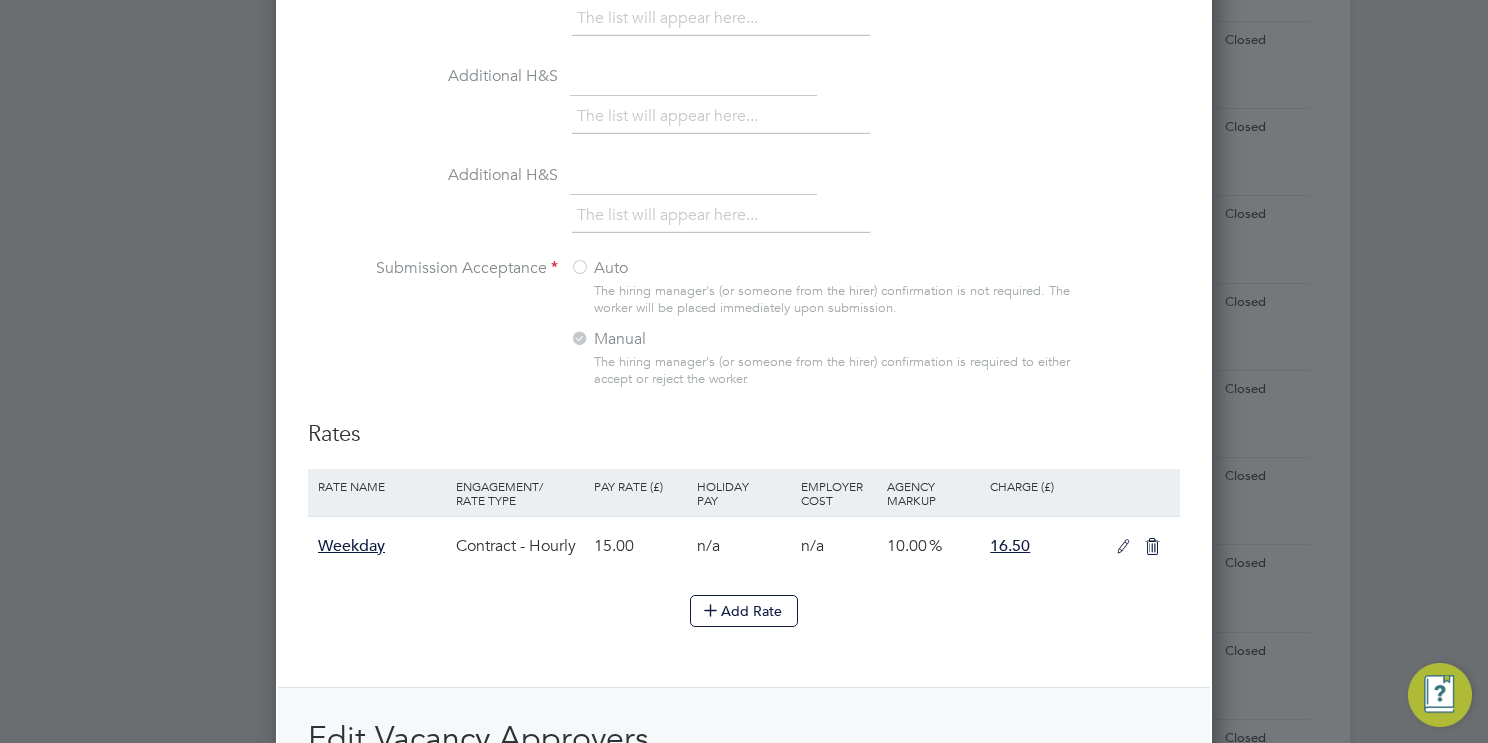 scroll, scrollTop: 1908, scrollLeft: 0, axis: vertical 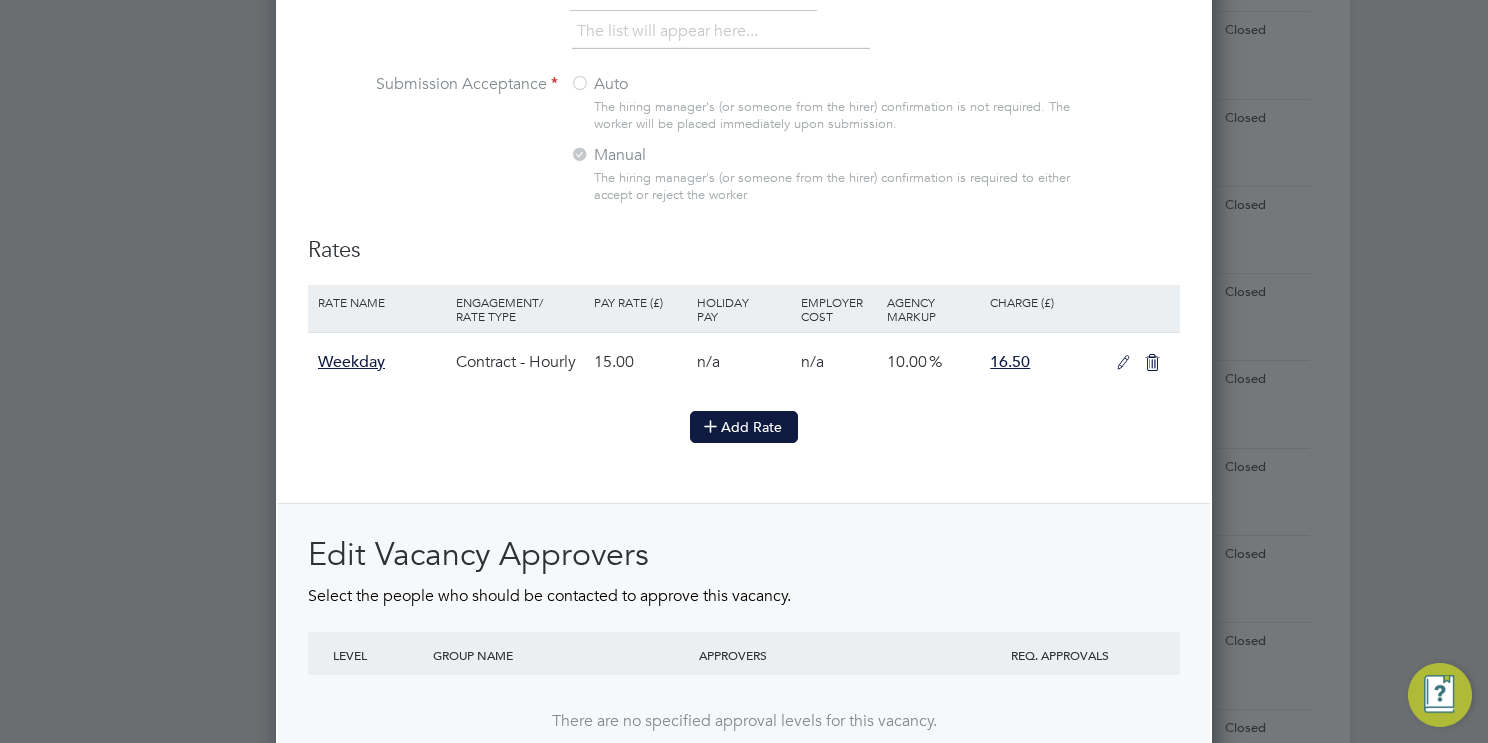 click on "Add Rate" at bounding box center [744, 427] 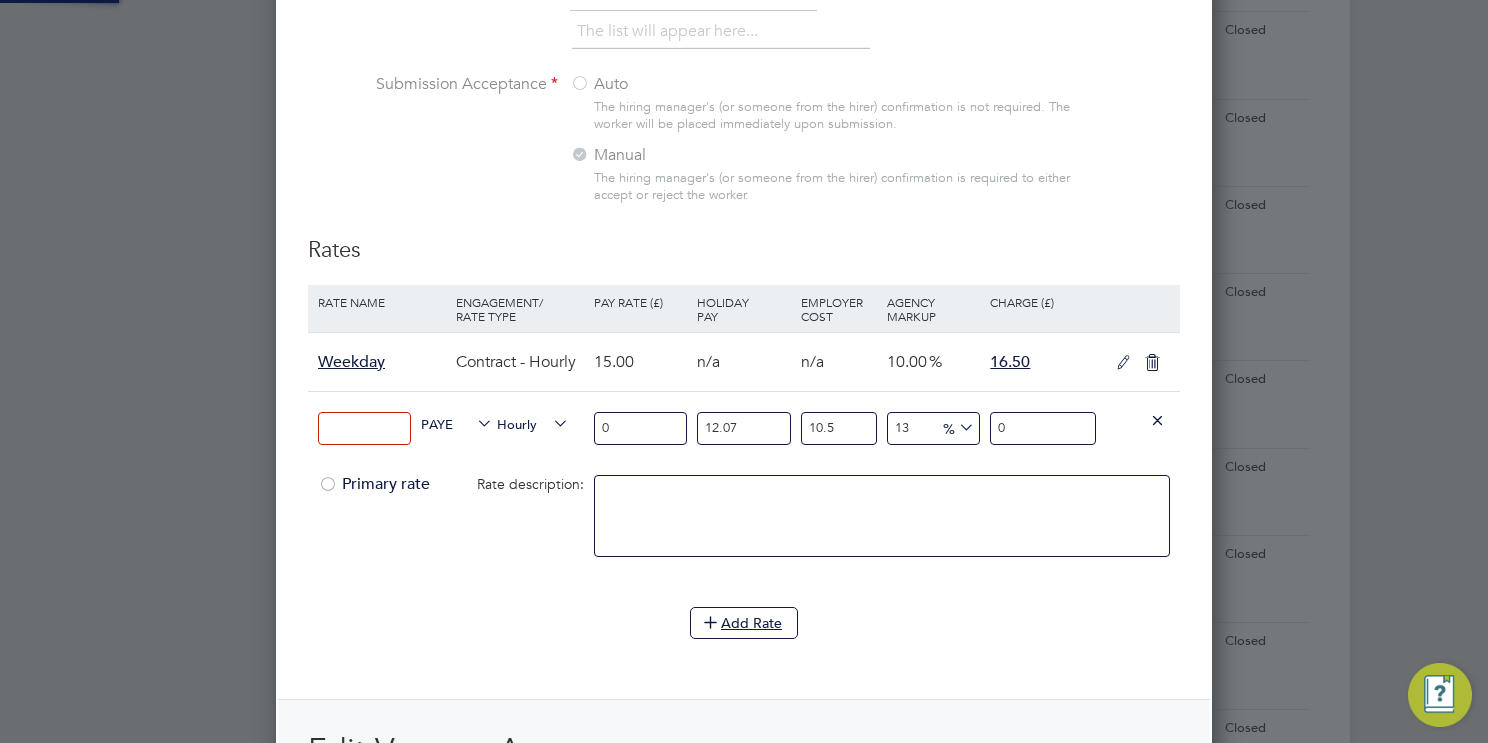 scroll, scrollTop: 10, scrollLeft: 10, axis: both 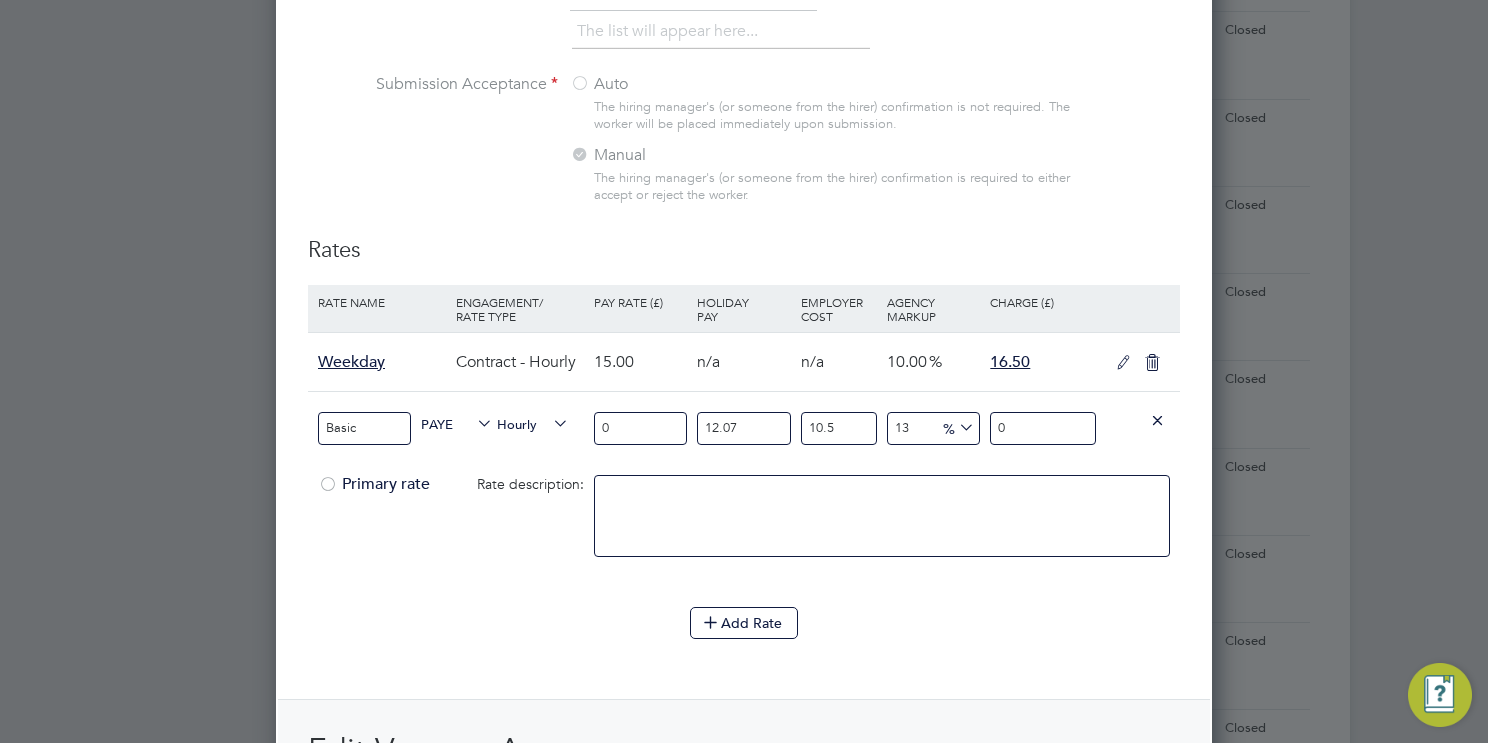 type on "Basic" 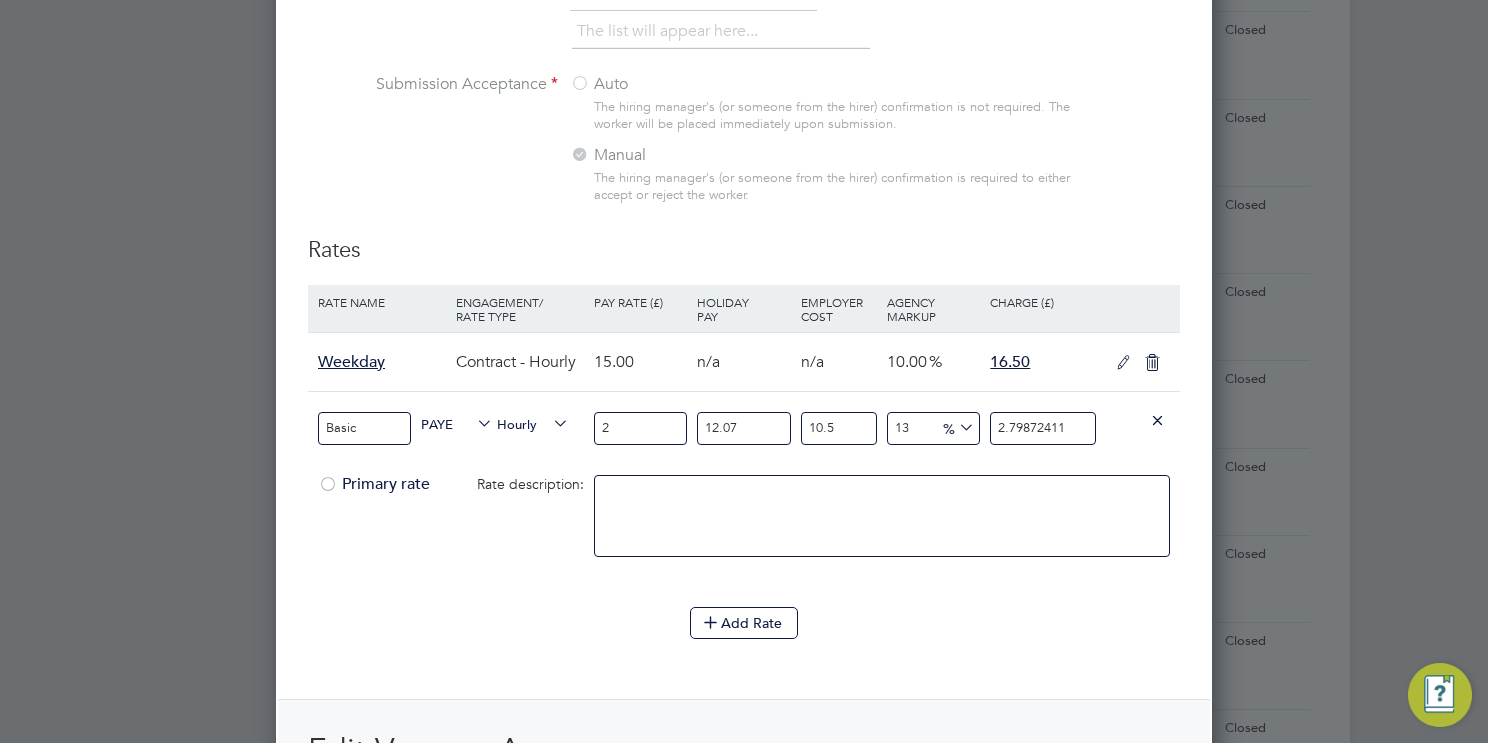 type on "24" 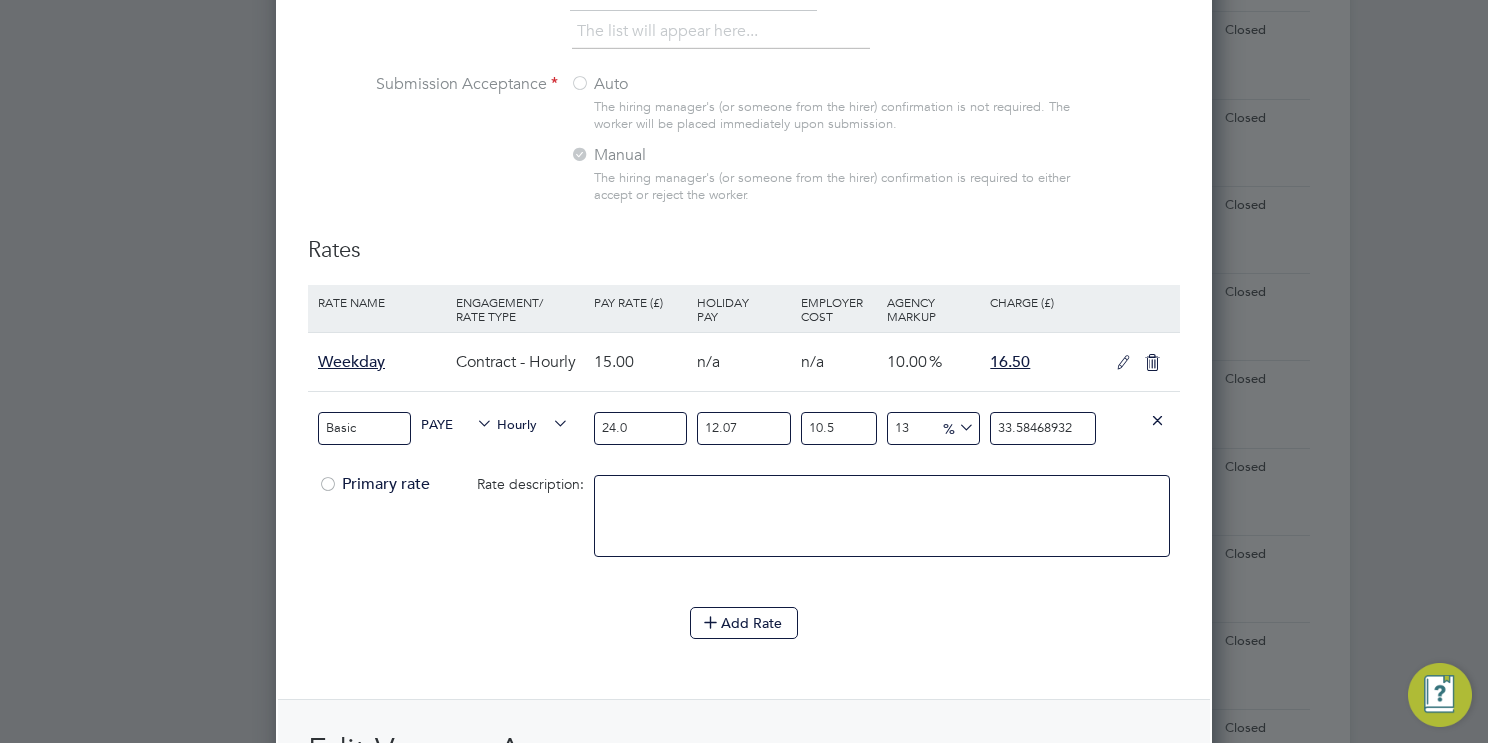 type on "24.07" 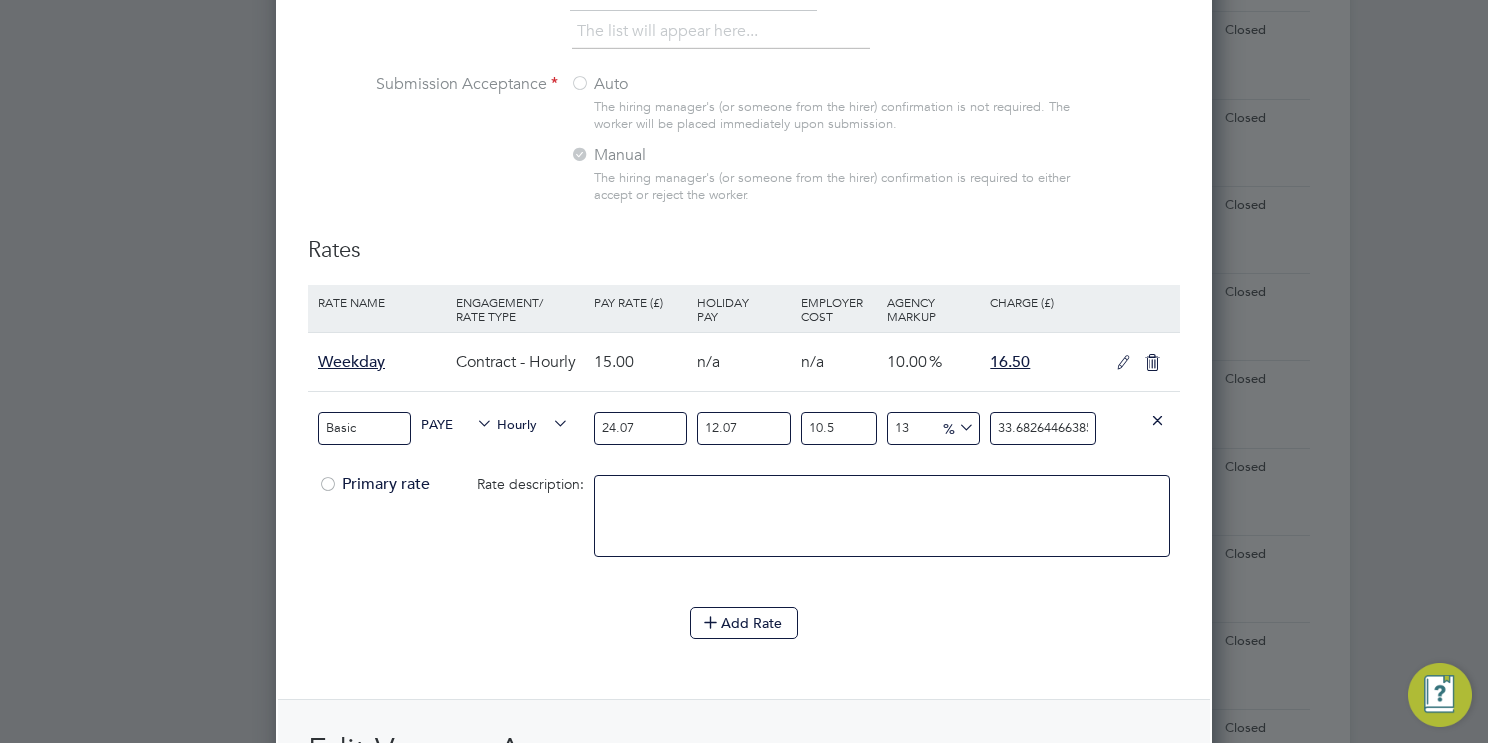 type on "24.07" 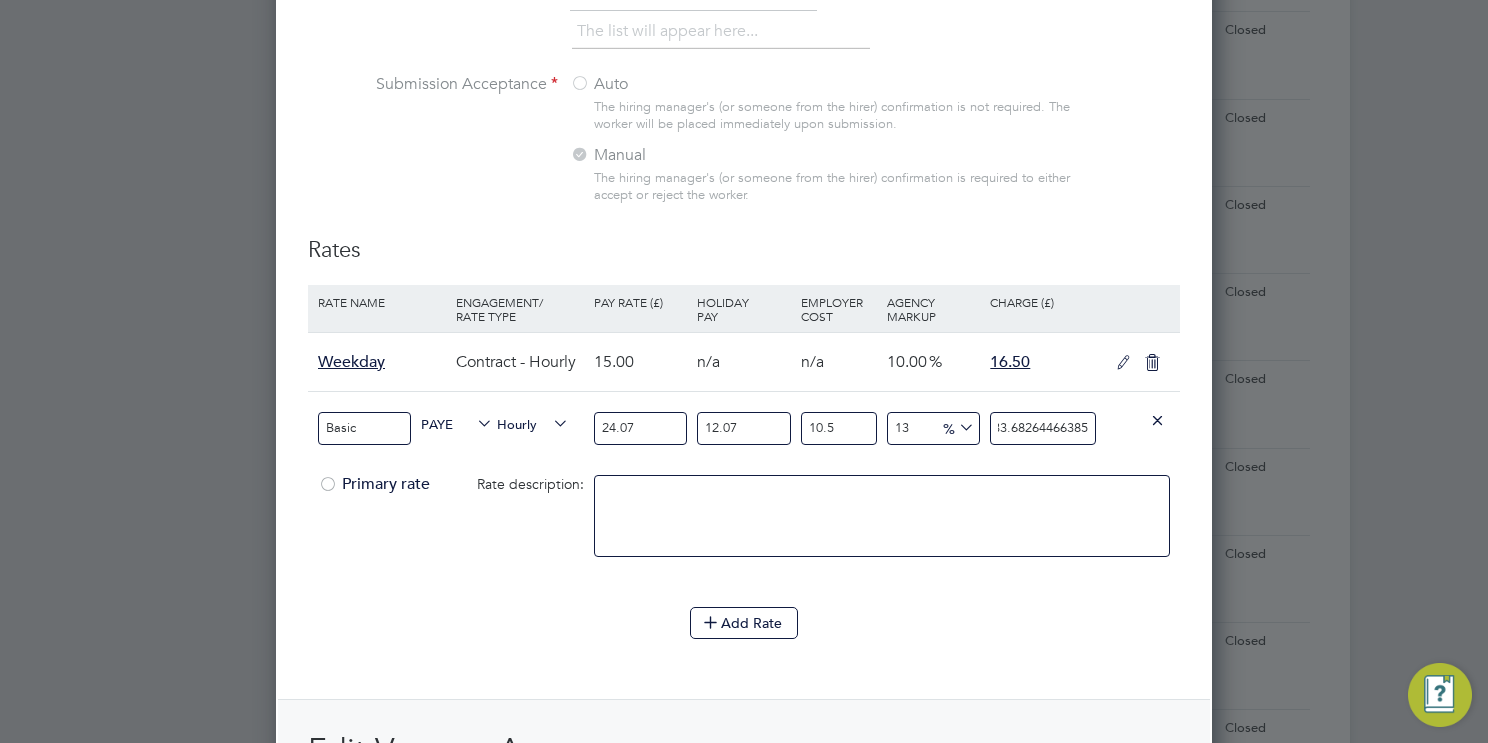 drag, startPoint x: 1009, startPoint y: 418, endPoint x: 1196, endPoint y: 410, distance: 187.17105 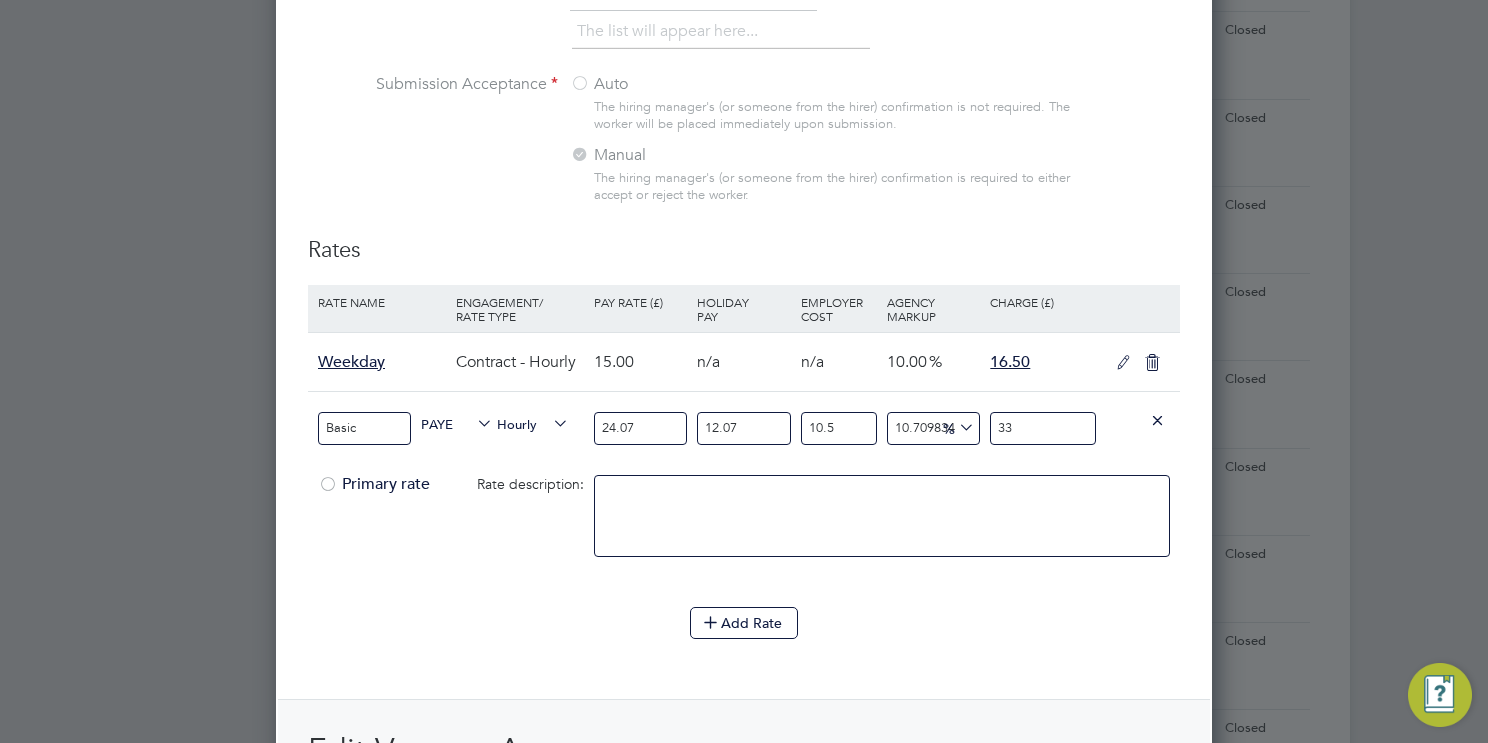 scroll, scrollTop: 0, scrollLeft: 0, axis: both 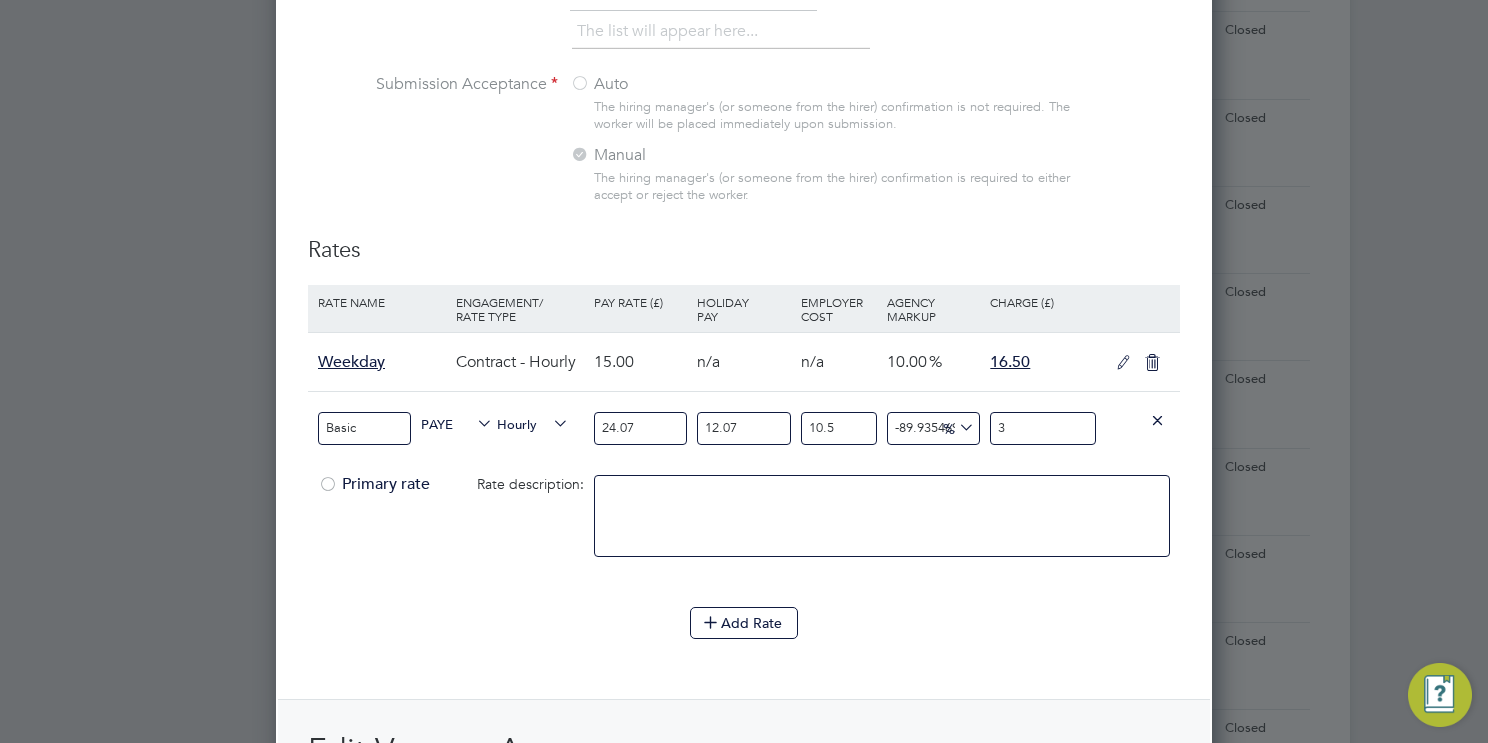 type 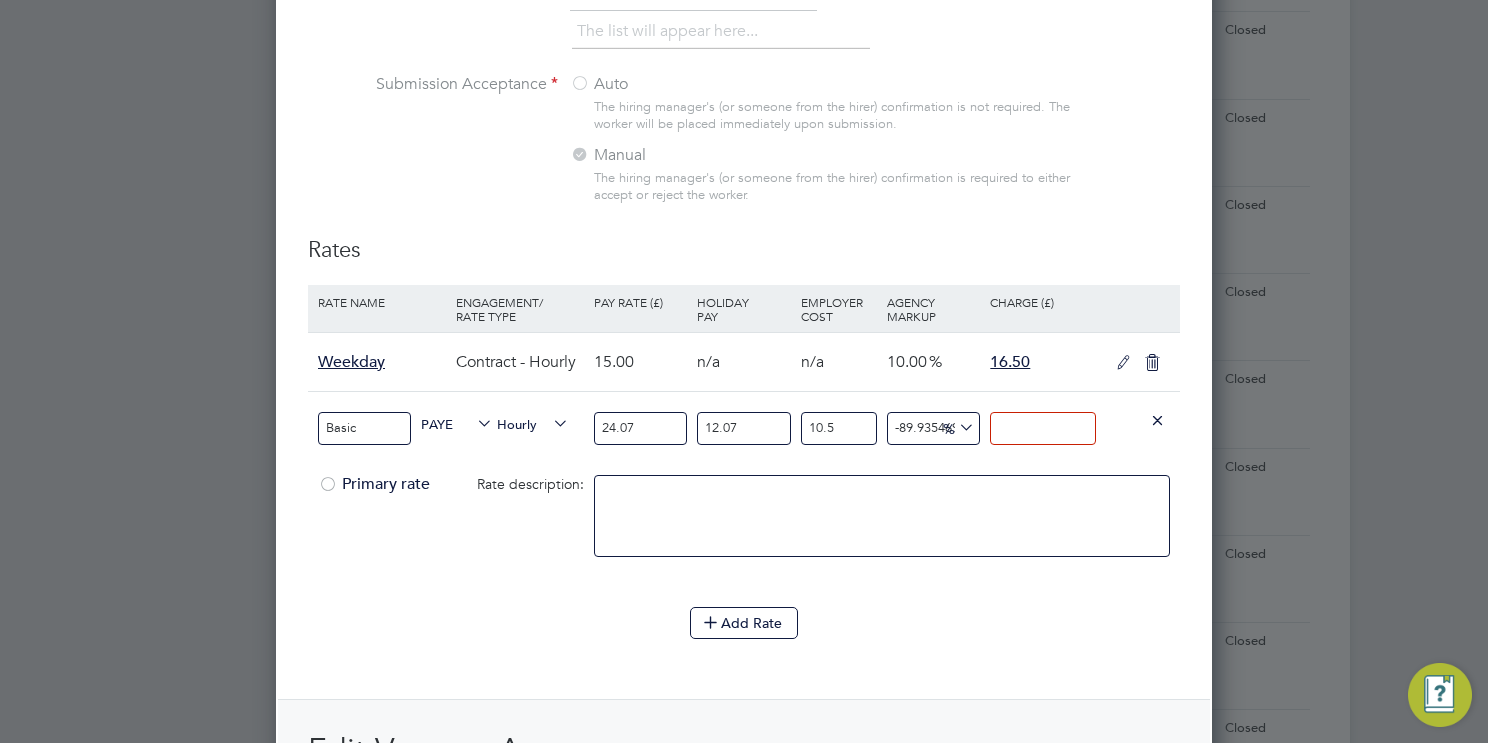 type on "-86.58062617971592" 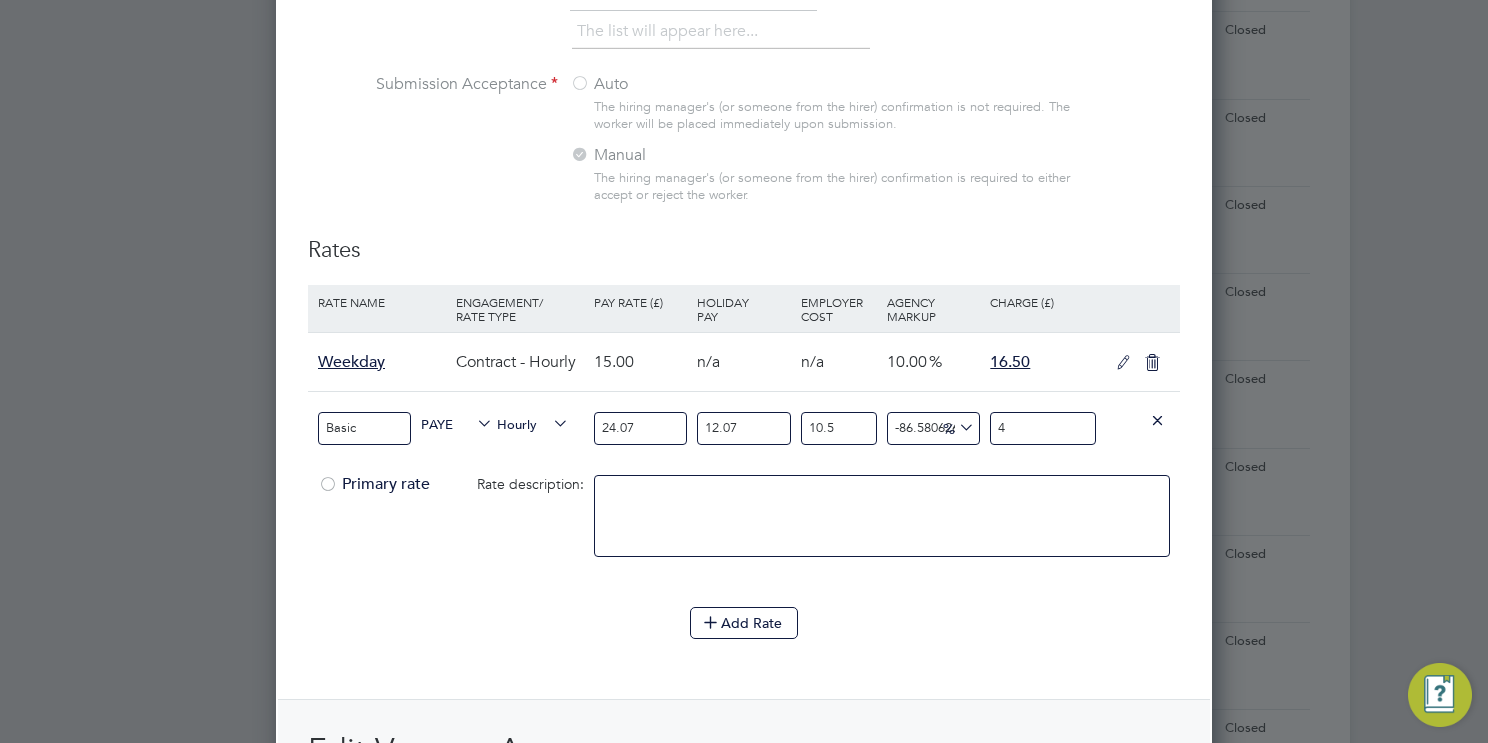 type on "-85.23868879768752" 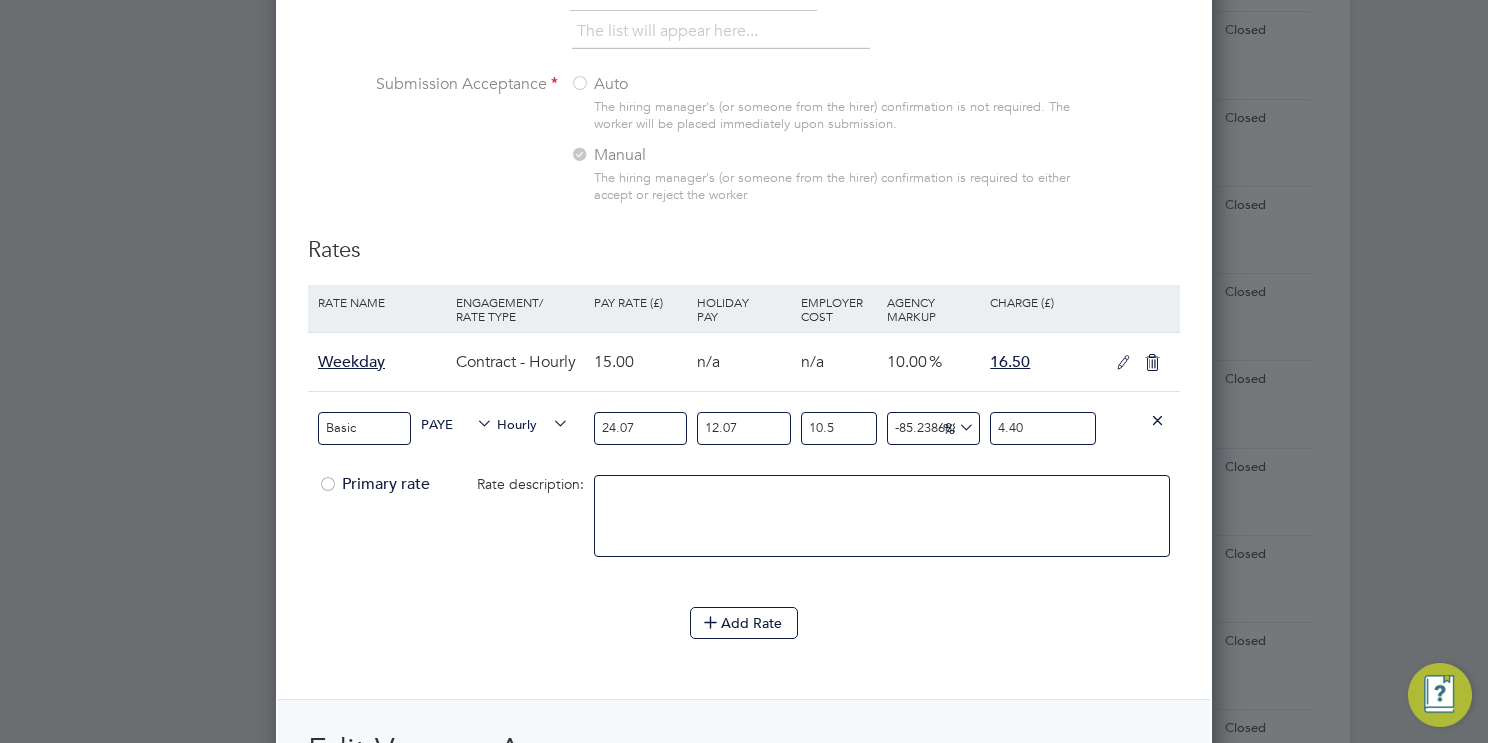 type on "4.4" 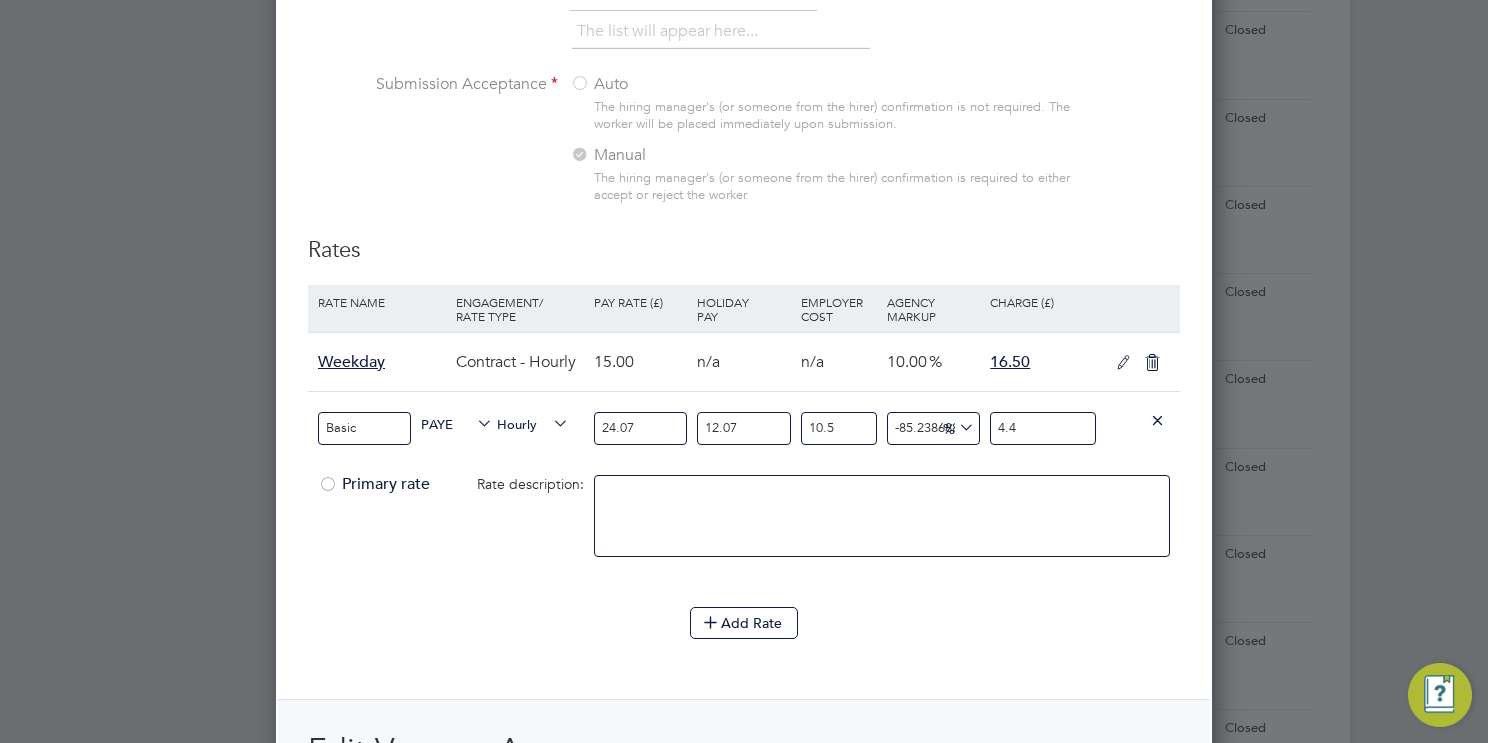 type on "-86.58062617971592" 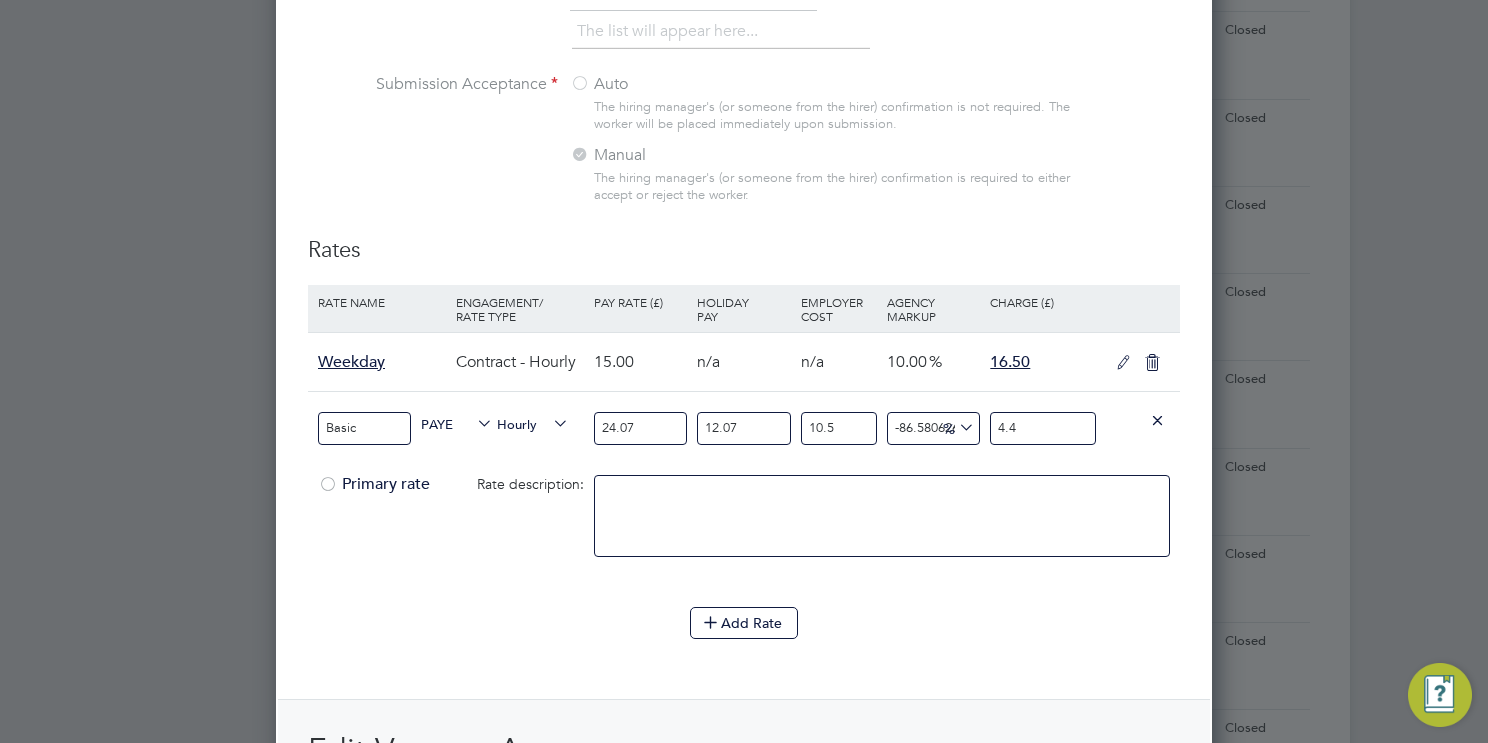type on "4" 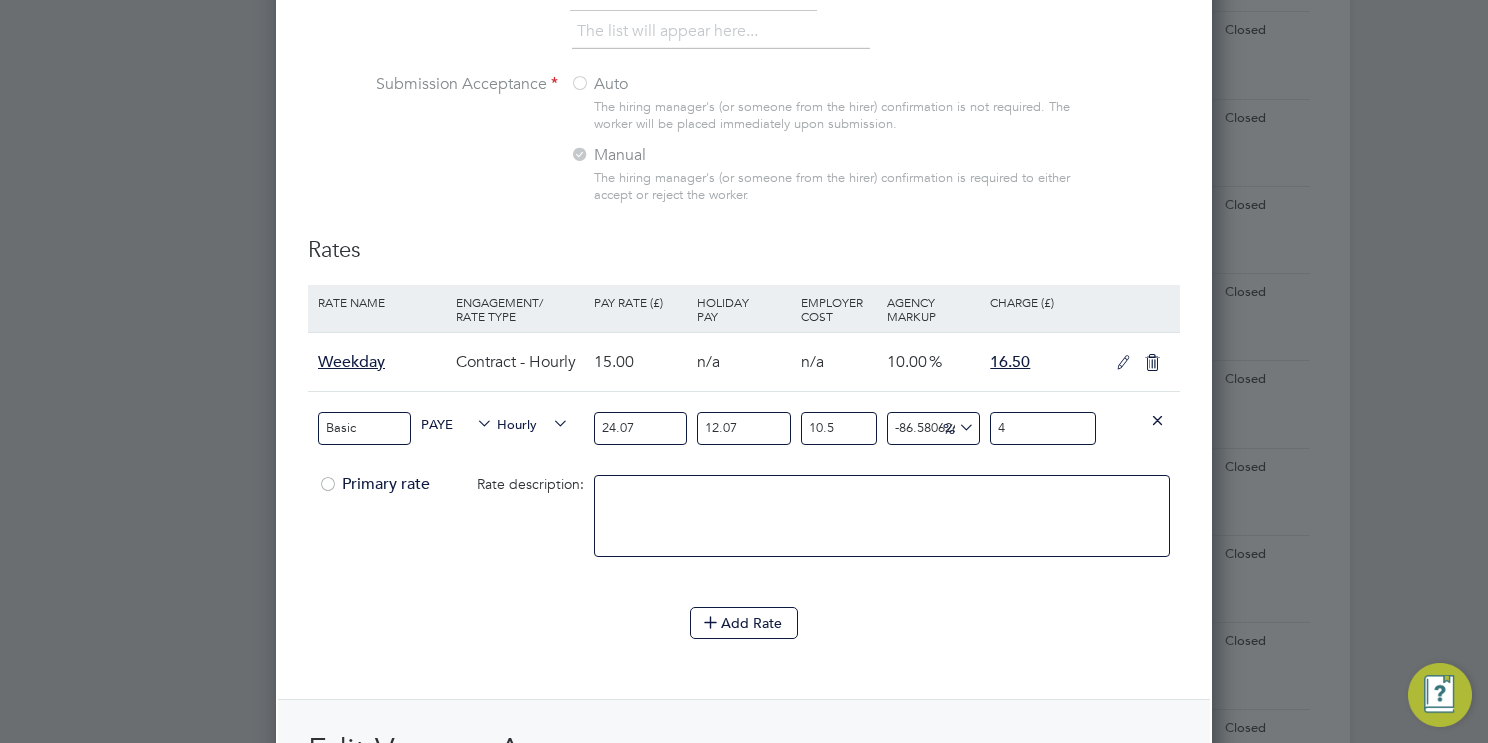 type 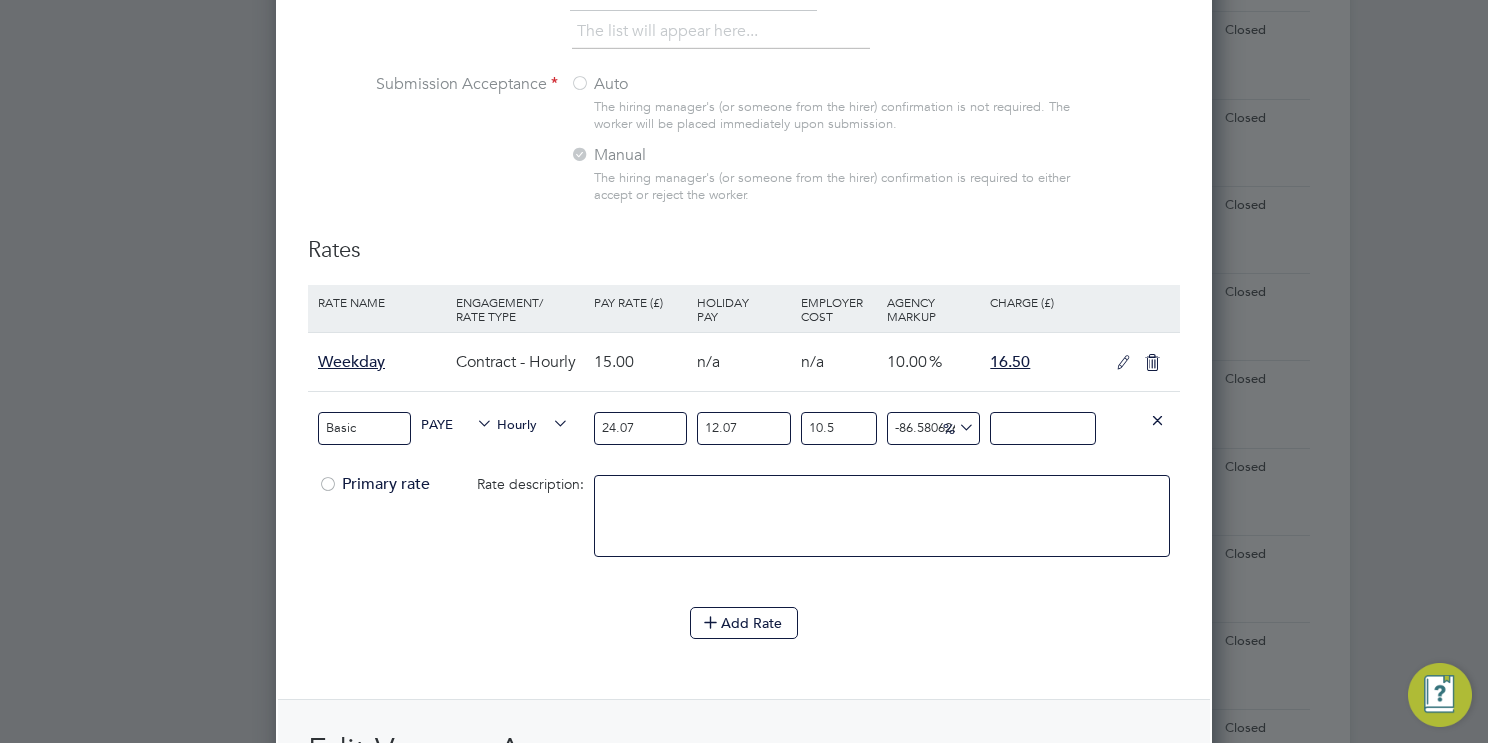 type on "-89.93546963478694" 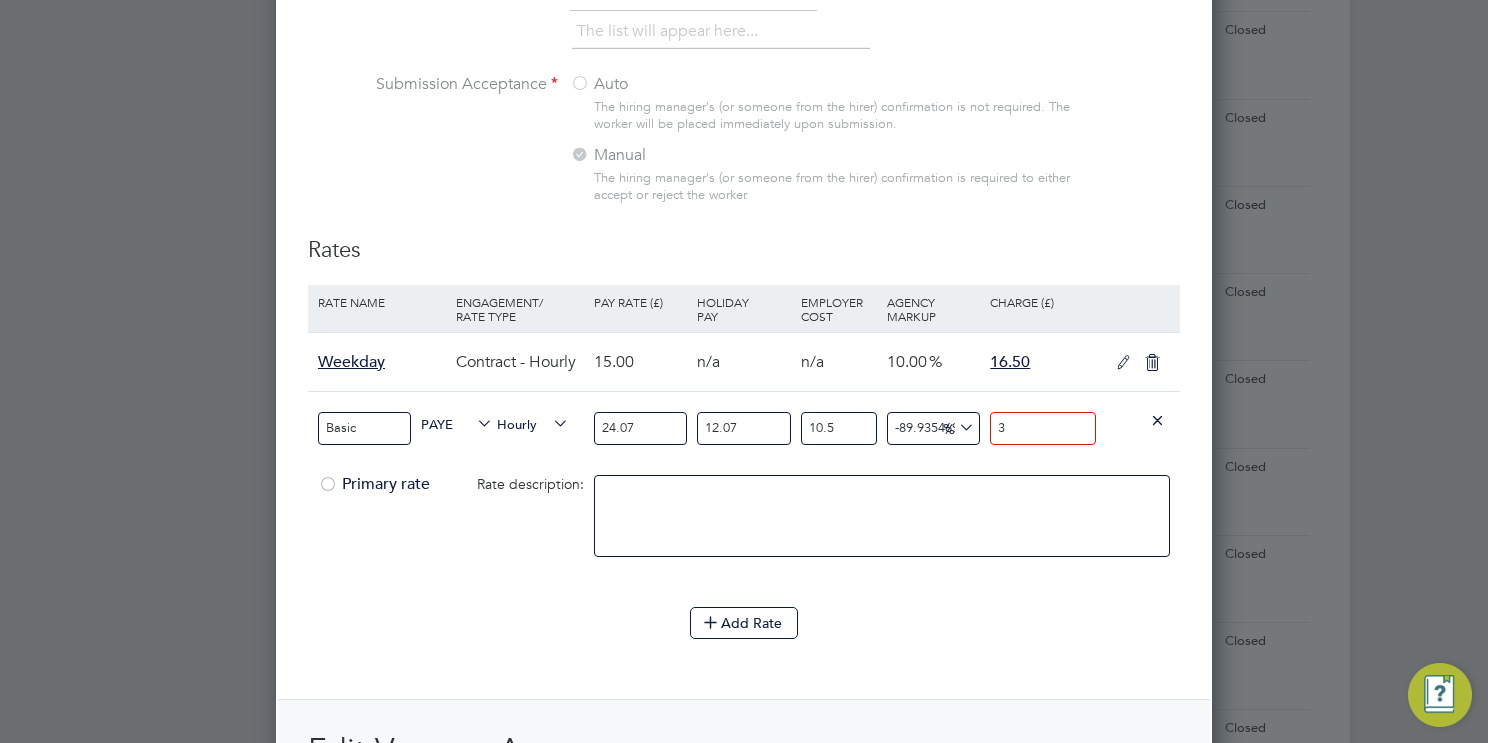 type on "14.064677472414692" 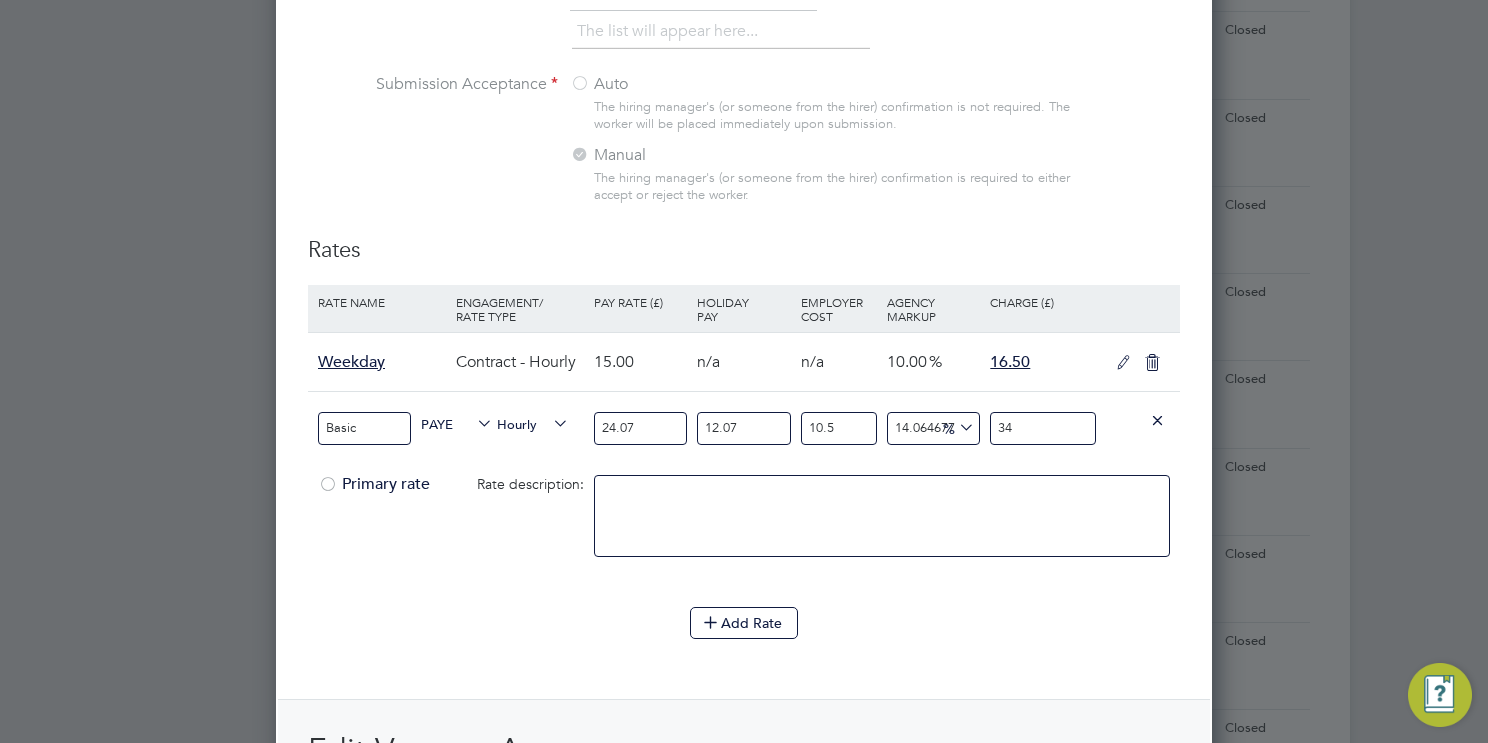 type on "15.406614854443099" 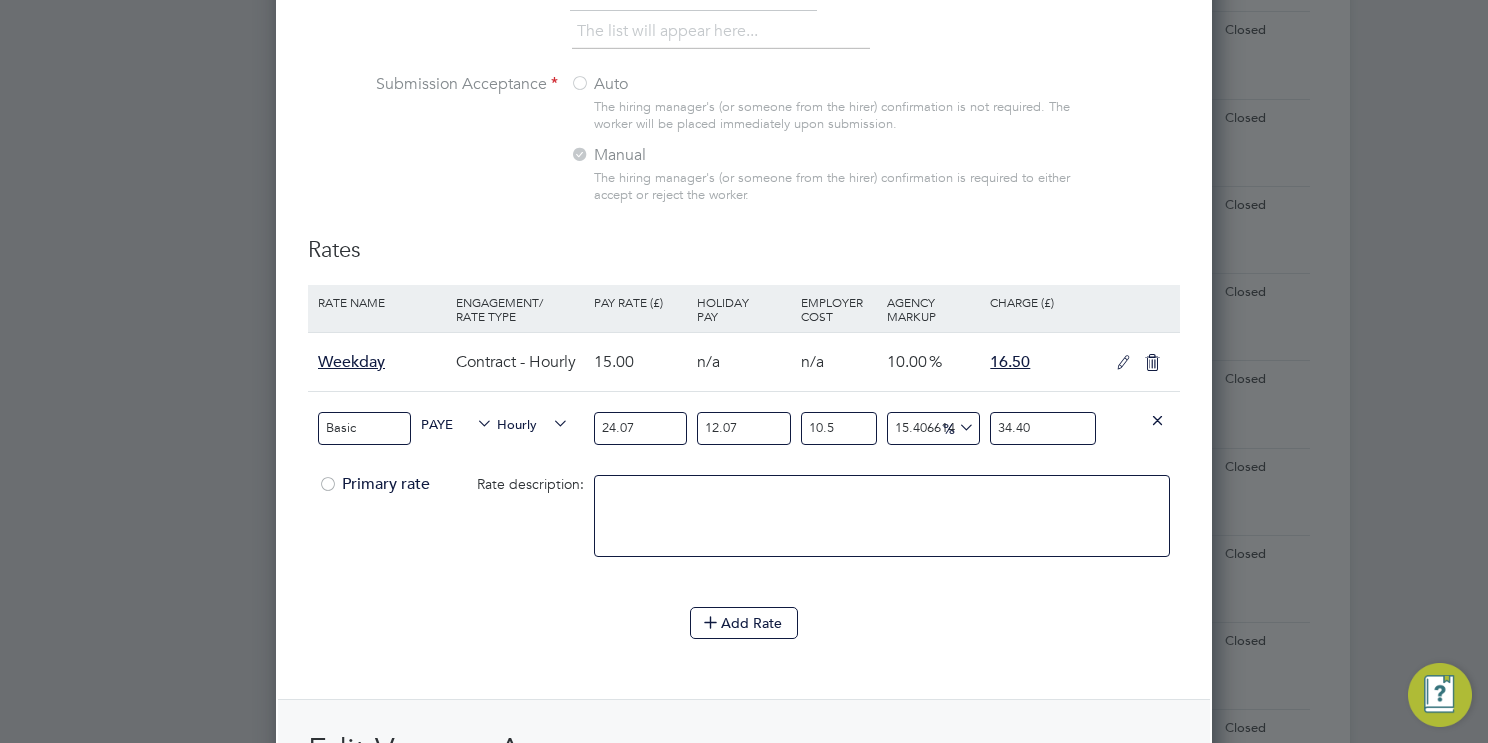 type on "34.40" 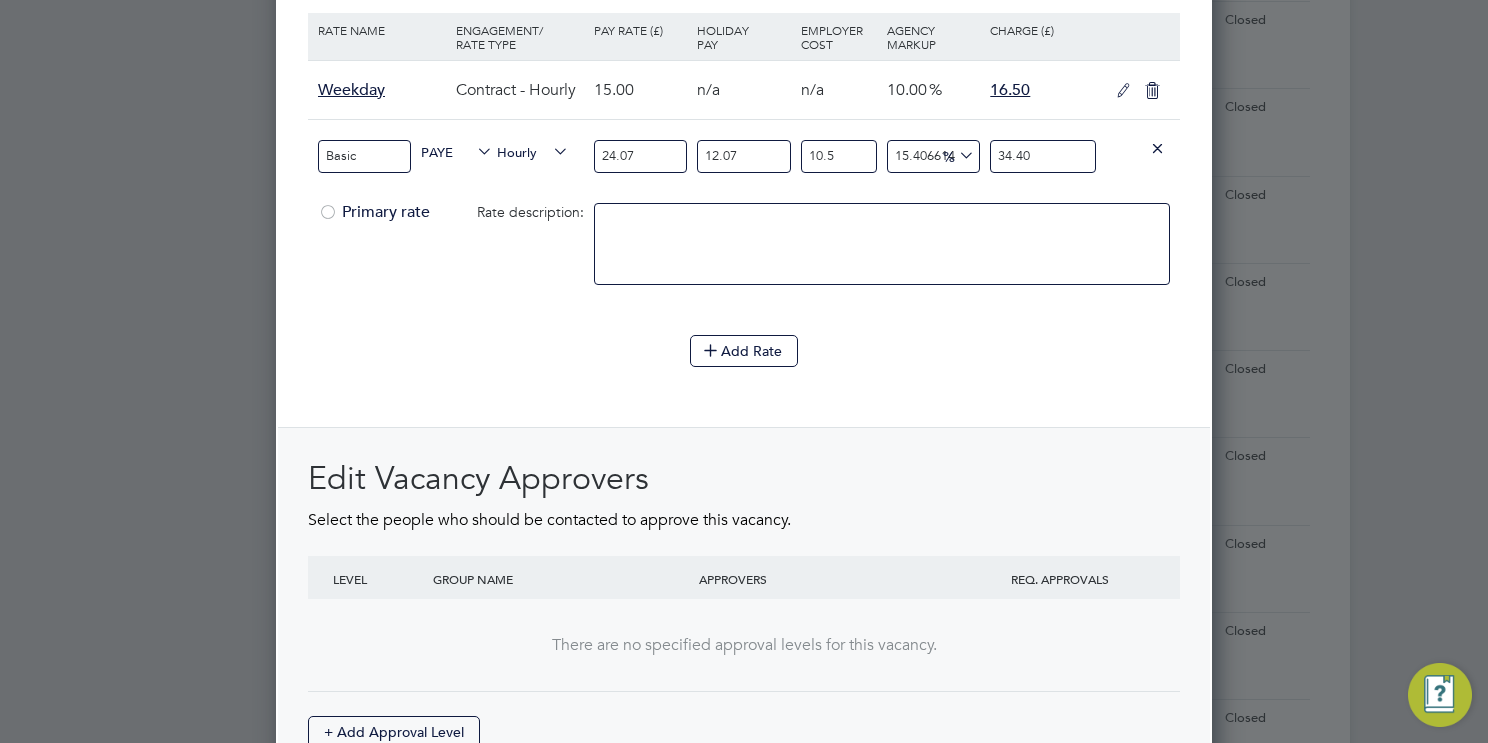 scroll, scrollTop: 2212, scrollLeft: 0, axis: vertical 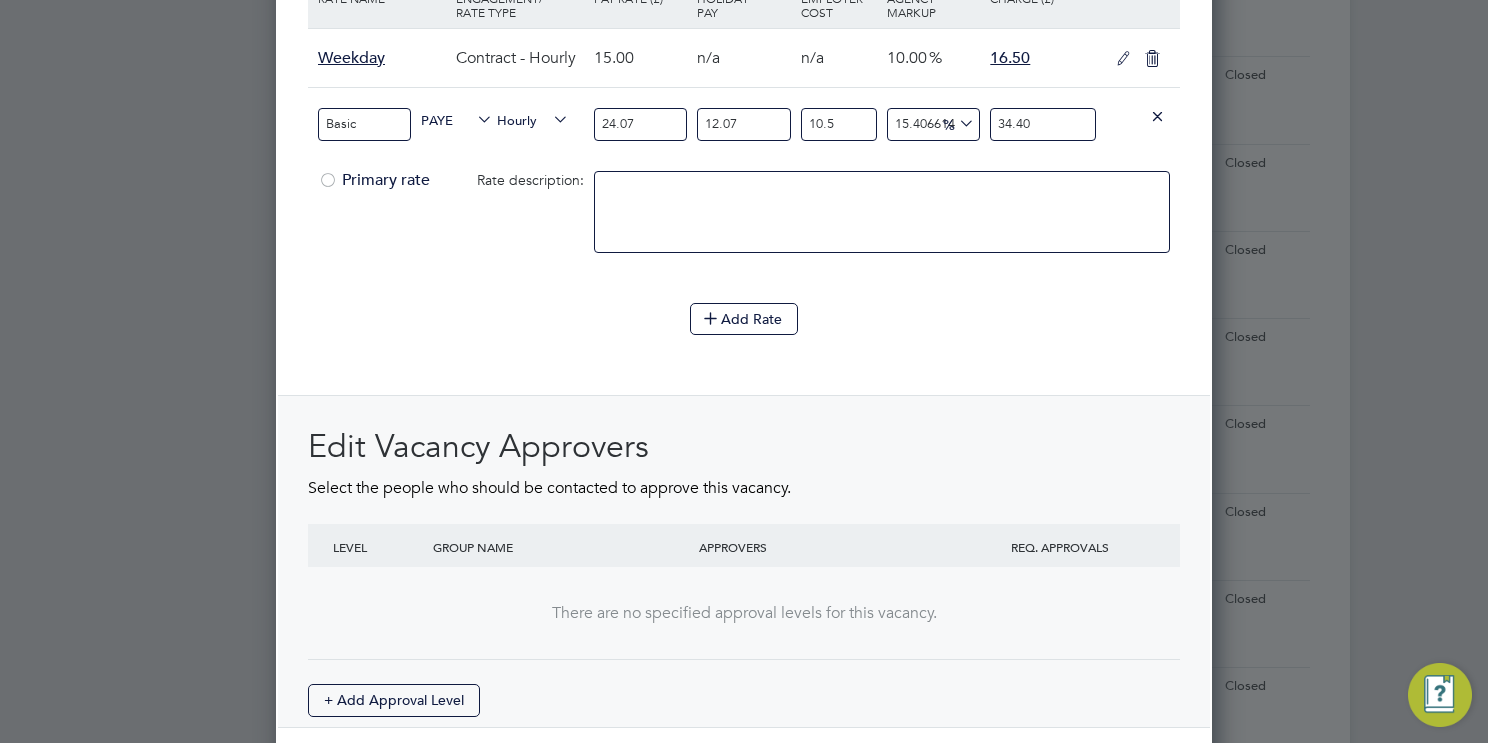 click on "Primary rate" at bounding box center [374, 180] 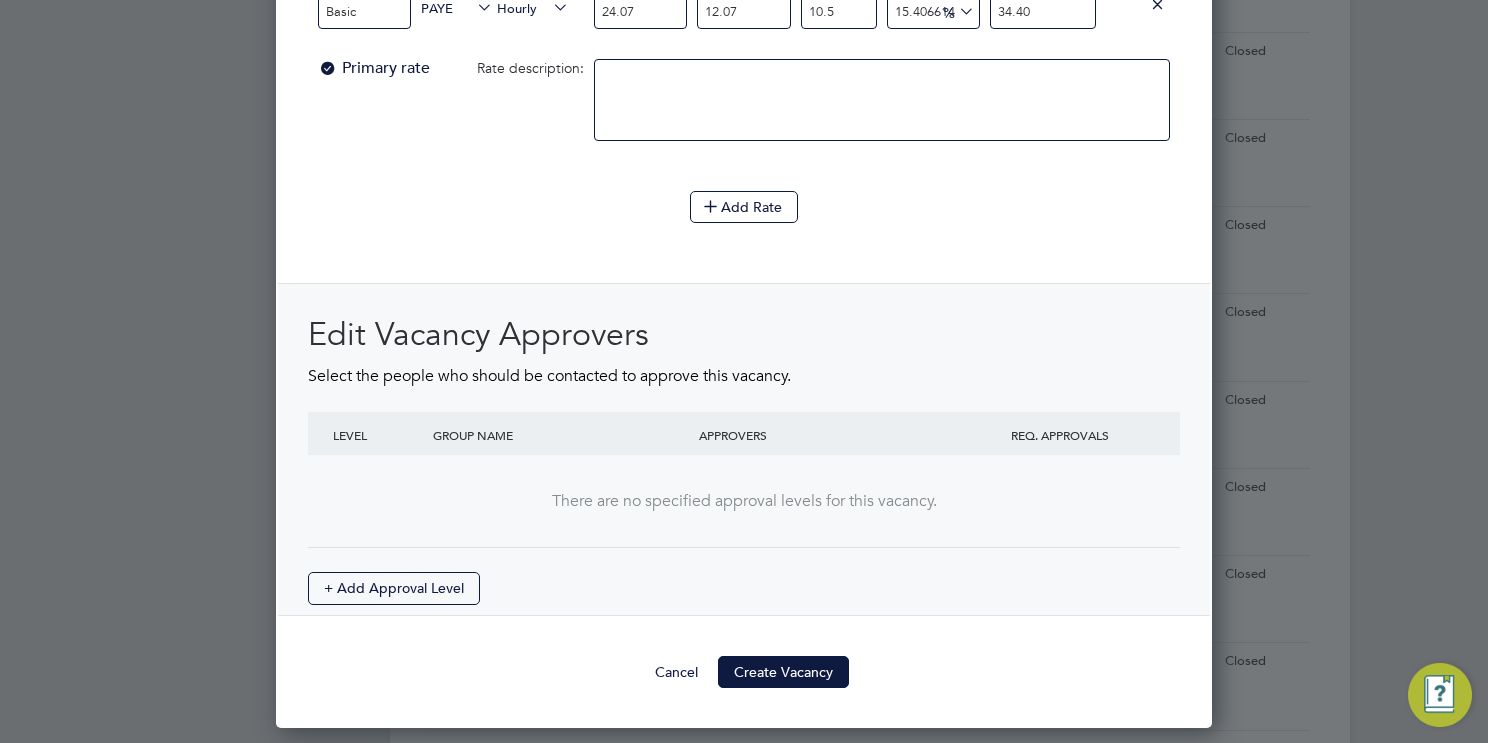 scroll, scrollTop: 2524, scrollLeft: 0, axis: vertical 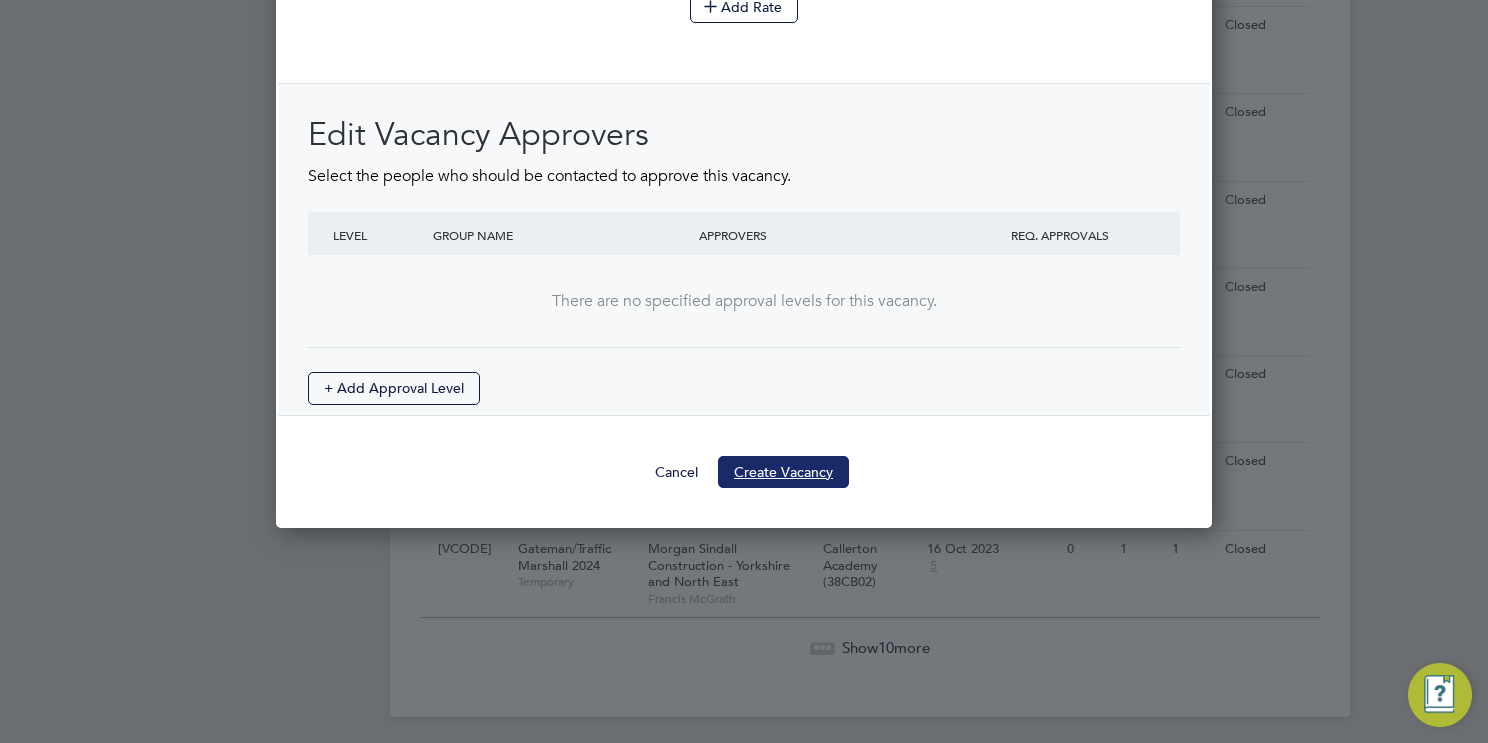 click on "Create Vacancy" at bounding box center (783, 472) 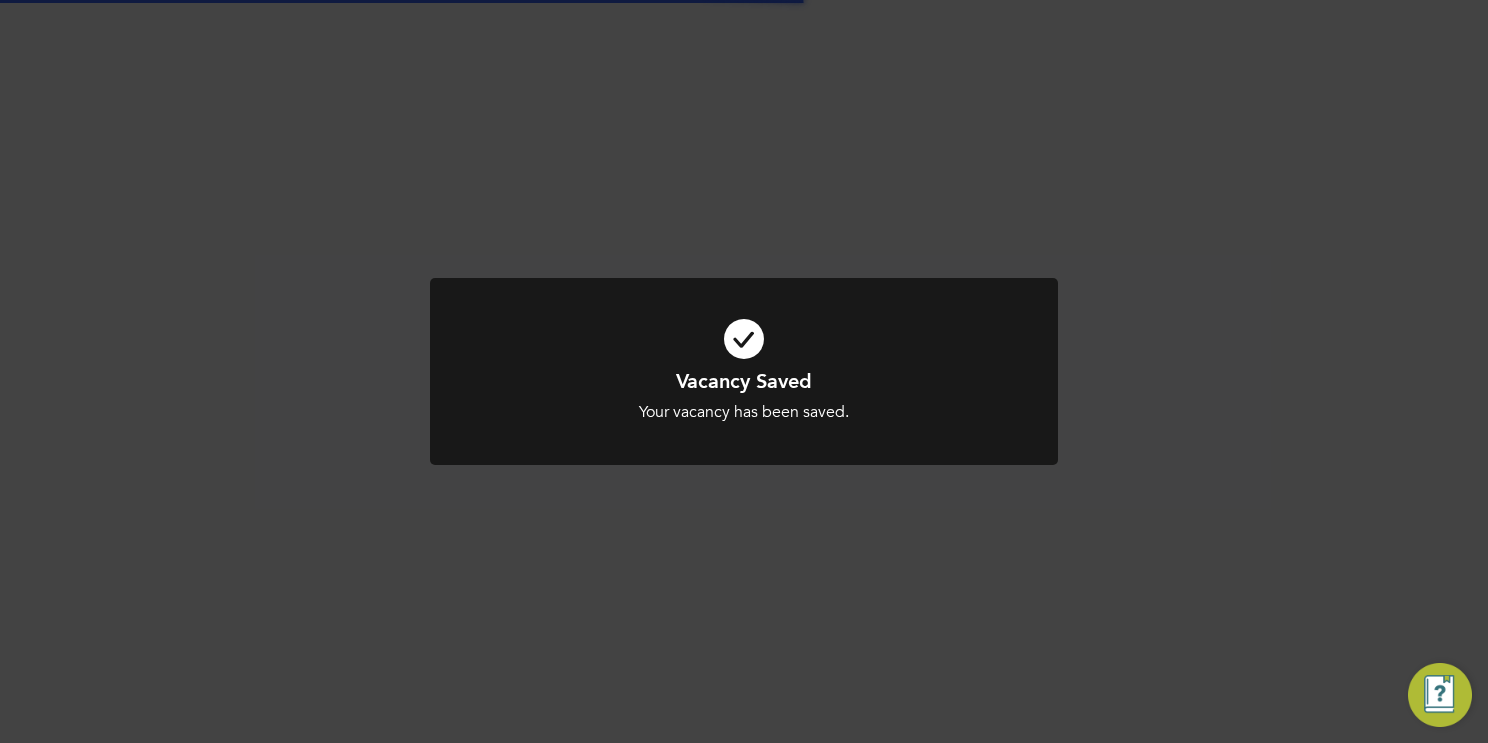 scroll, scrollTop: 404, scrollLeft: 0, axis: vertical 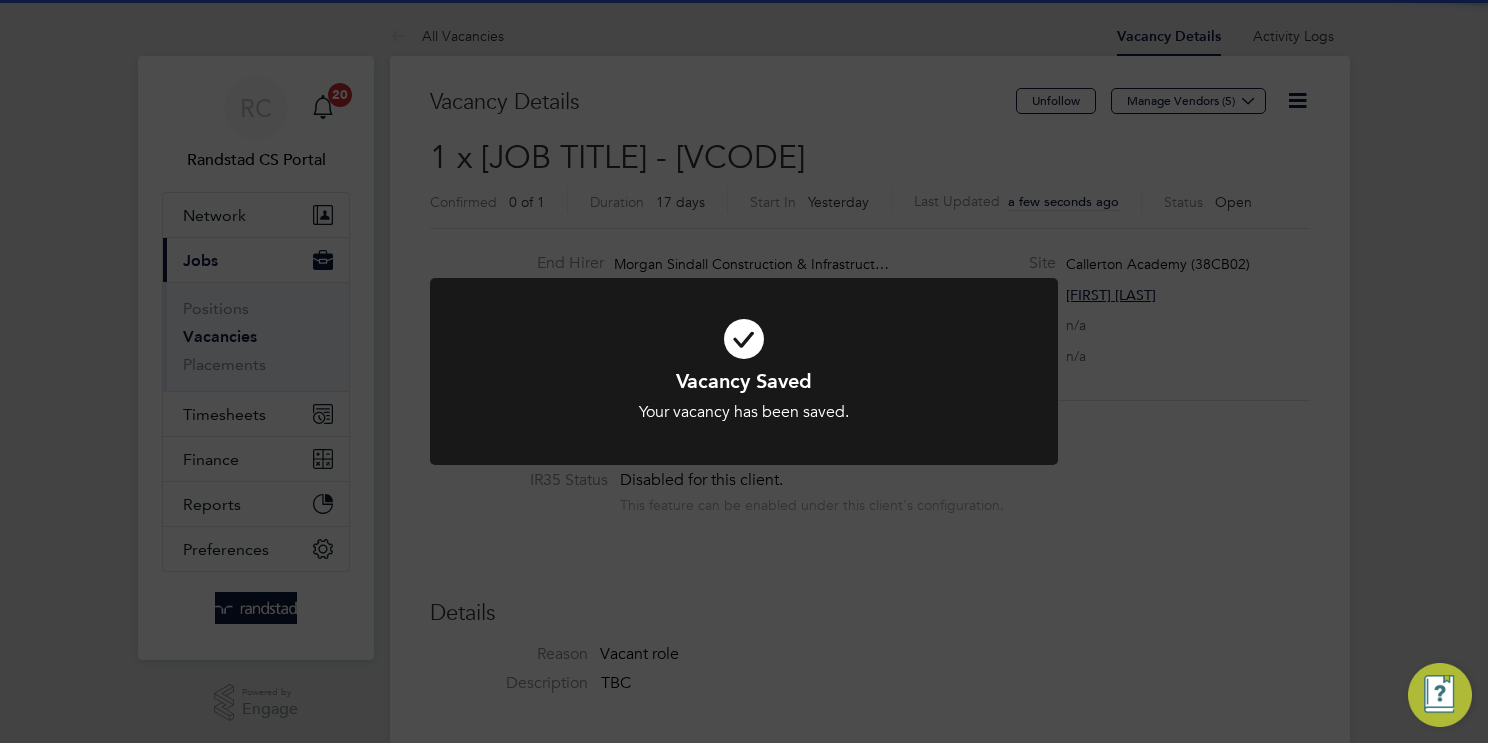 click on "Vacancy Saved Your vacancy has been saved. Cancel Okay" 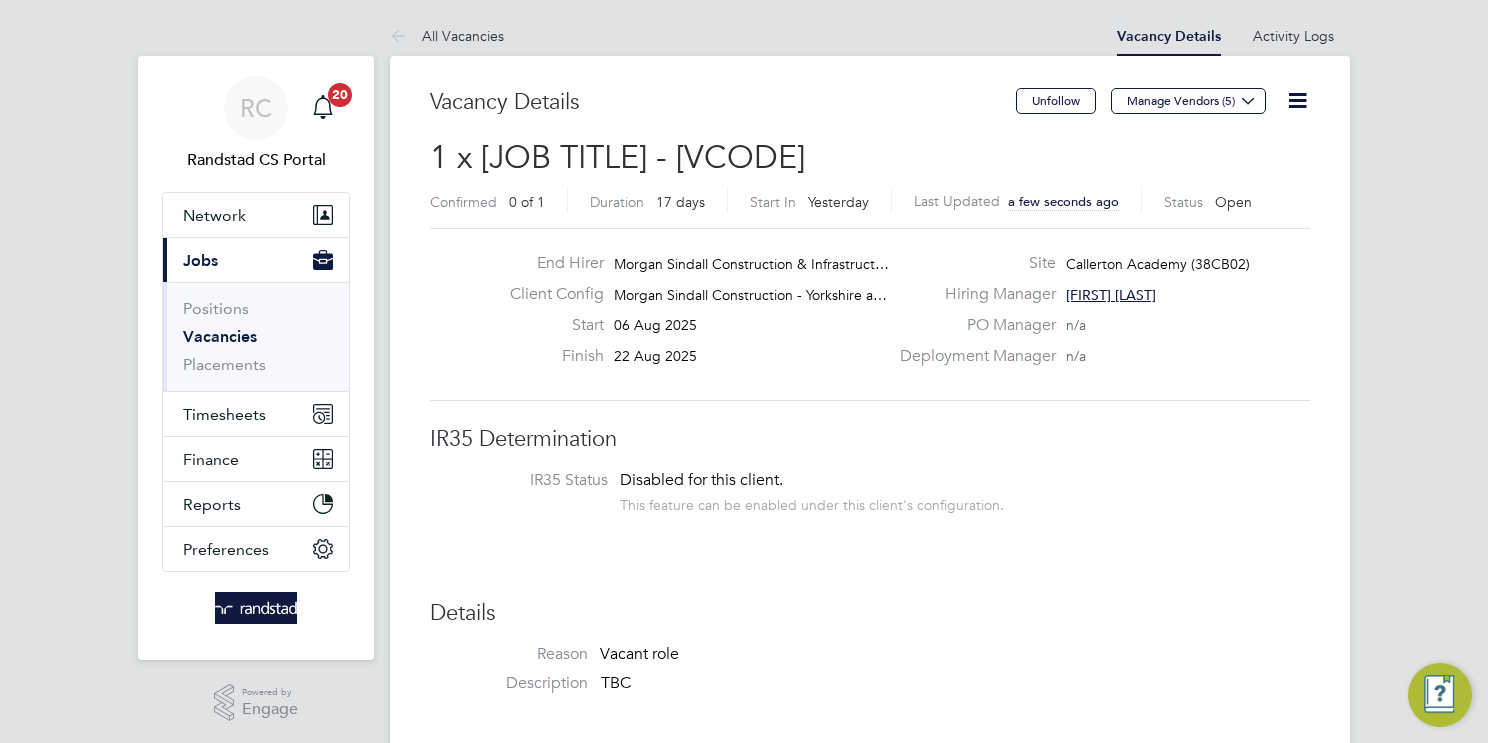 click on "Manage Vendors (5)" 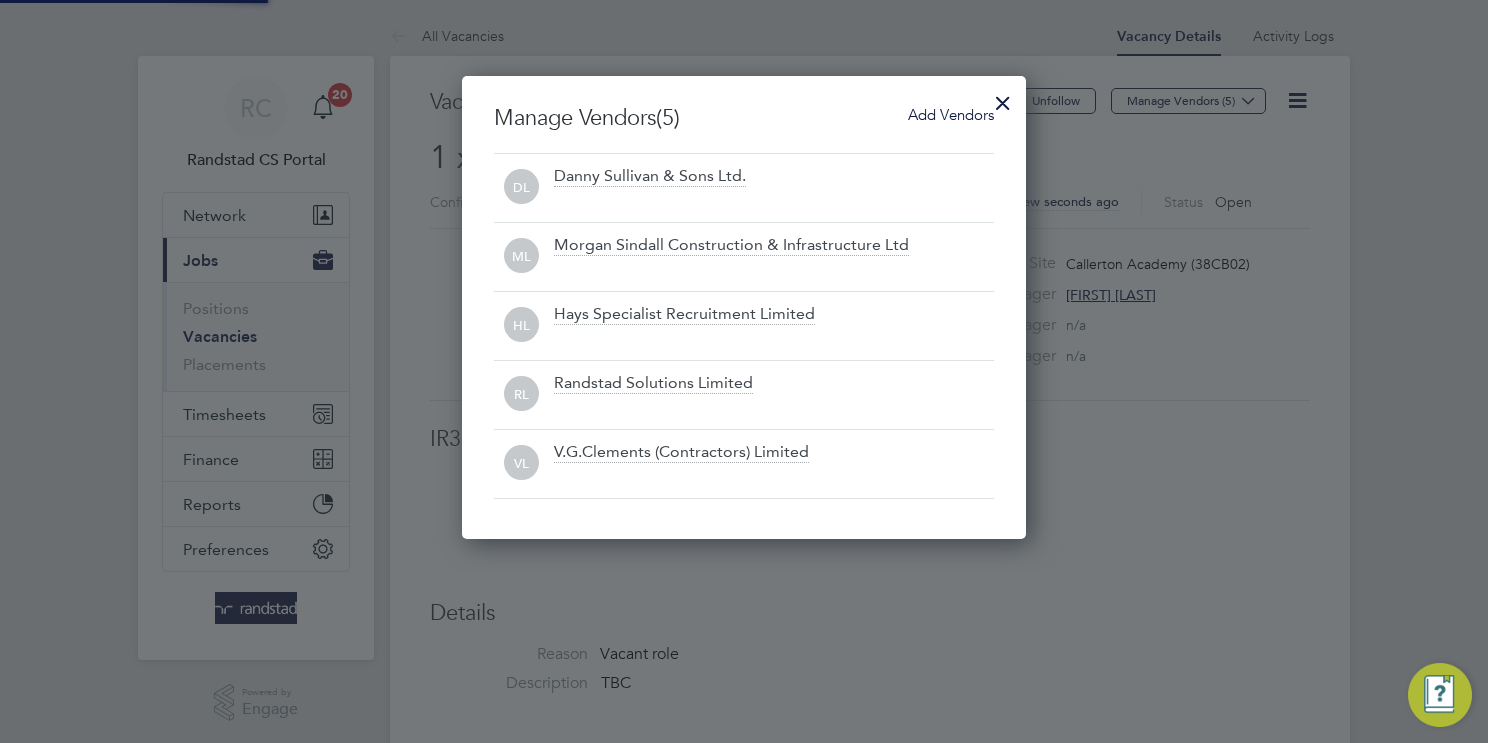 scroll, scrollTop: 9, scrollLeft: 10, axis: both 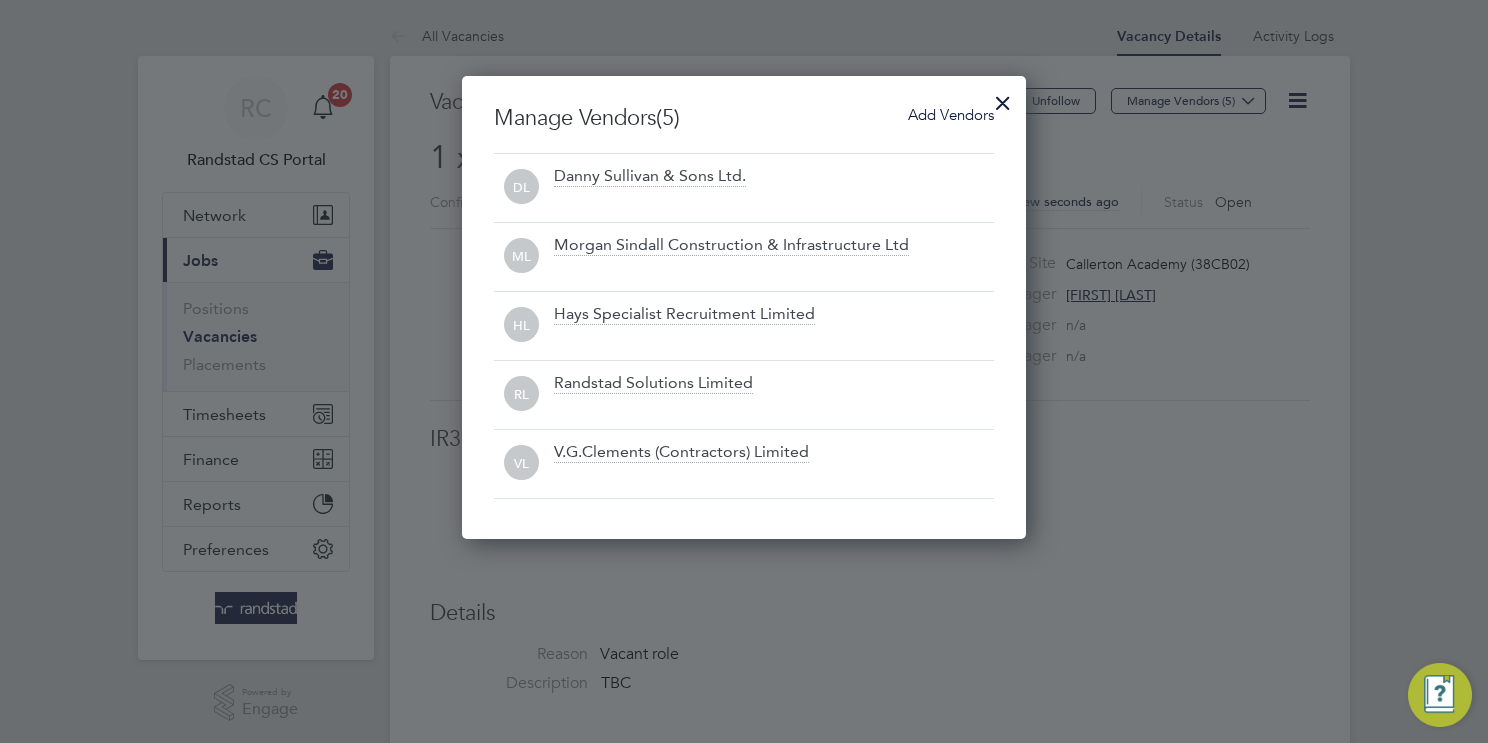 click on "Add Vendors" at bounding box center (951, 114) 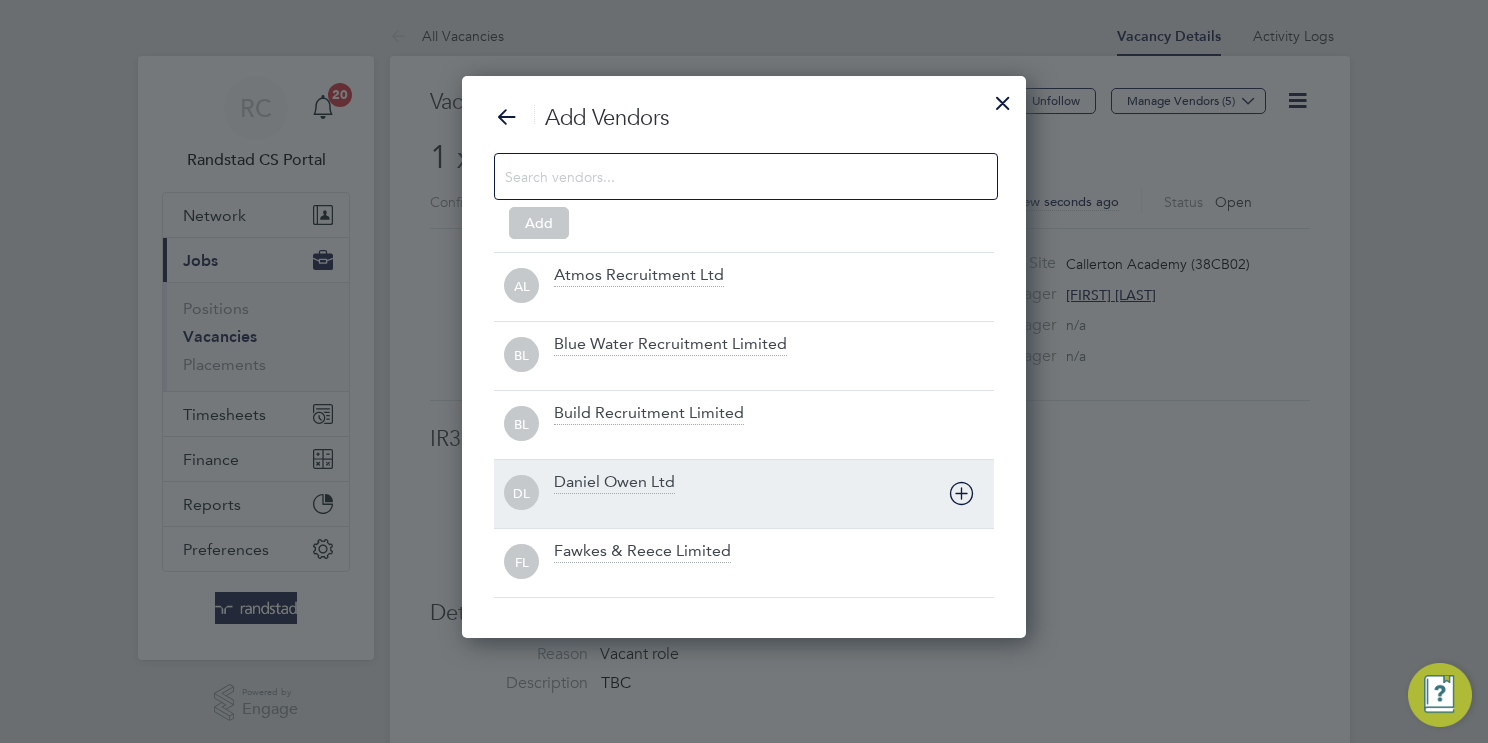 click on "Daniel Owen Ltd" at bounding box center (614, 483) 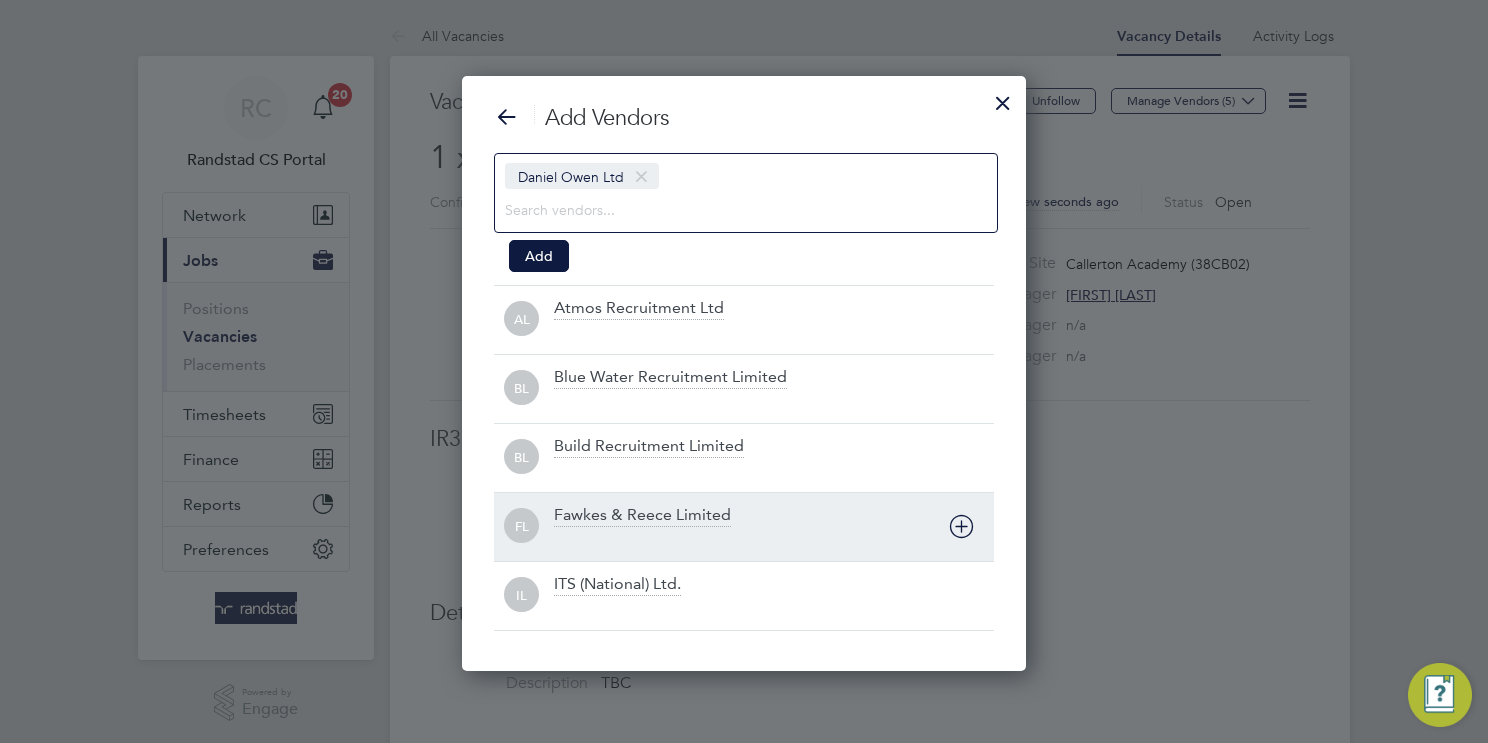 scroll, scrollTop: 9, scrollLeft: 10, axis: both 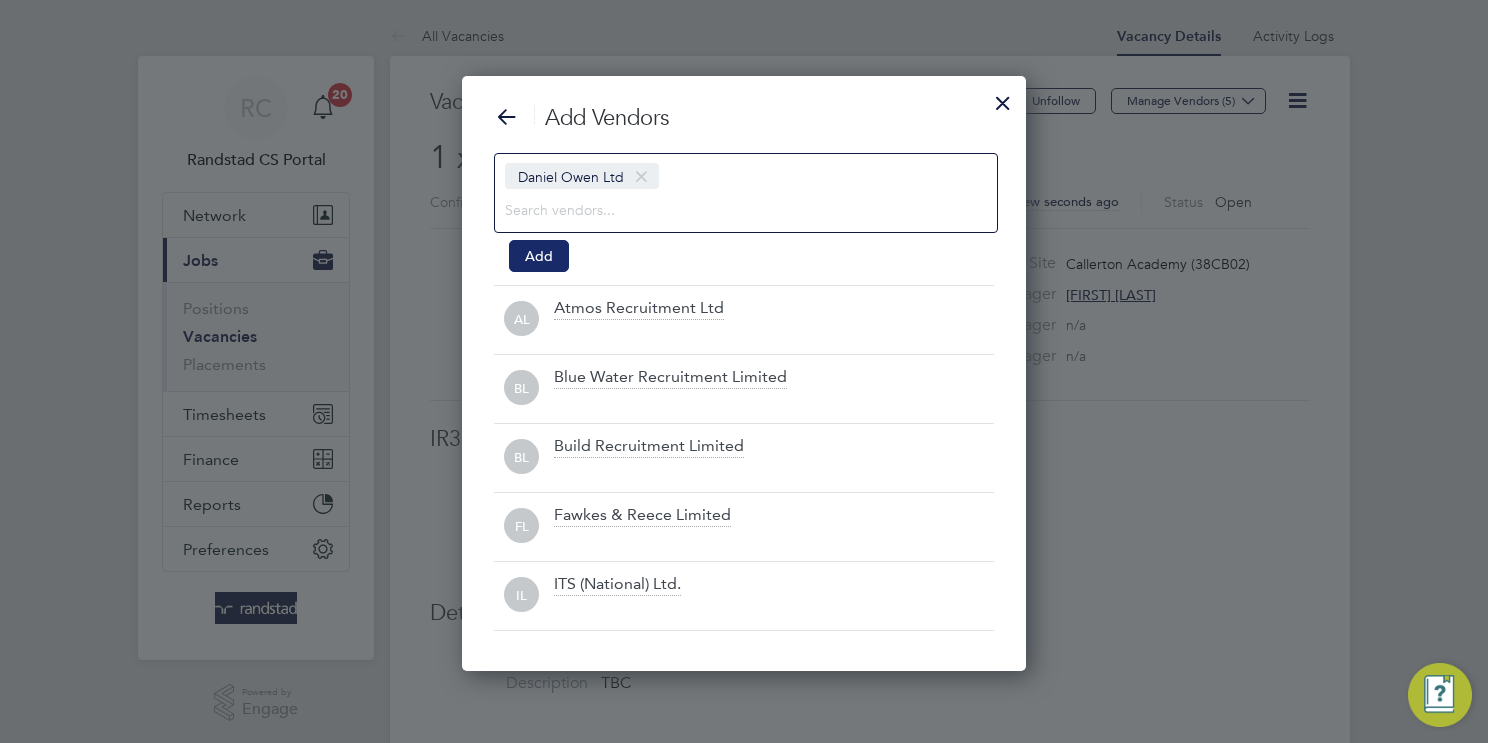 click on "Add" at bounding box center (539, 256) 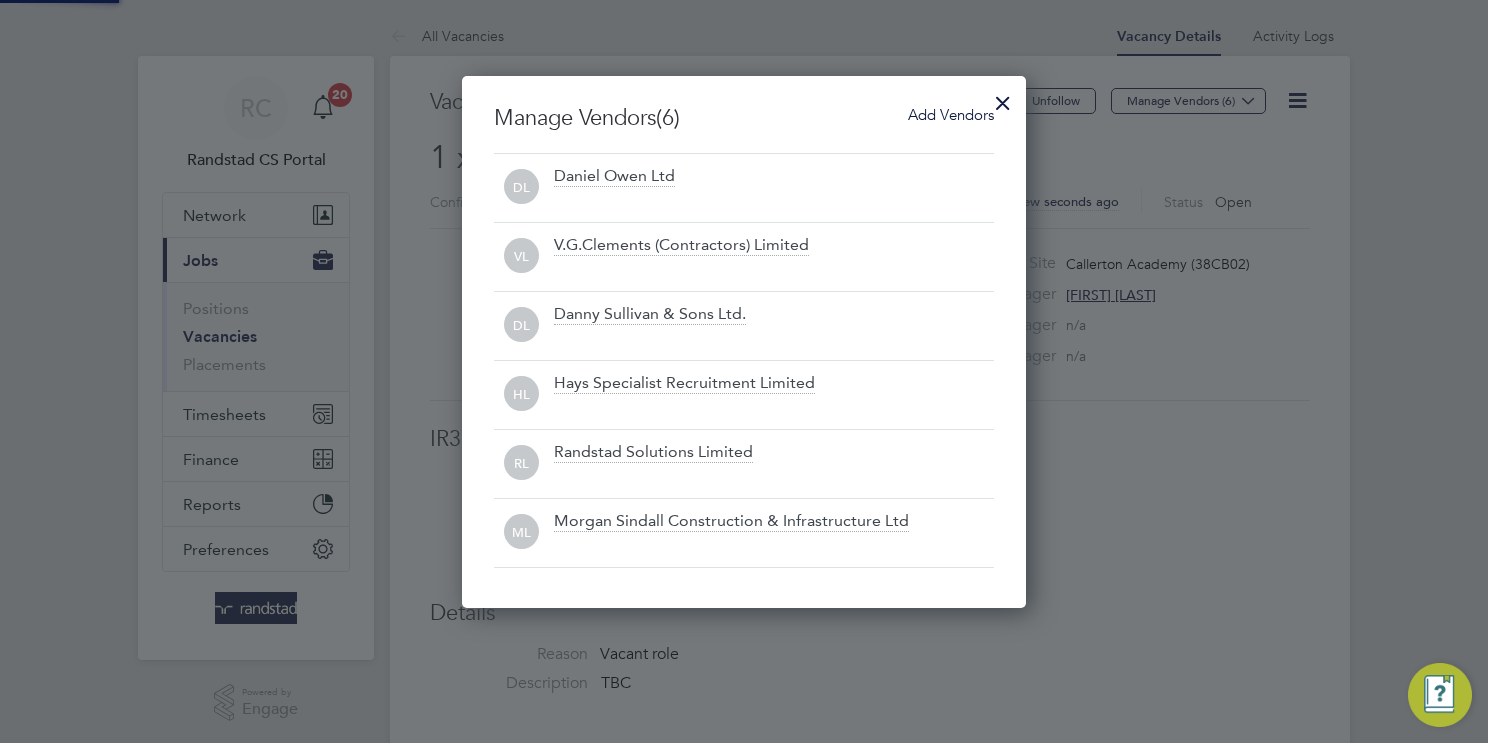 scroll, scrollTop: 9, scrollLeft: 10, axis: both 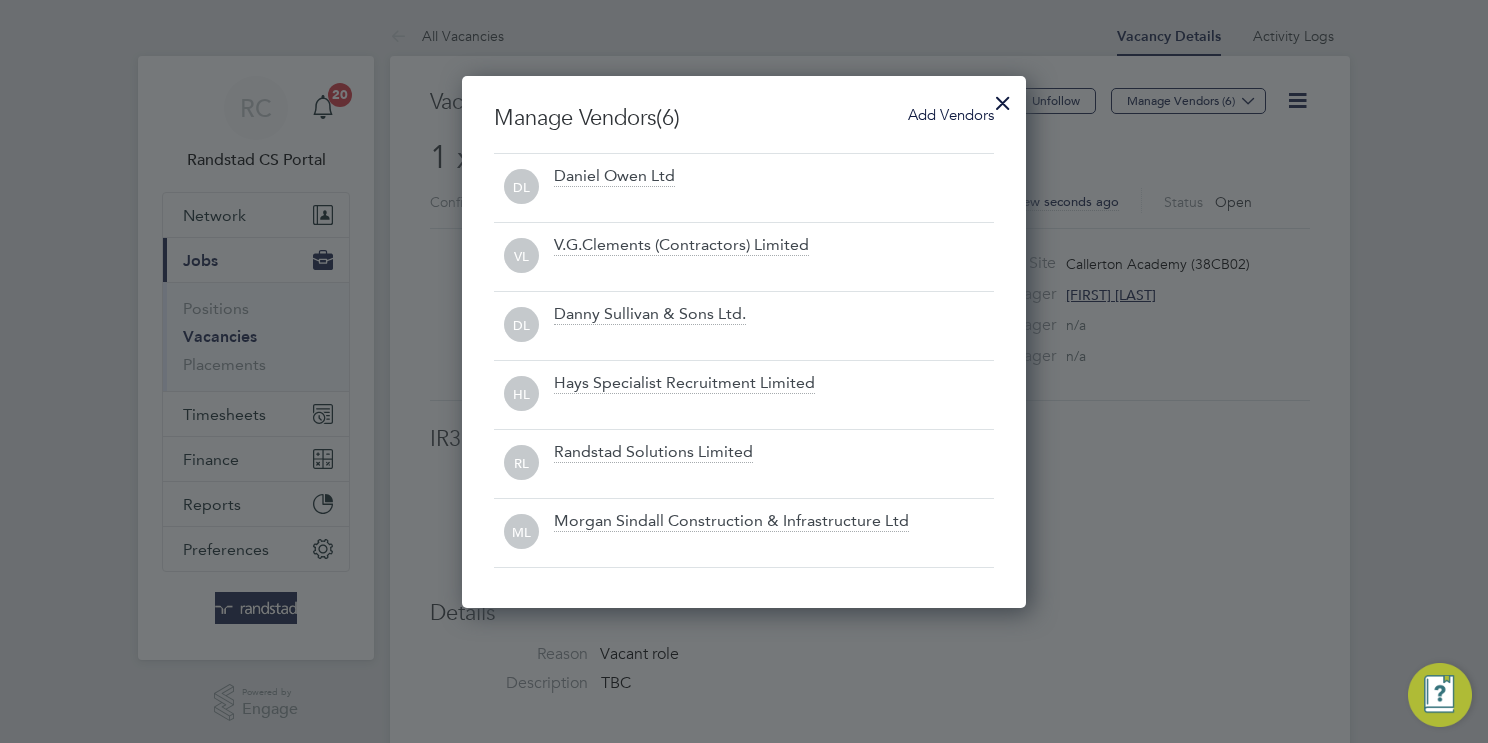 click at bounding box center (1003, 98) 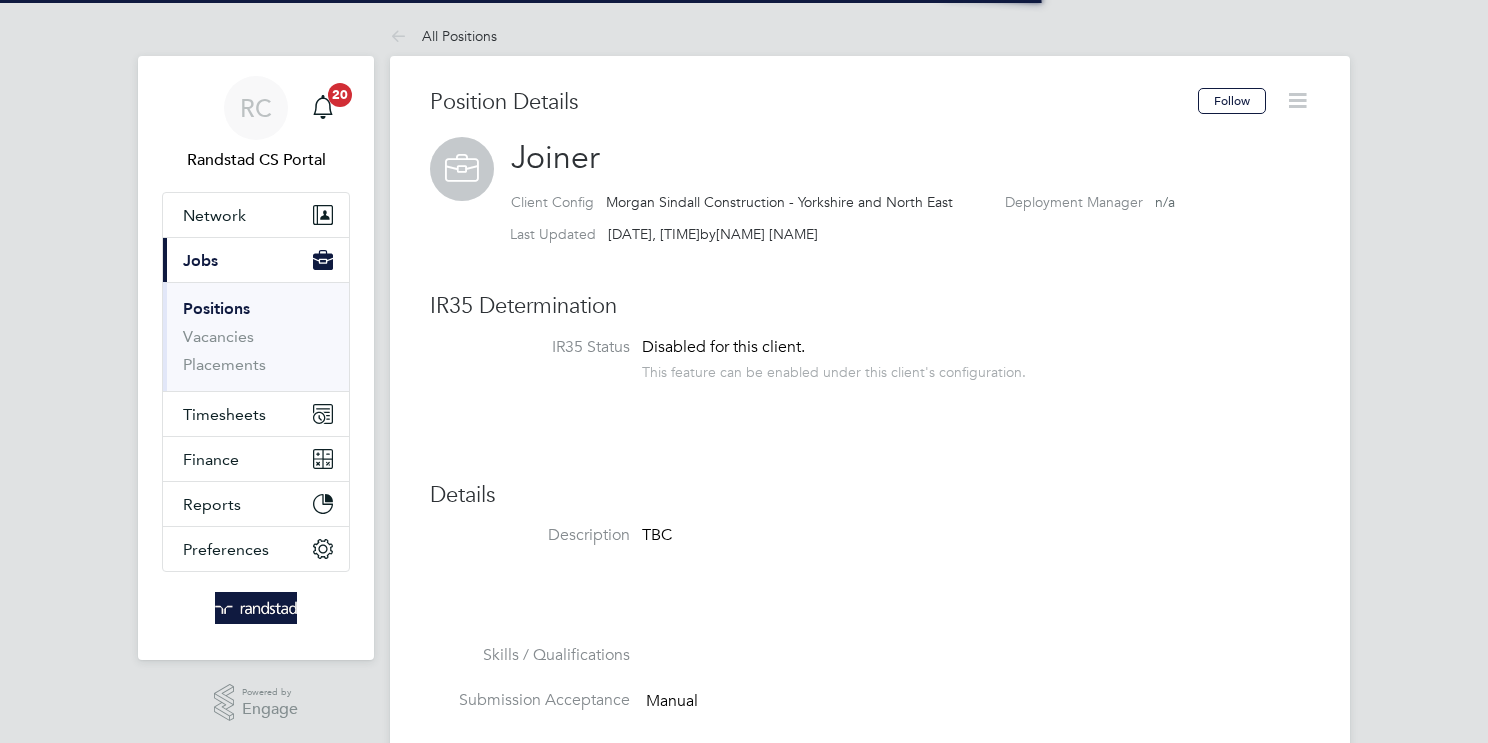 scroll, scrollTop: 0, scrollLeft: 0, axis: both 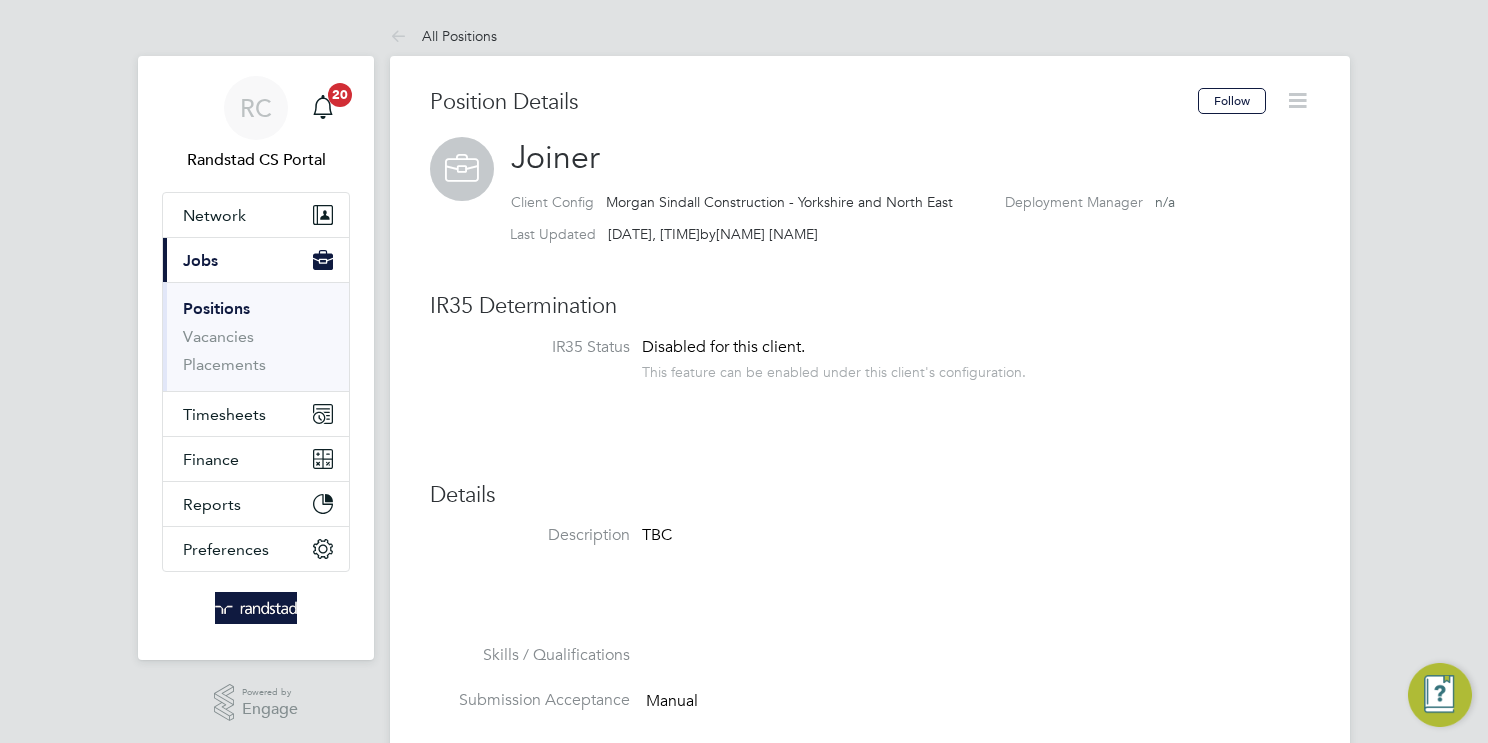 click on "IR35 Determination" 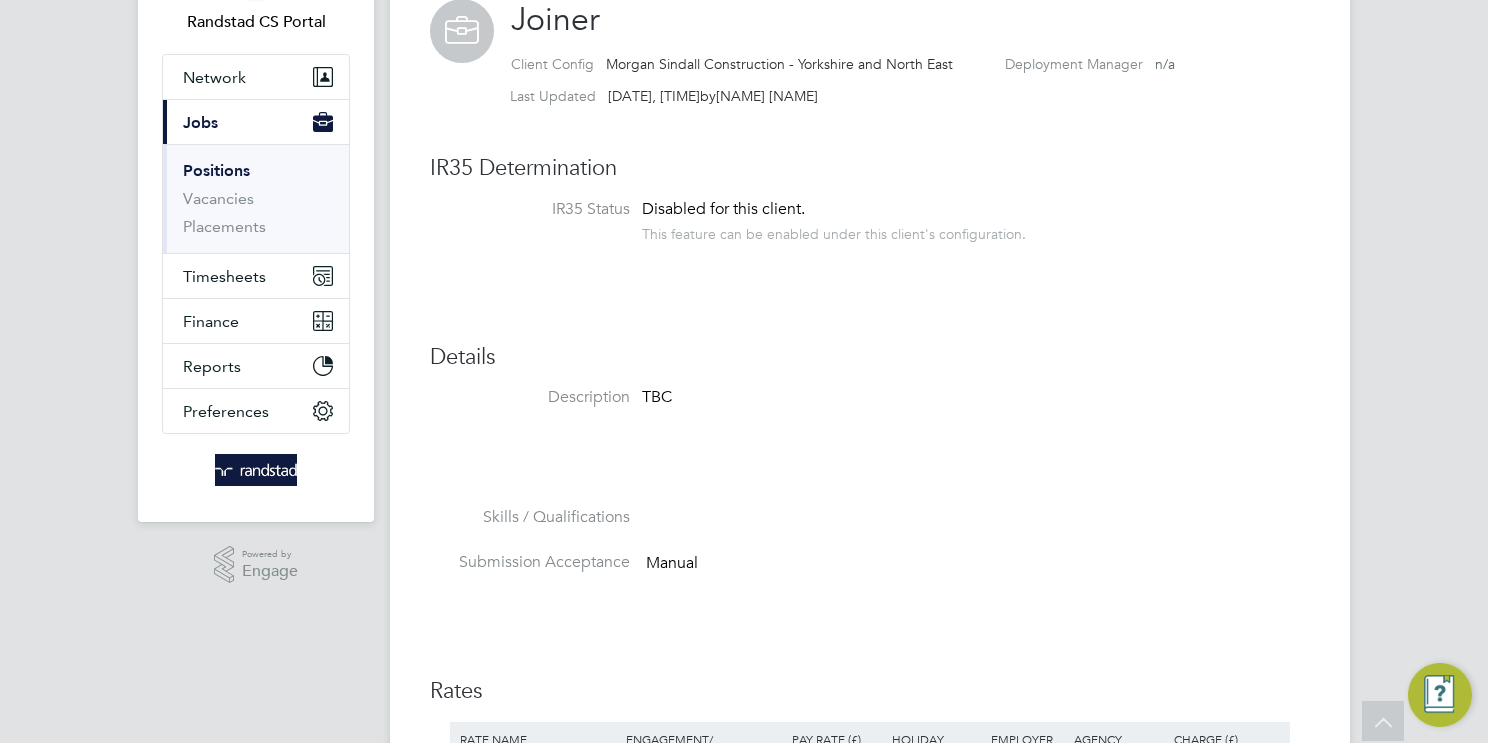 scroll, scrollTop: 126, scrollLeft: 0, axis: vertical 